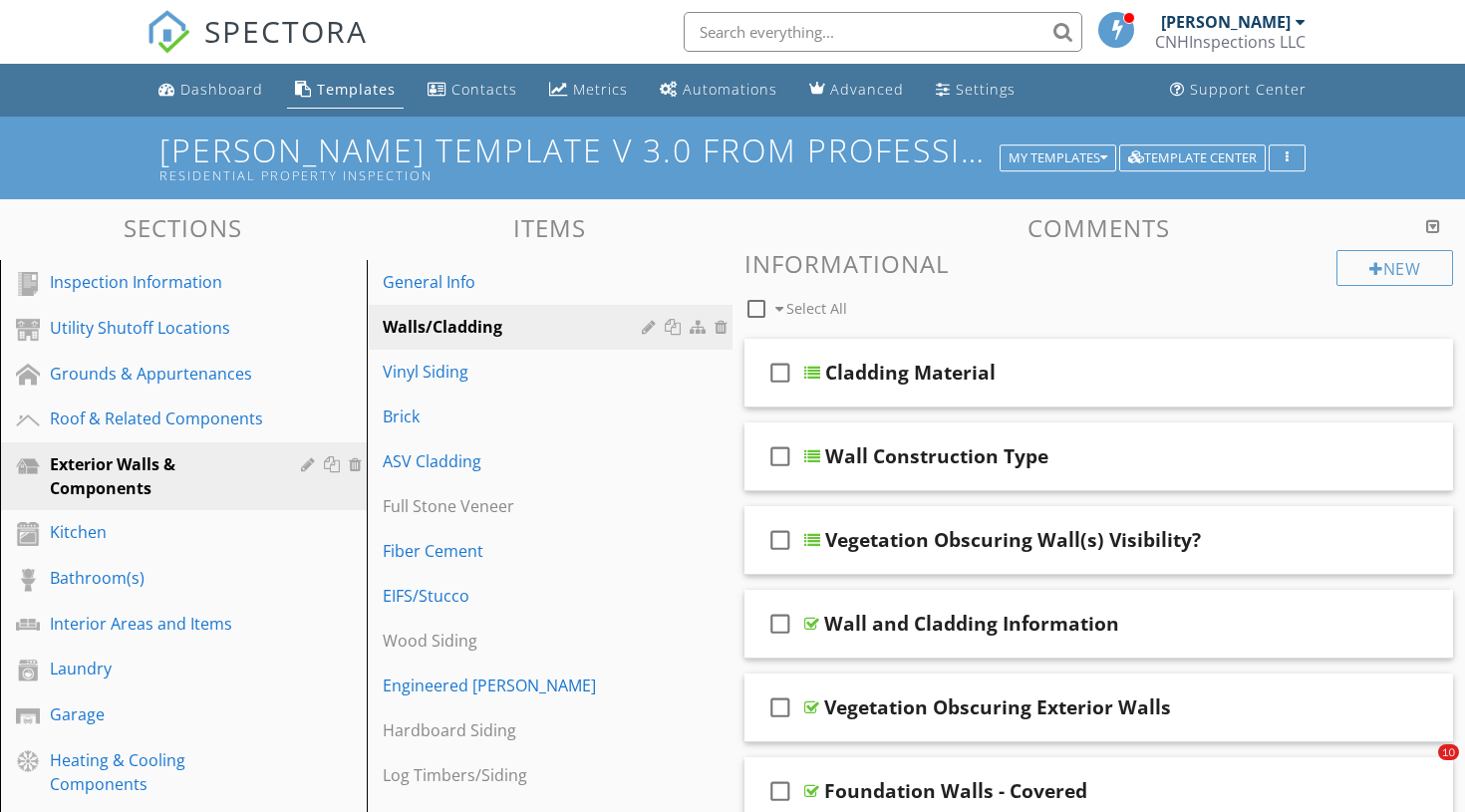 scroll, scrollTop: 1075, scrollLeft: 0, axis: vertical 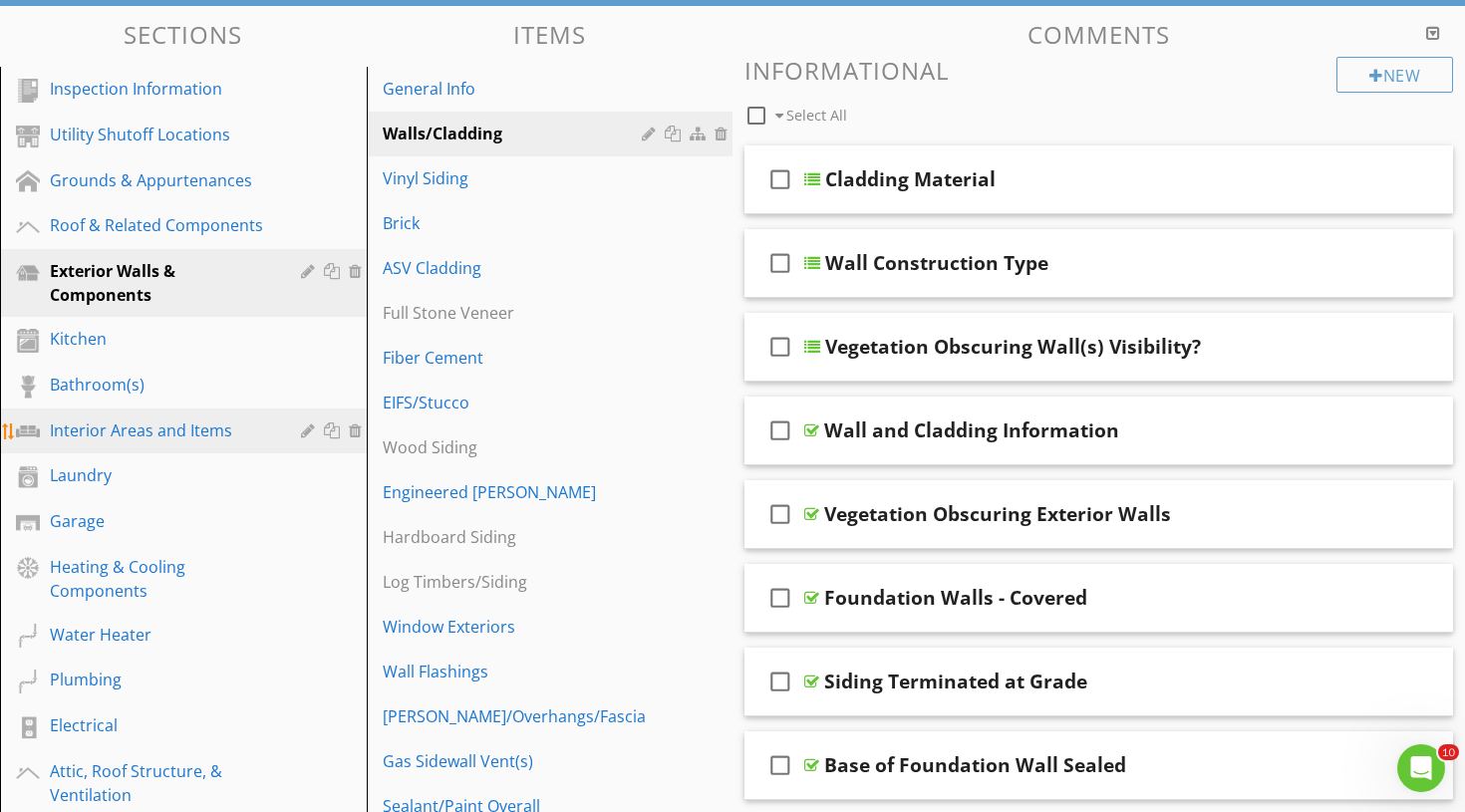 click on "Interior Areas and Items" at bounding box center (186, 431) 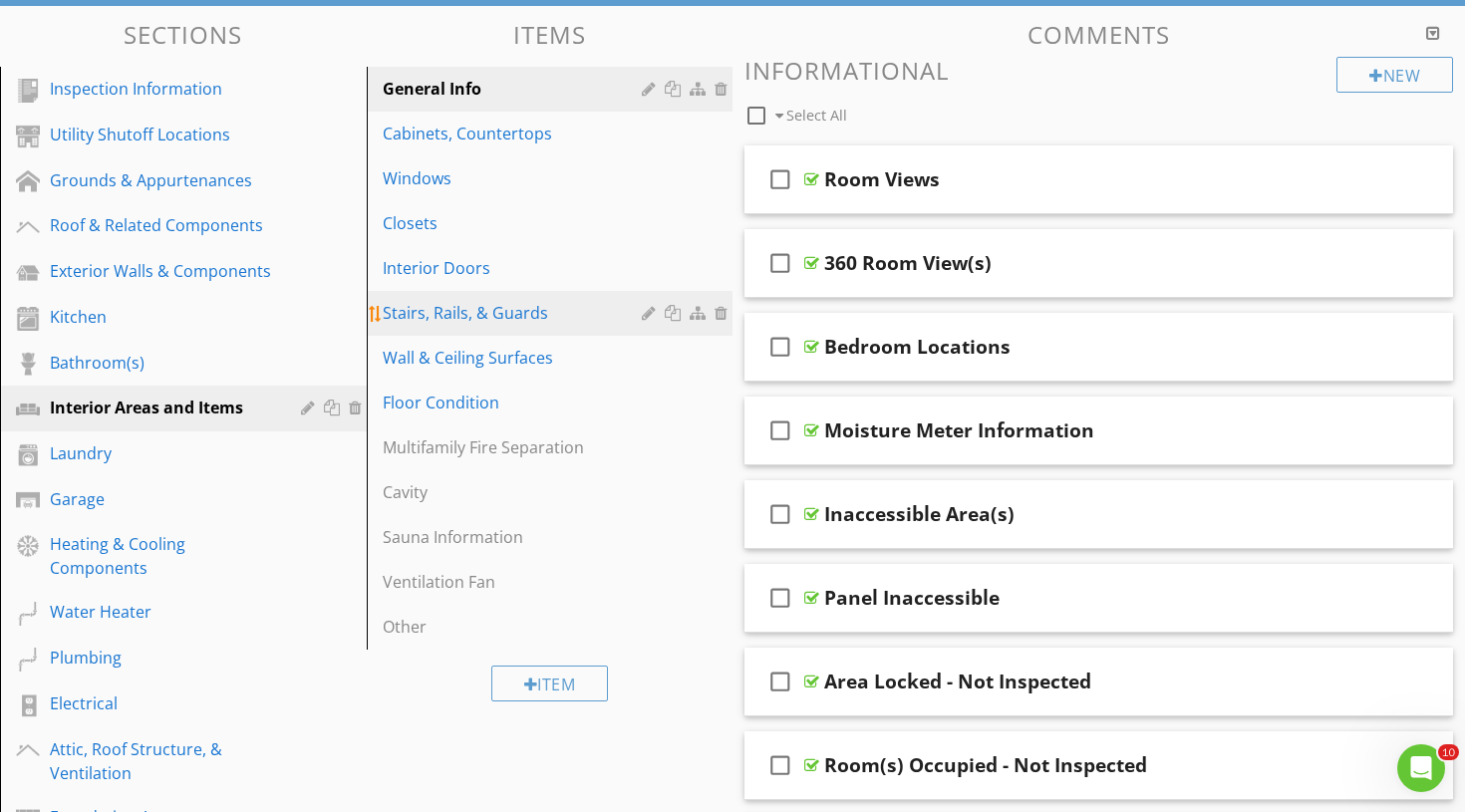 click on "Stairs, Rails, & Guards" at bounding box center [515, 313] 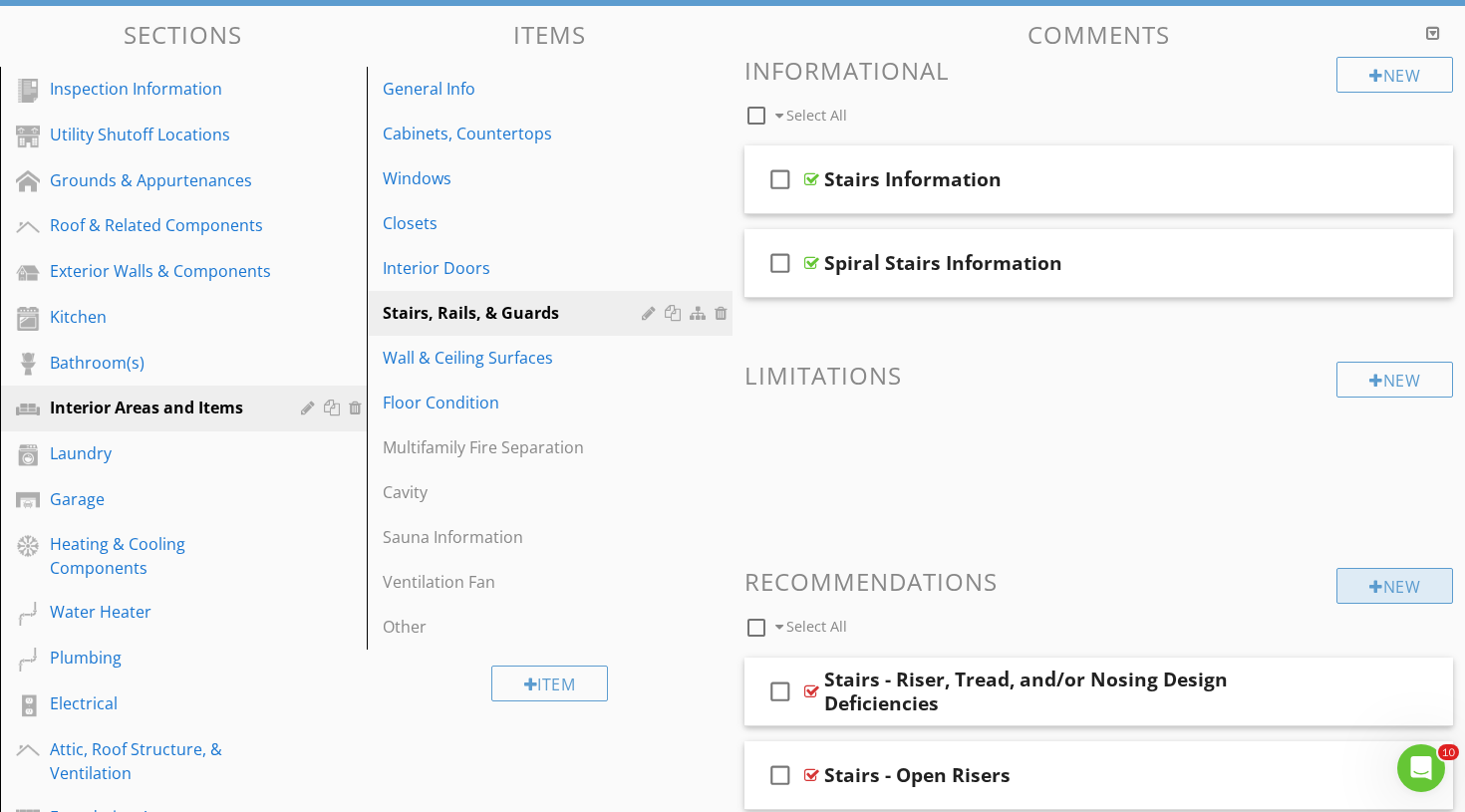 click on "New" at bounding box center [1394, 586] 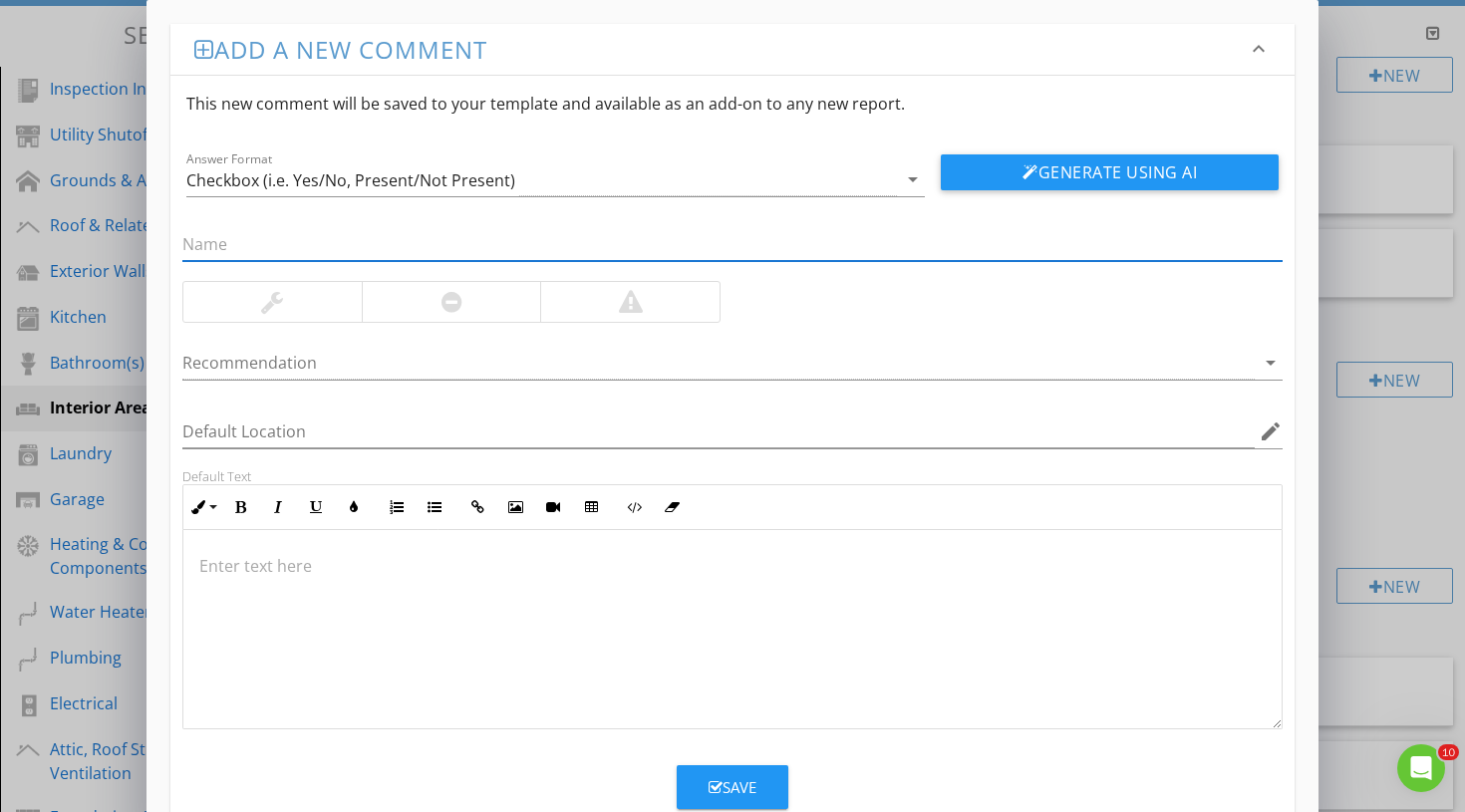 click at bounding box center [732, 566] 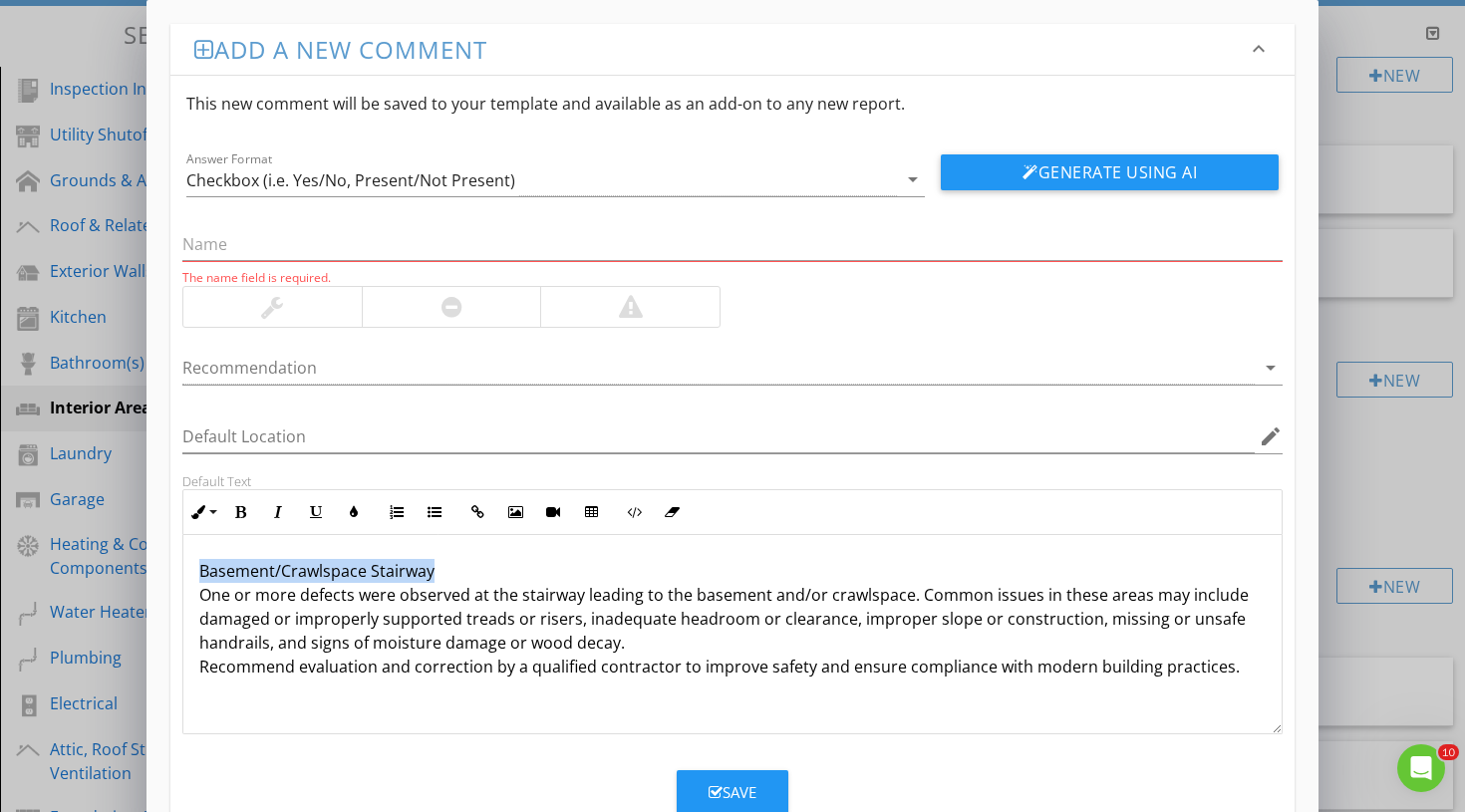 drag, startPoint x: 445, startPoint y: 568, endPoint x: 0, endPoint y: 567, distance: 445.00112 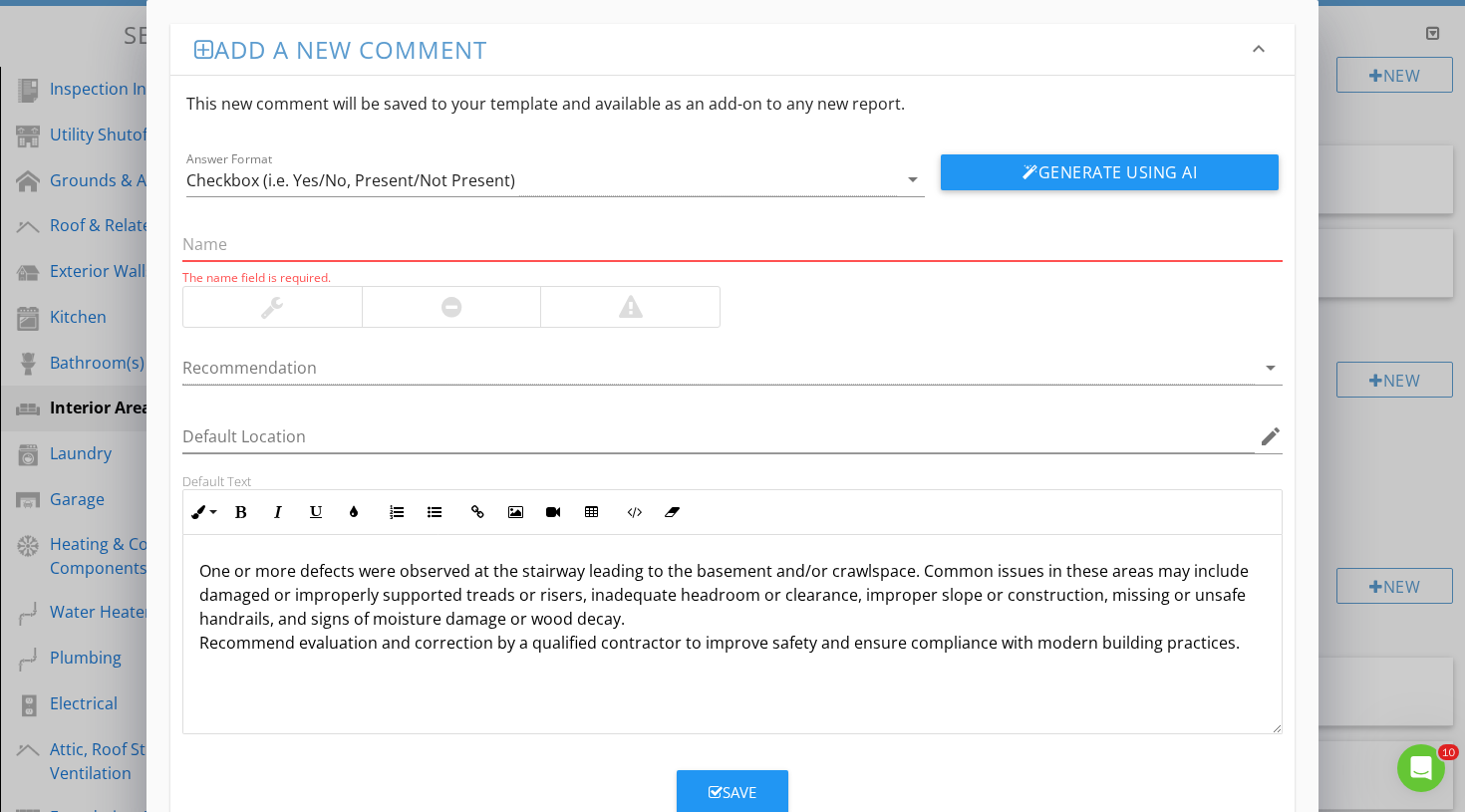 click at bounding box center [732, 244] 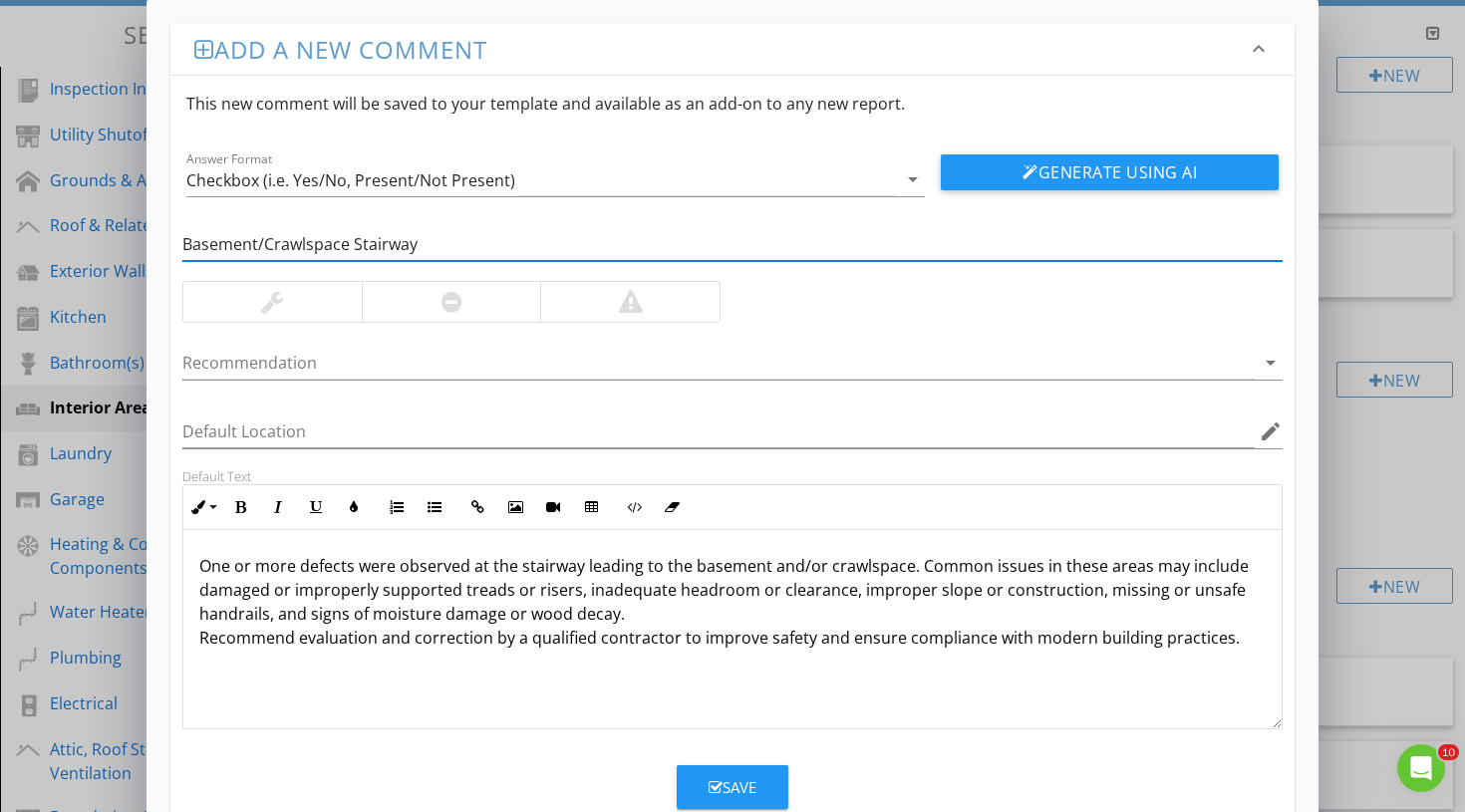 type on "Basement/Crawlspace Stairway" 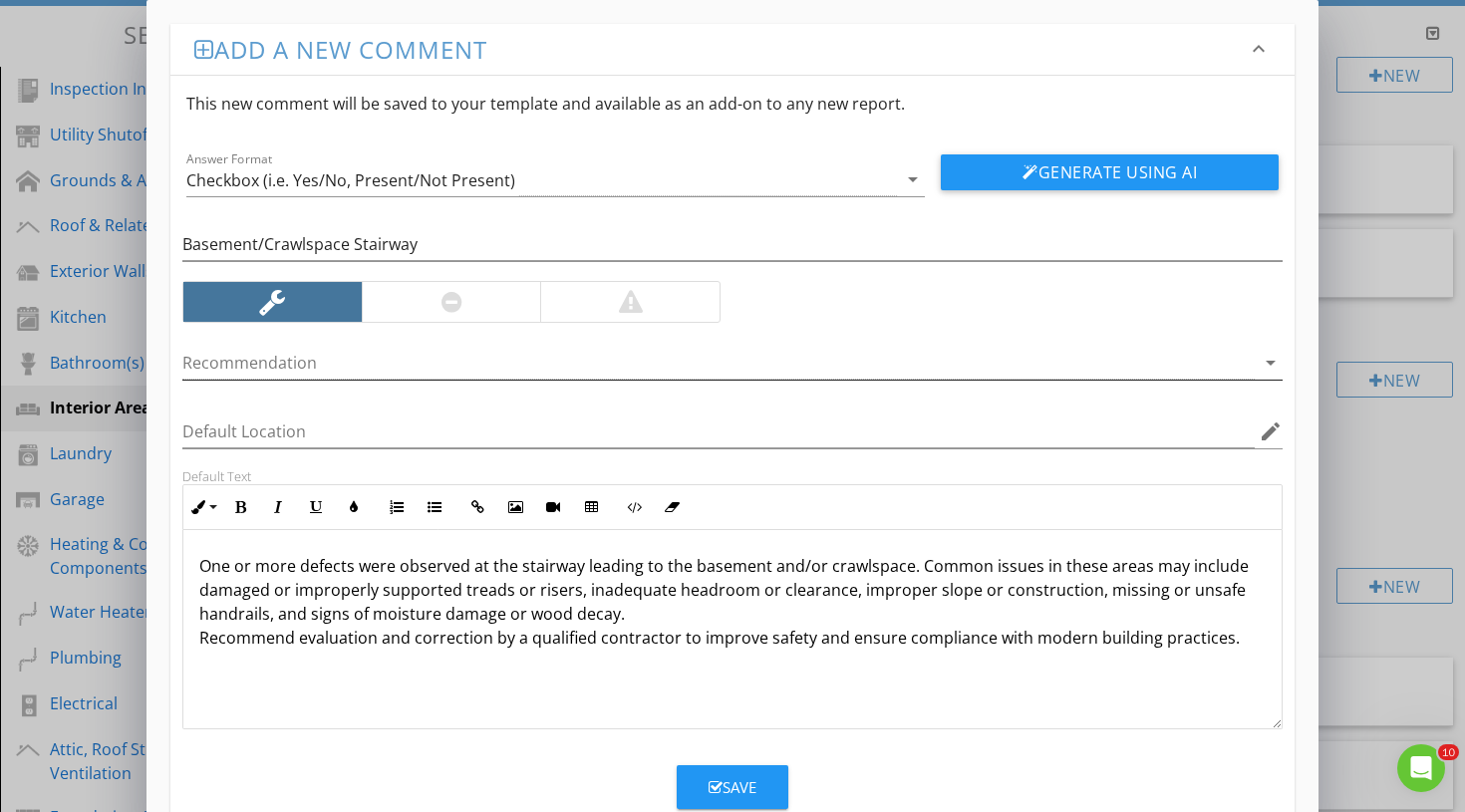 click at bounding box center (719, 363) 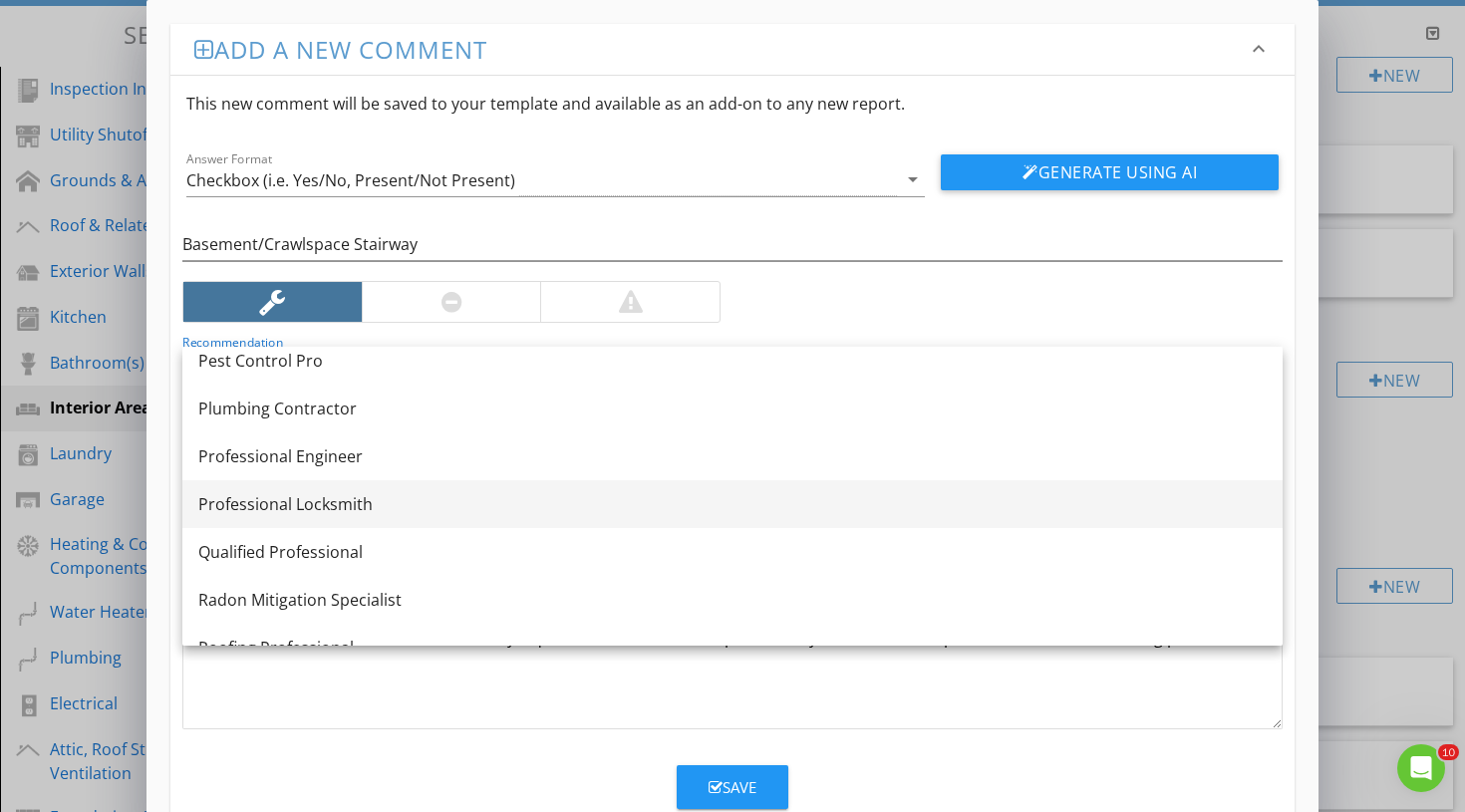scroll, scrollTop: 2111, scrollLeft: 0, axis: vertical 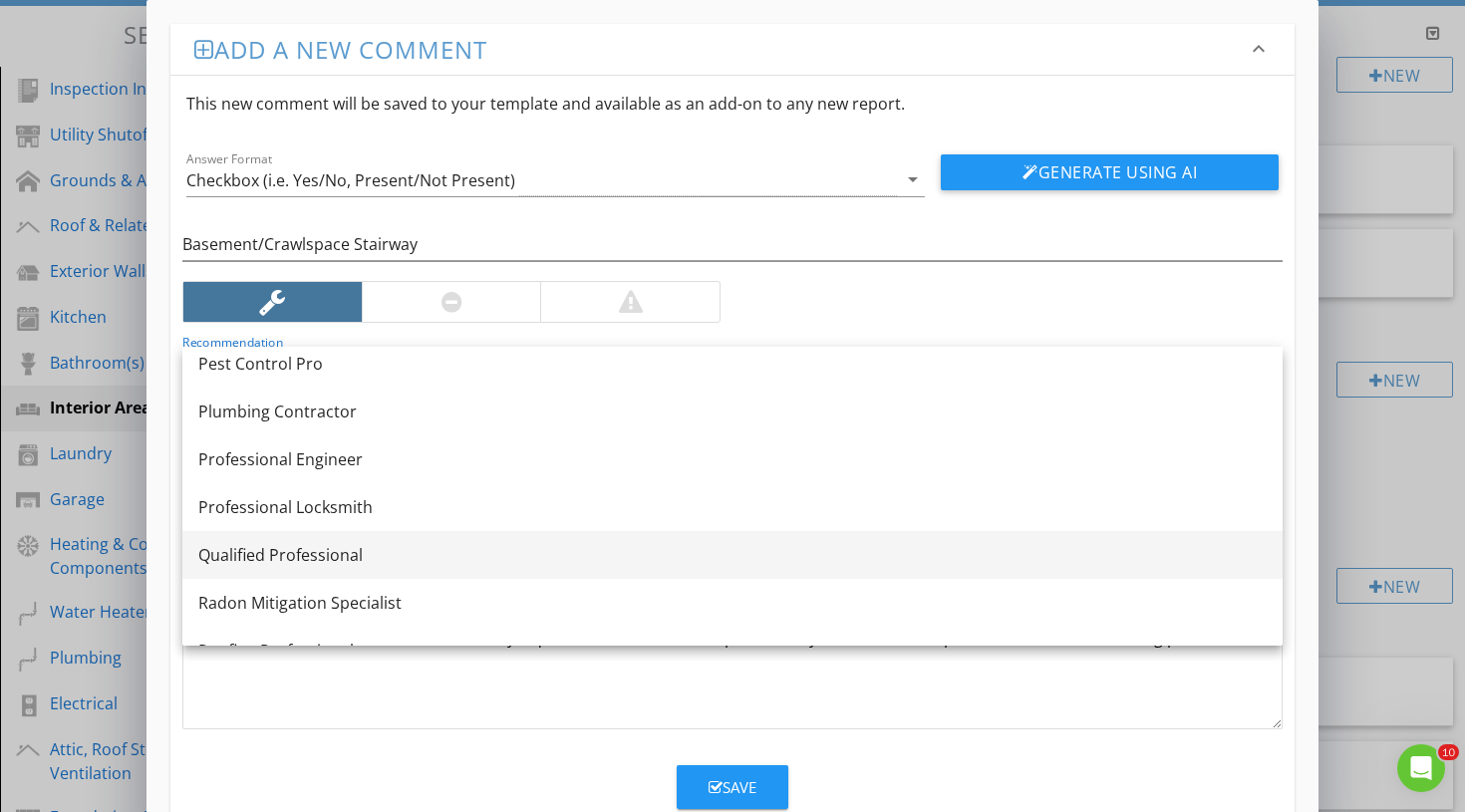 click on "Qualified Professional" at bounding box center [732, 555] 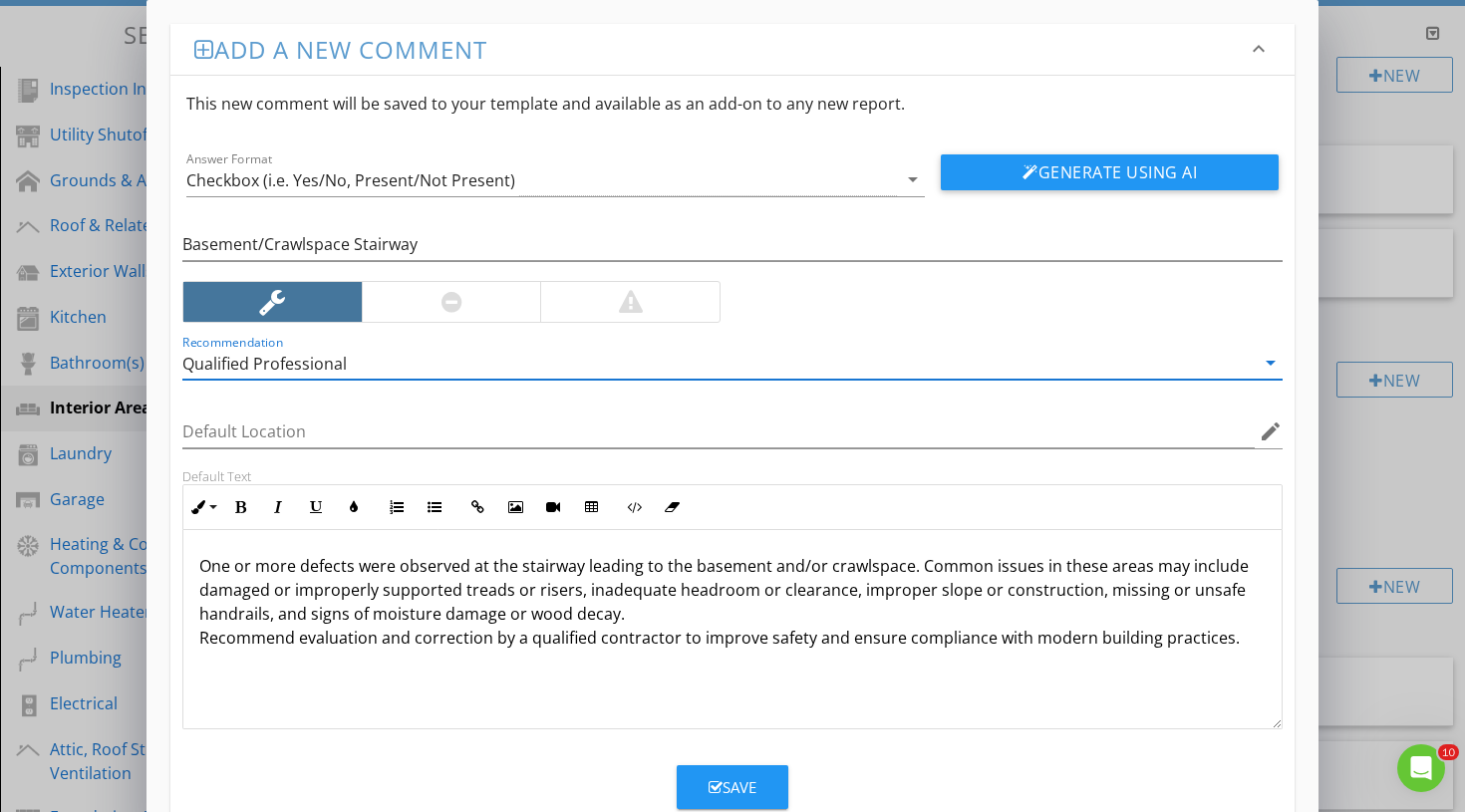 click on "One or more defects were observed at the stairway leading to the basement and/or crawlspace. Common issues in these areas may include damaged or improperly supported treads or risers, inadequate headroom or clearance, improper slope or construction, missing or unsafe handrails, and signs of moisture damage or wood decay. Recommend evaluation and correction by a qualified contractor to improve safety and ensure compliance with modern building practices." at bounding box center [732, 602] 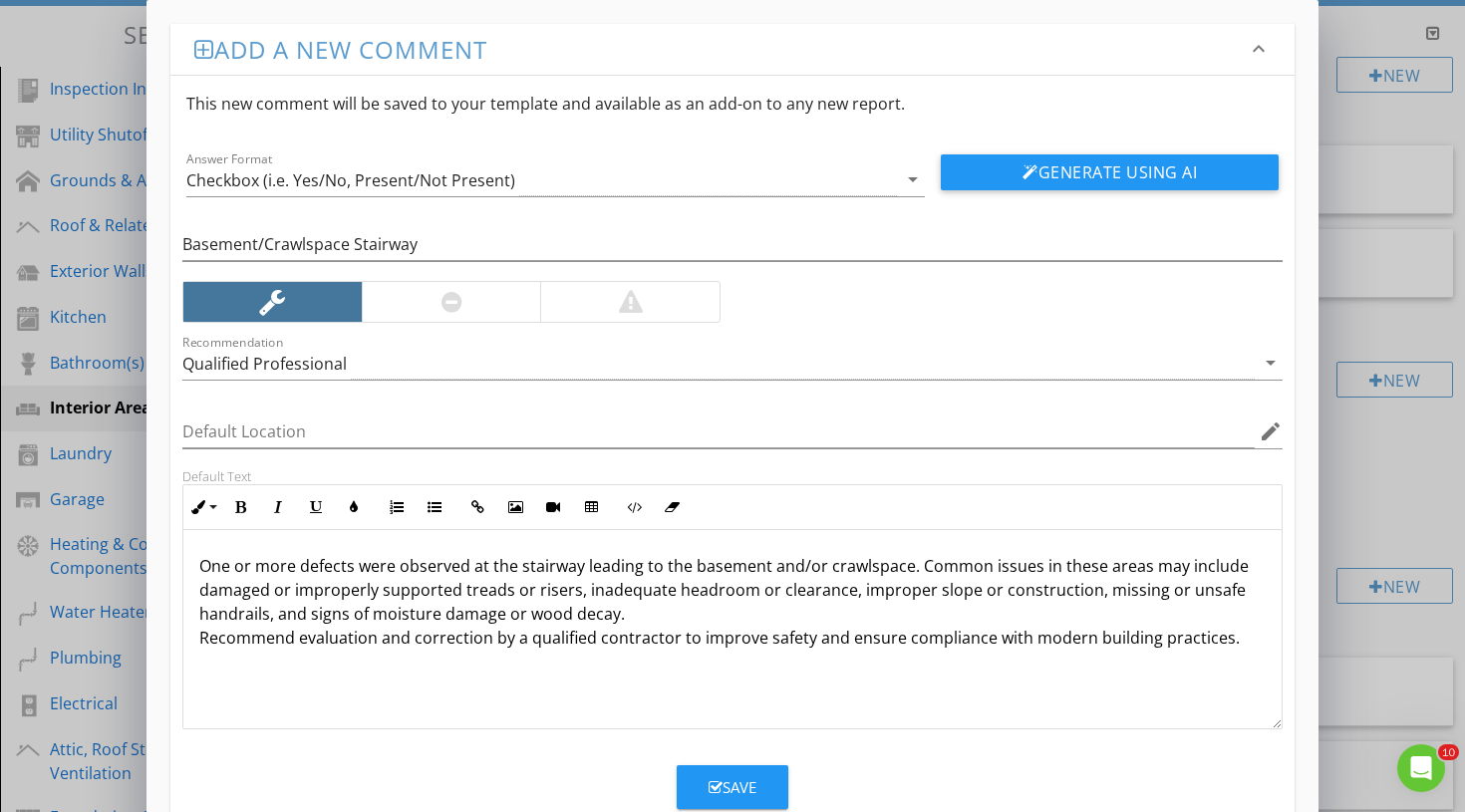 click on "One or more defects were observed at the stairway leading to the basement and/or crawlspace. Common issues in these areas may include damaged or improperly supported treads or risers, inadequate headroom or clearance, improper slope or construction, missing or unsafe handrails, and signs of moisture damage or wood decay. Recommend evaluation and correction by a qualified contractor to improve safety and ensure compliance with modern building practices." at bounding box center (732, 602) 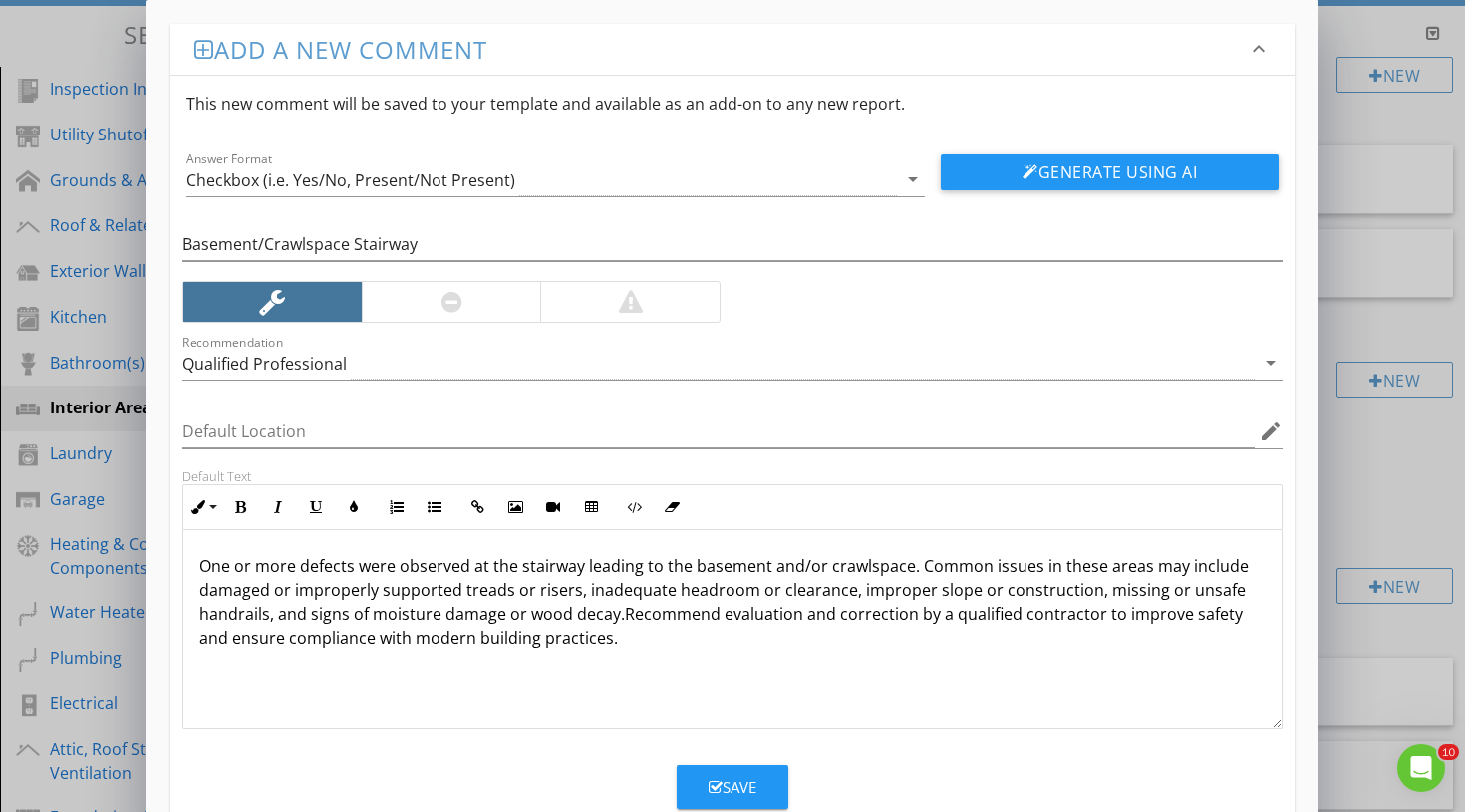 type 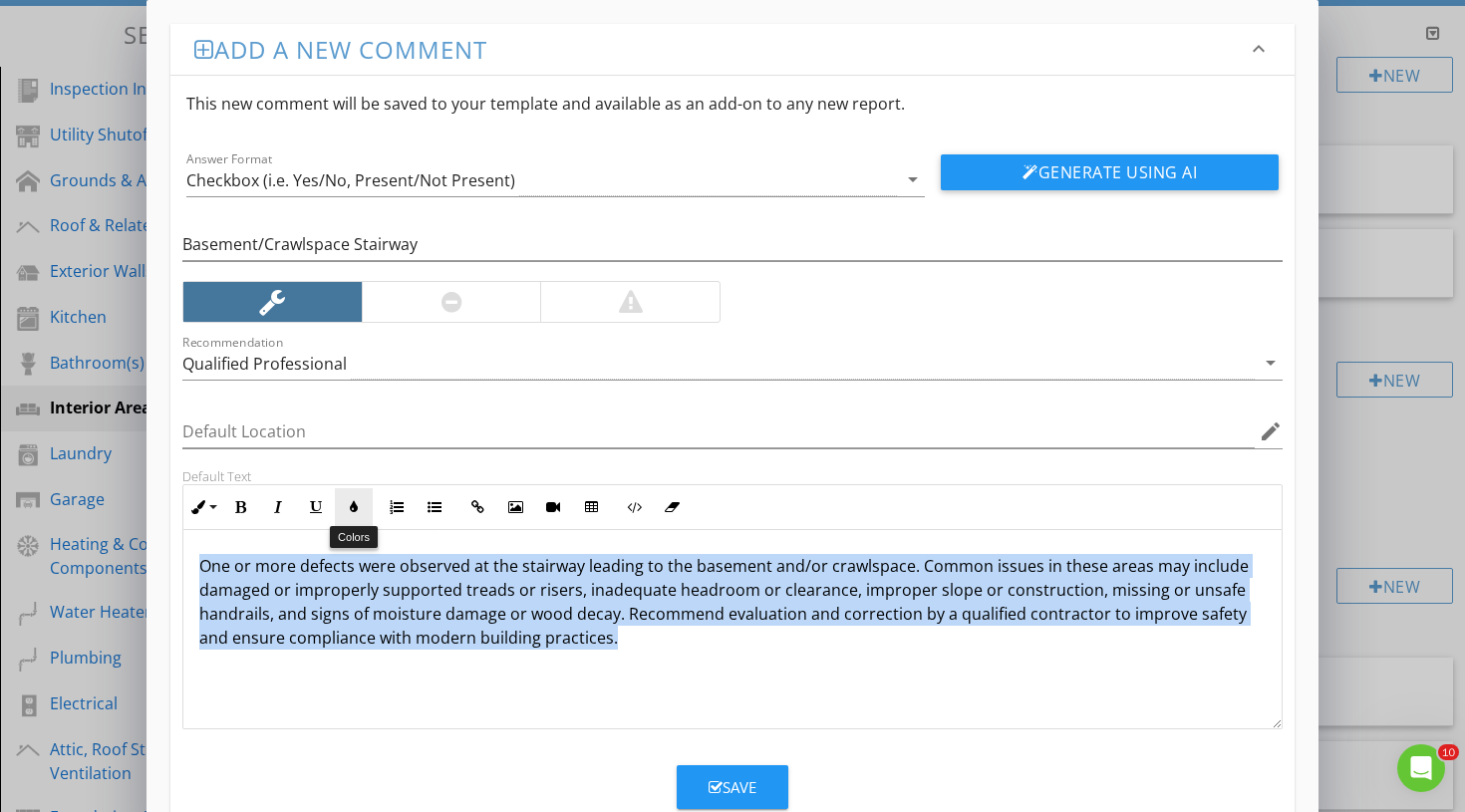 click at bounding box center [354, 507] 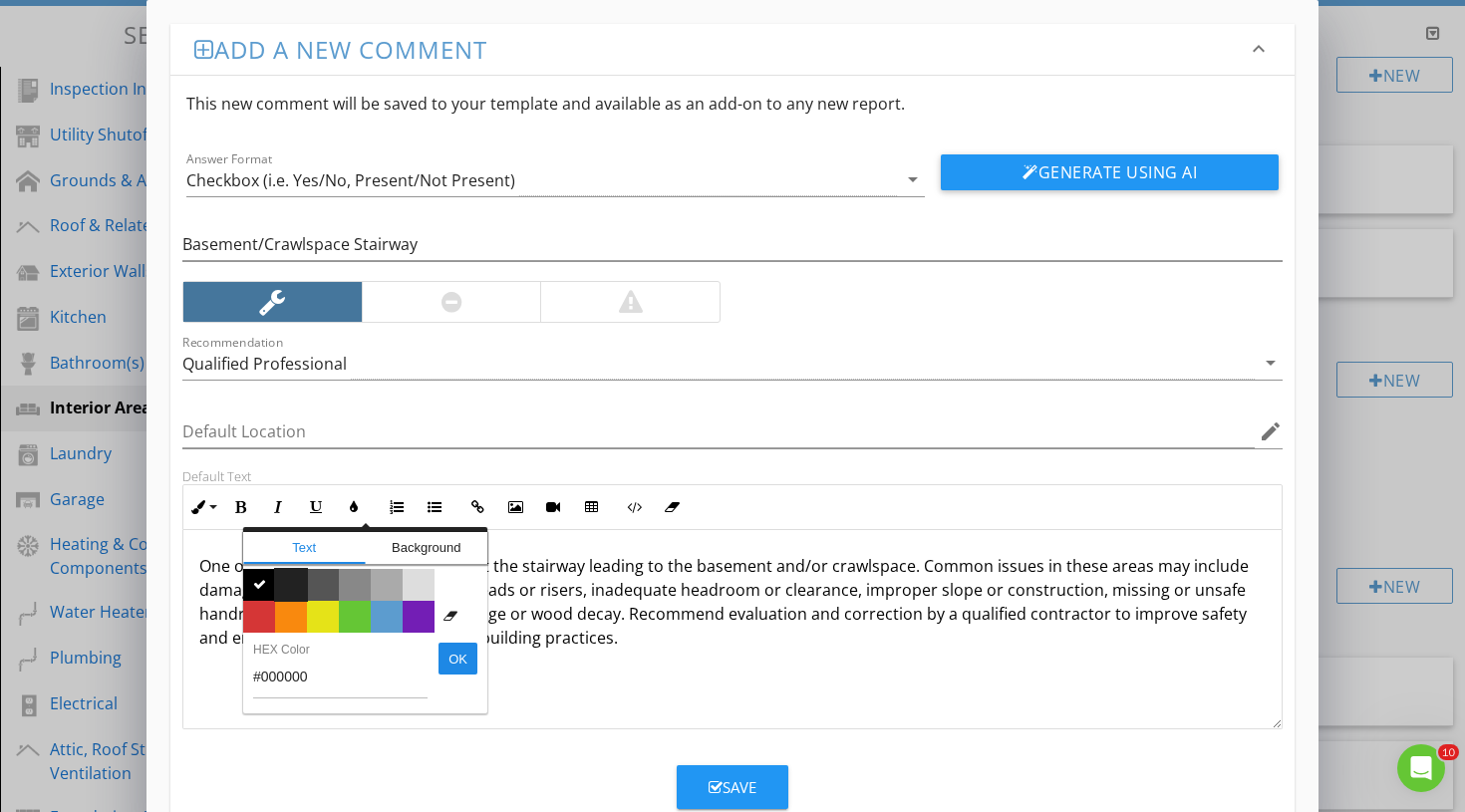 click on "Color #222222" at bounding box center (291, 585) 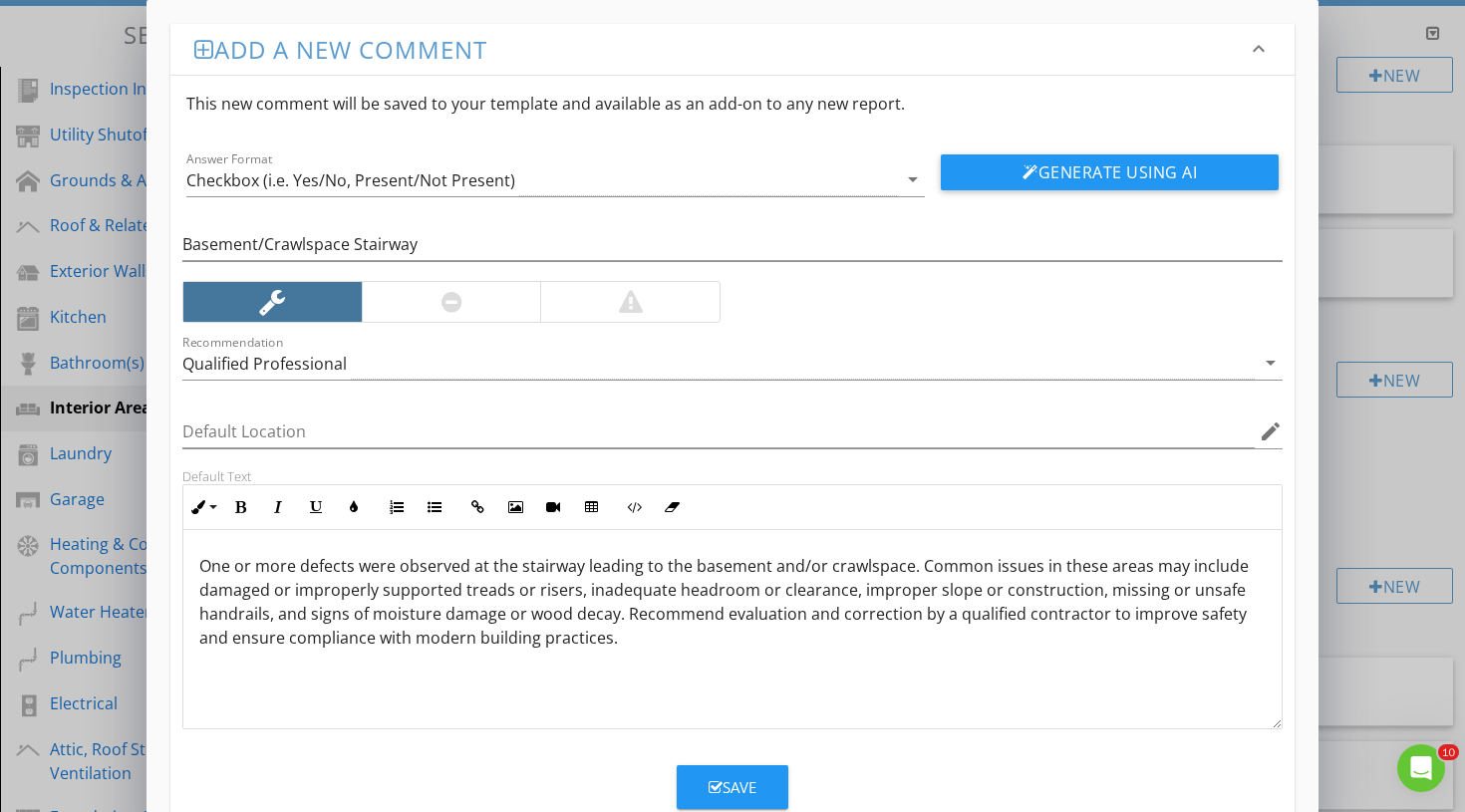 click on "One or more defects were observed at the stairway leading to the basement and/or crawlspace. Common issues in these areas may include damaged or improperly supported treads or risers, inadequate headroom or clearance, improper slope or construction, missing or unsafe handrails, and signs of moisture damage or wood decay. Recommend evaluation and correction by a qualified contractor to improve safety and ensure compliance with modern building practices." at bounding box center [724, 602] 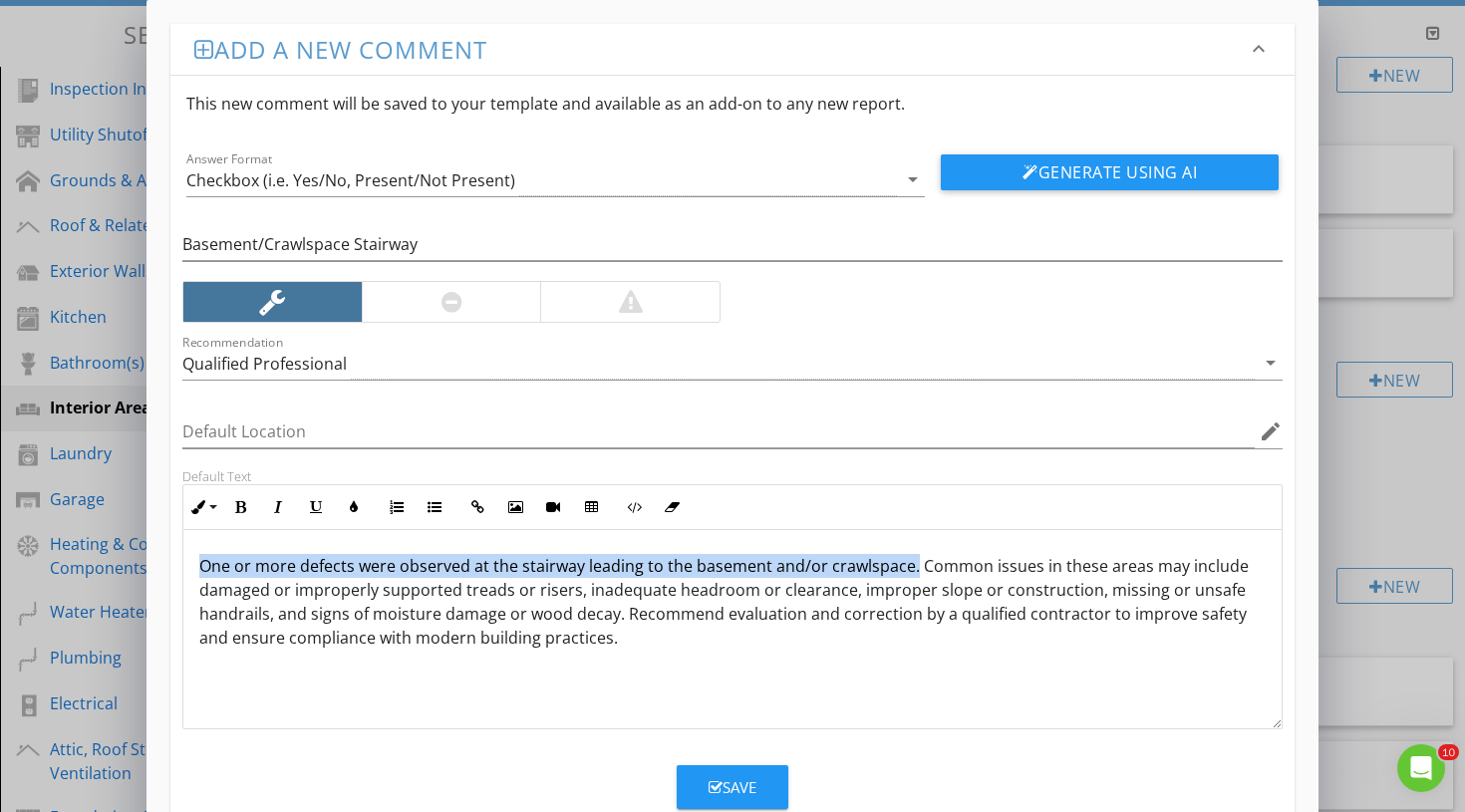 drag, startPoint x: 196, startPoint y: 567, endPoint x: 911, endPoint y: 575, distance: 715.0448 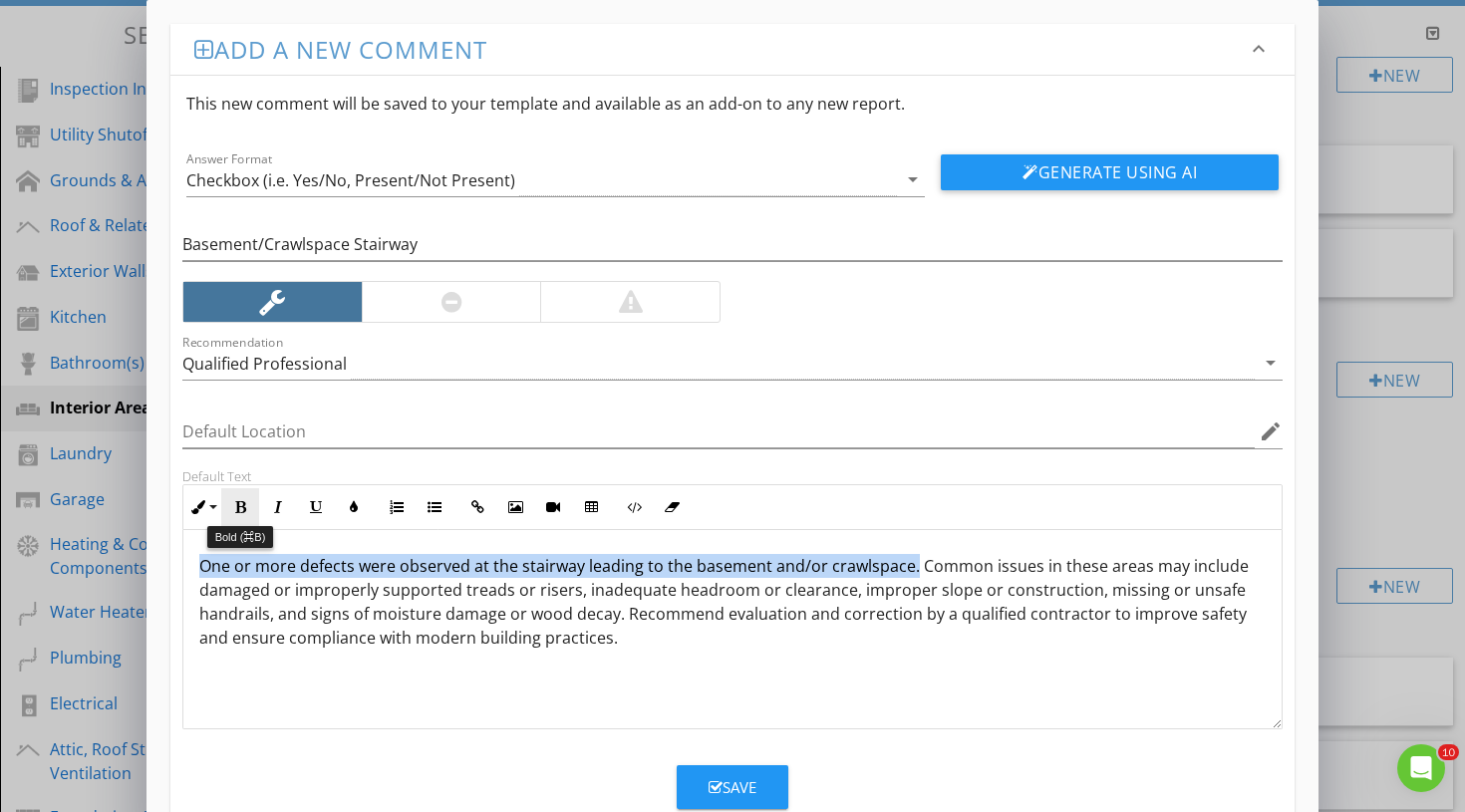 click on "Bold" at bounding box center (240, 507) 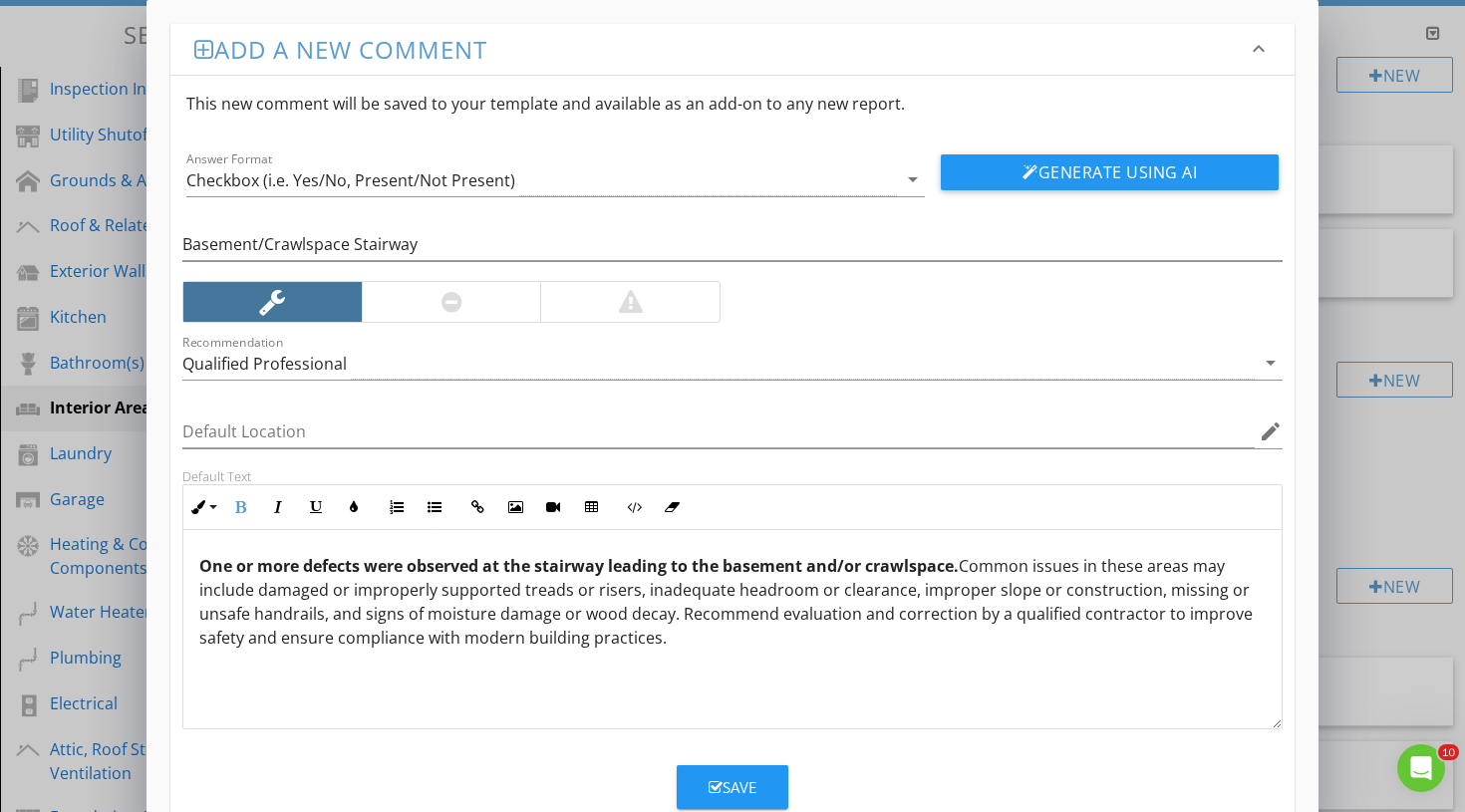 click on "One or more defects were observed at the stairway leading to the basement and/or crawlspace.  Common issues in these areas may include damaged or improperly supported treads or risers, inadequate headroom or clearance, improper slope or construction, missing or unsafe handrails, and signs of moisture damage or wood decay. Recommend evaluation and correction by a qualified contractor to improve safety and ensure compliance with modern building practices." at bounding box center [726, 602] 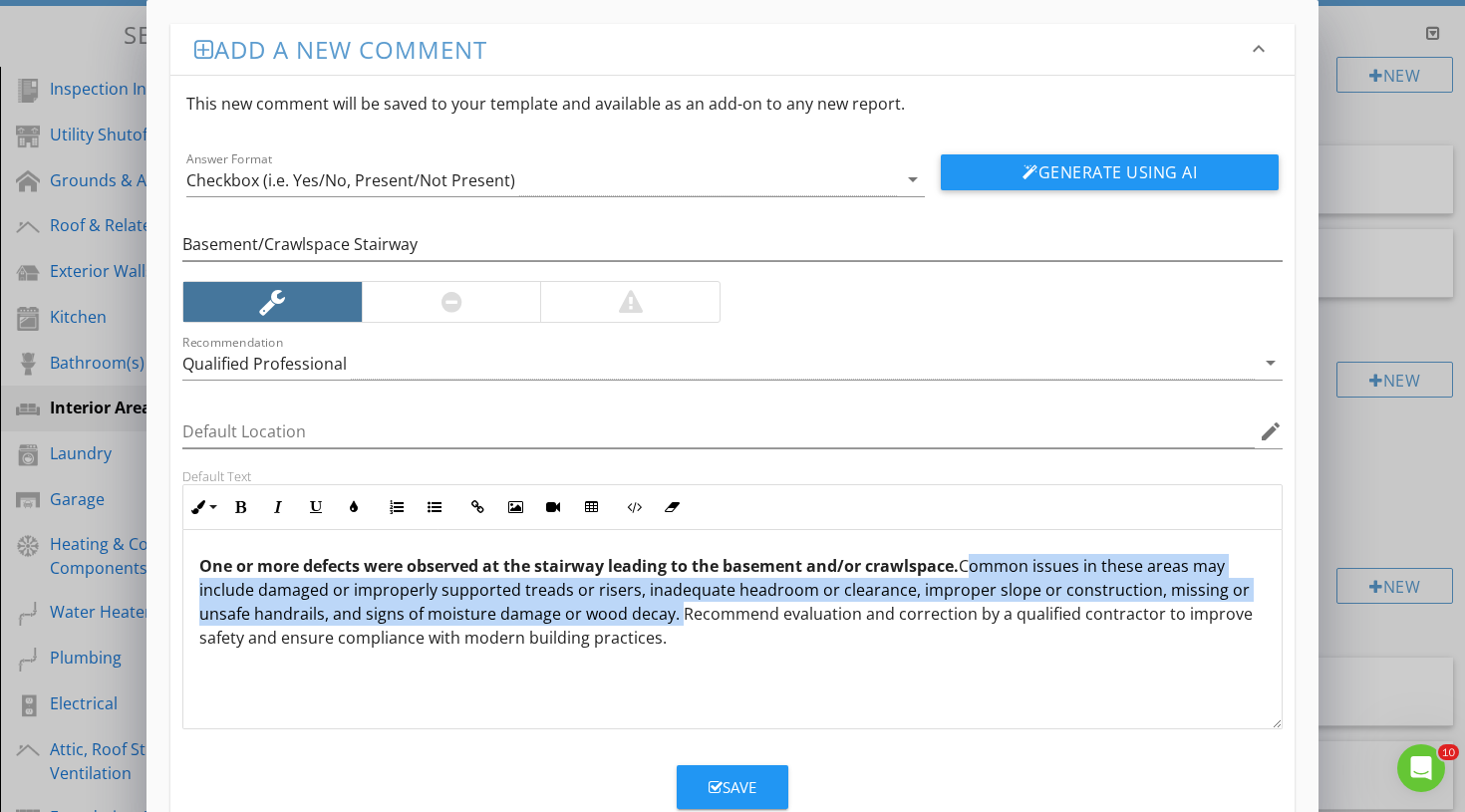 drag, startPoint x: 970, startPoint y: 565, endPoint x: 674, endPoint y: 622, distance: 301.43822 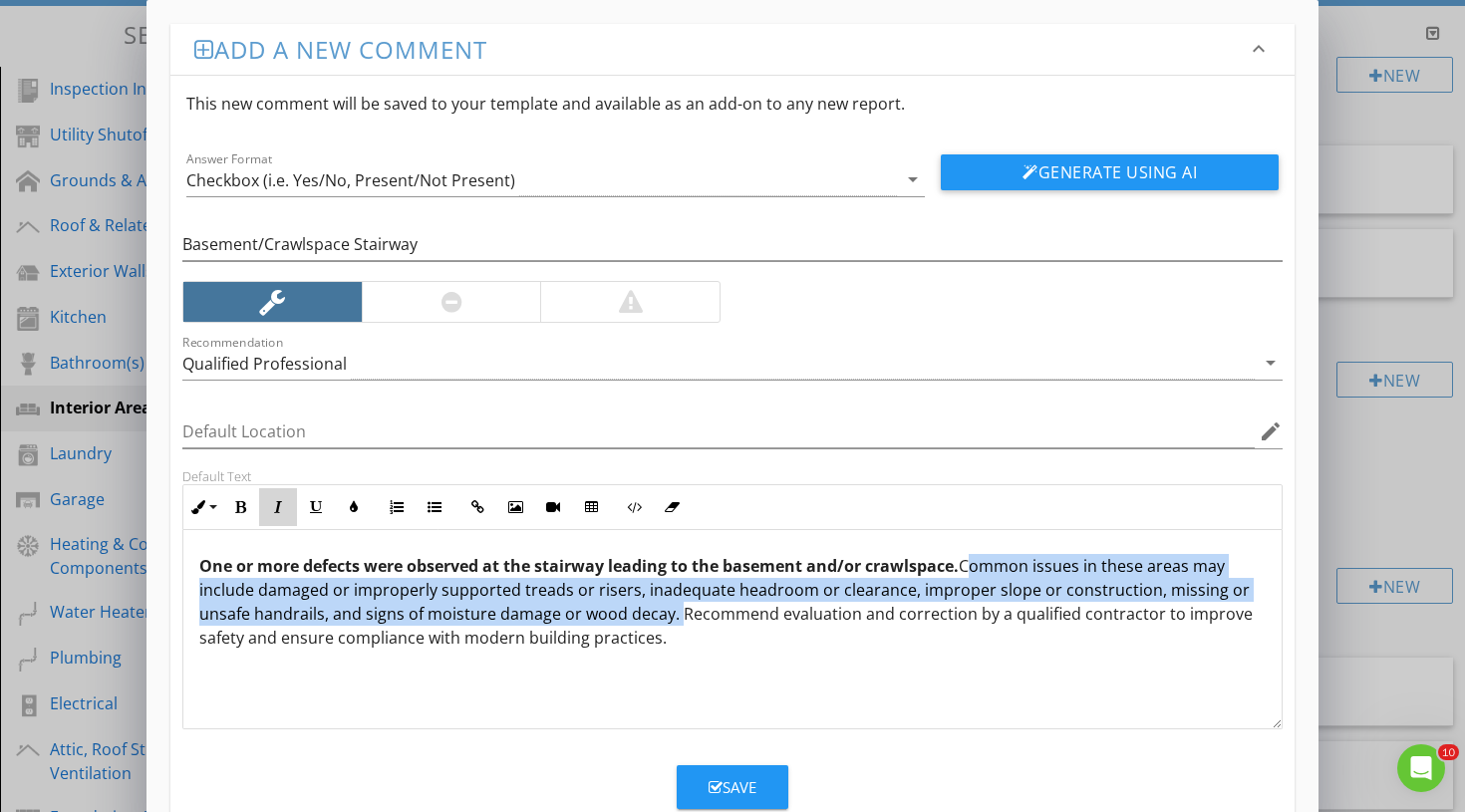 click on "Italic" at bounding box center (278, 507) 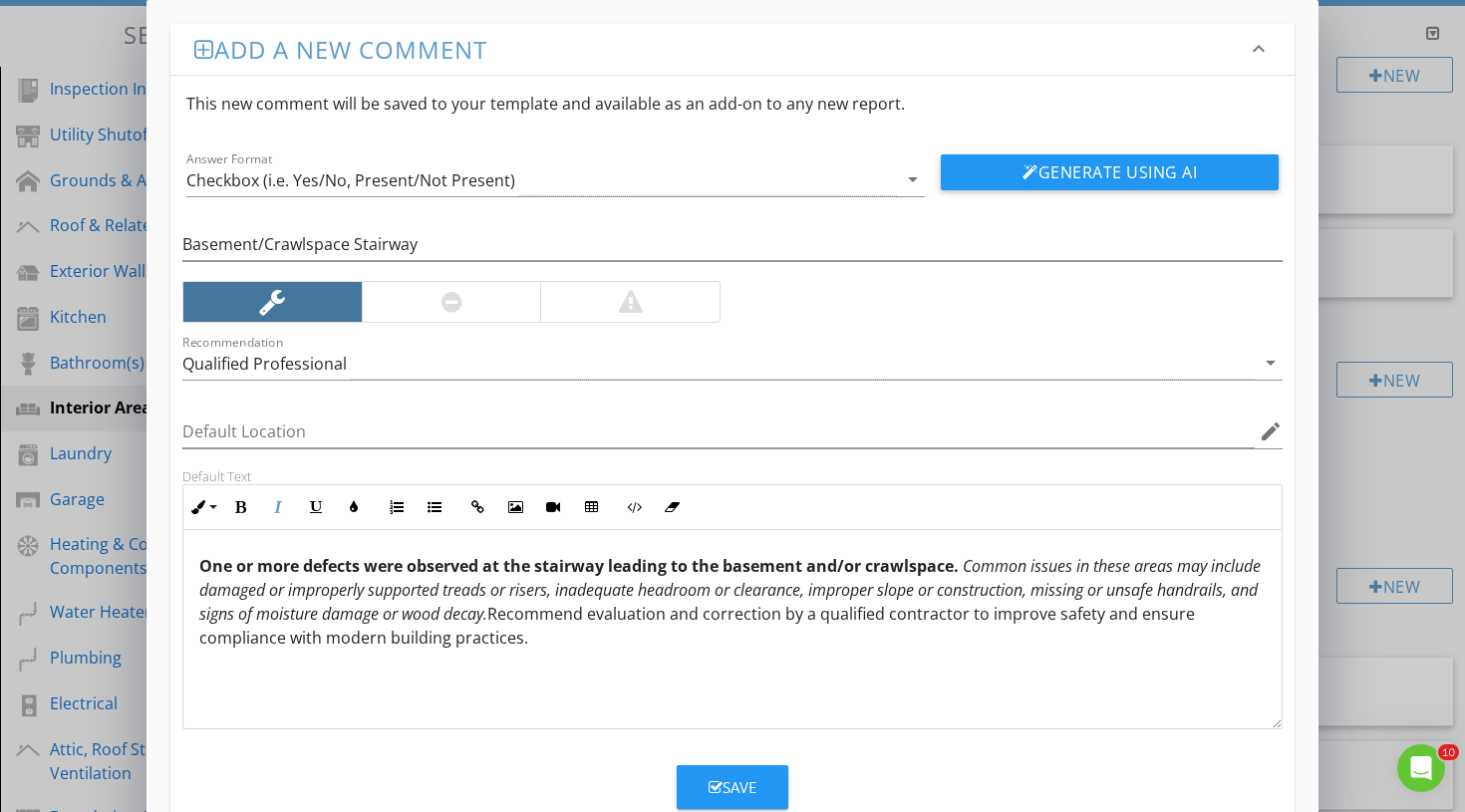 click on "One or more defects were observed at the stairway leading to the basement and/or crawlspace.   Common issues in these areas may include damaged or improperly supported treads or risers, inadequate headroom or clearance, improper slope or construction, missing or unsafe handrails, and signs of moisture damage or wood decay.  Recommend evaluation and correction by a qualified contractor to improve safety and ensure compliance with modern building practices." at bounding box center (732, 602) 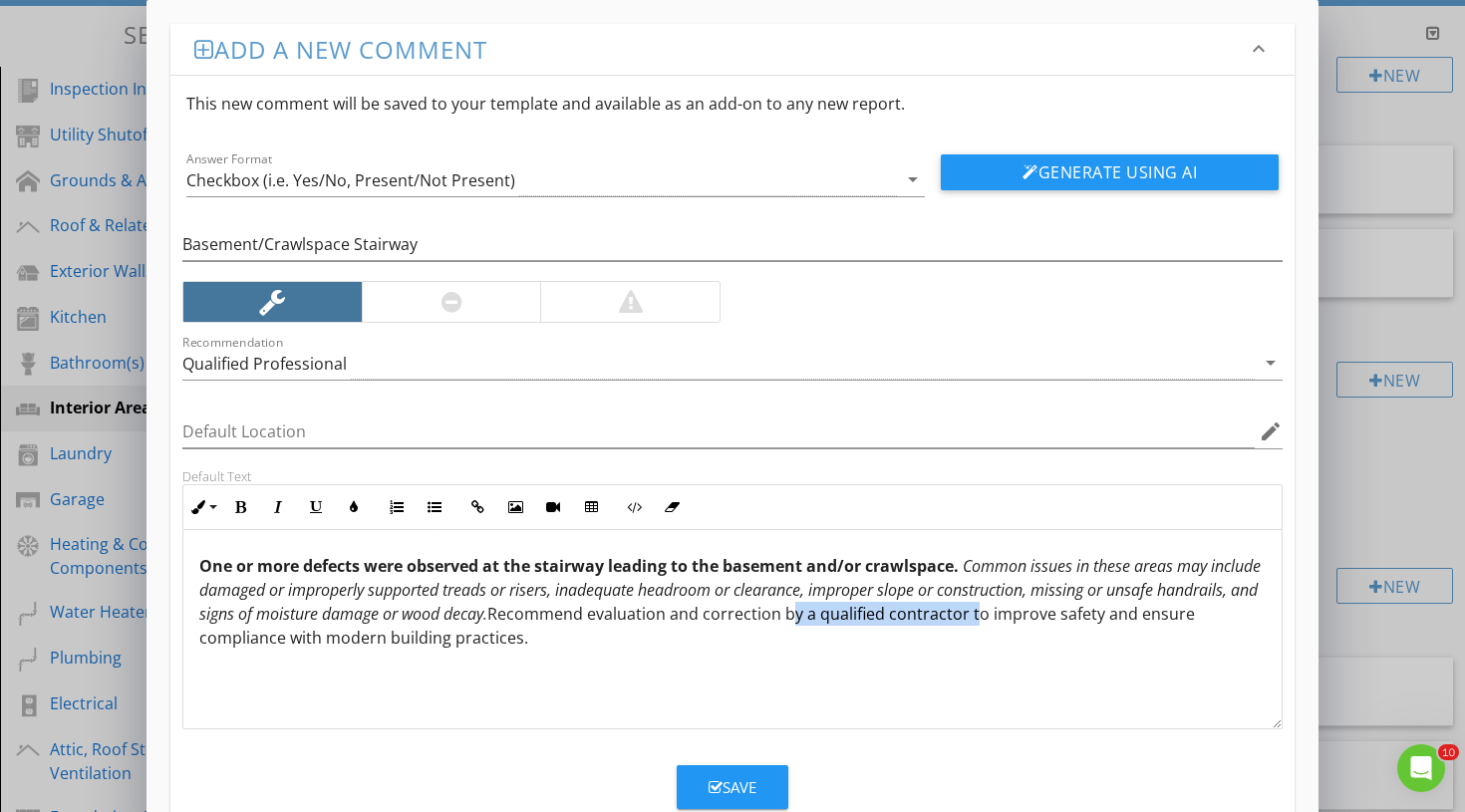 drag, startPoint x: 895, startPoint y: 617, endPoint x: 1081, endPoint y: 615, distance: 186.0108 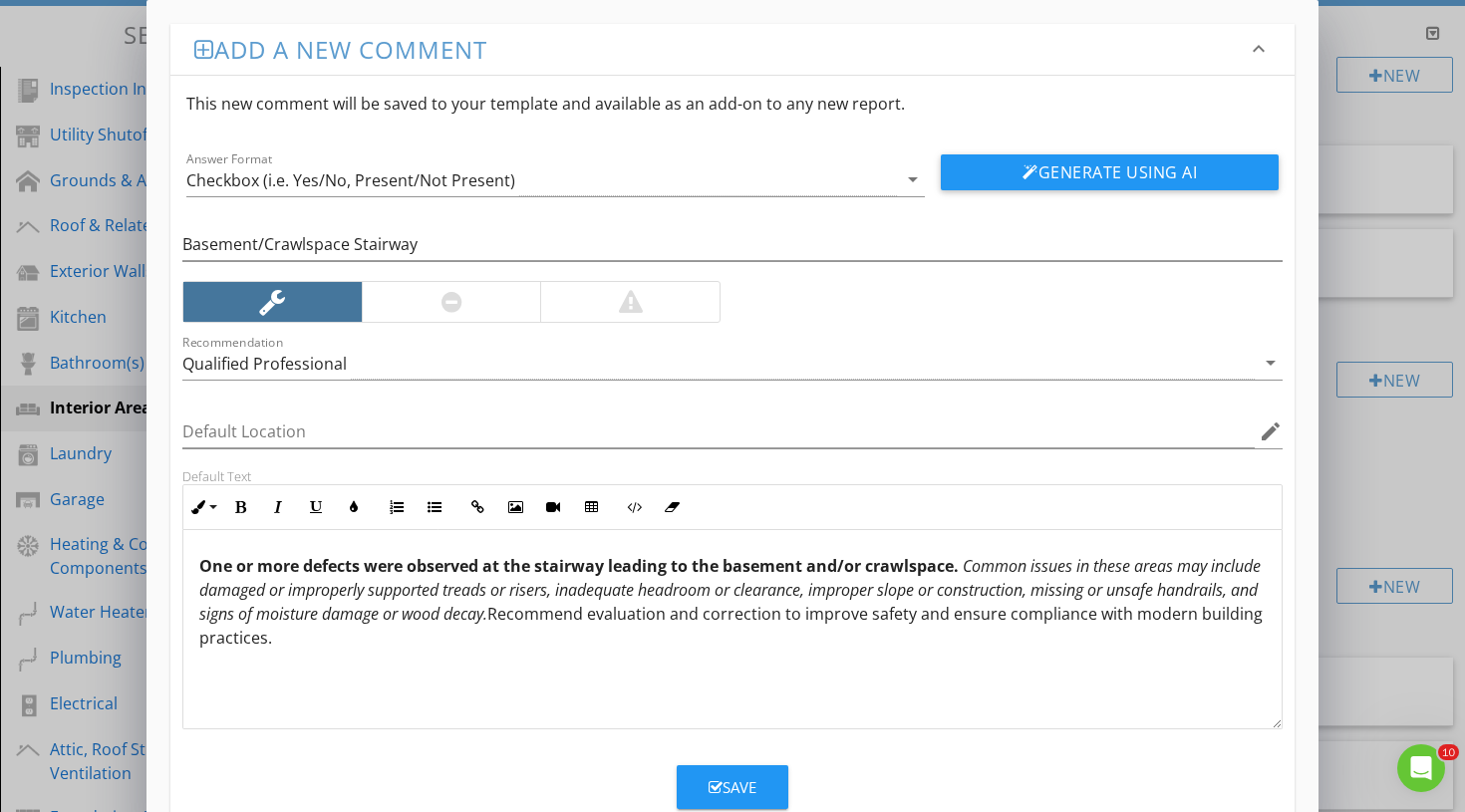 drag, startPoint x: 602, startPoint y: 619, endPoint x: 612, endPoint y: 656, distance: 38.327536 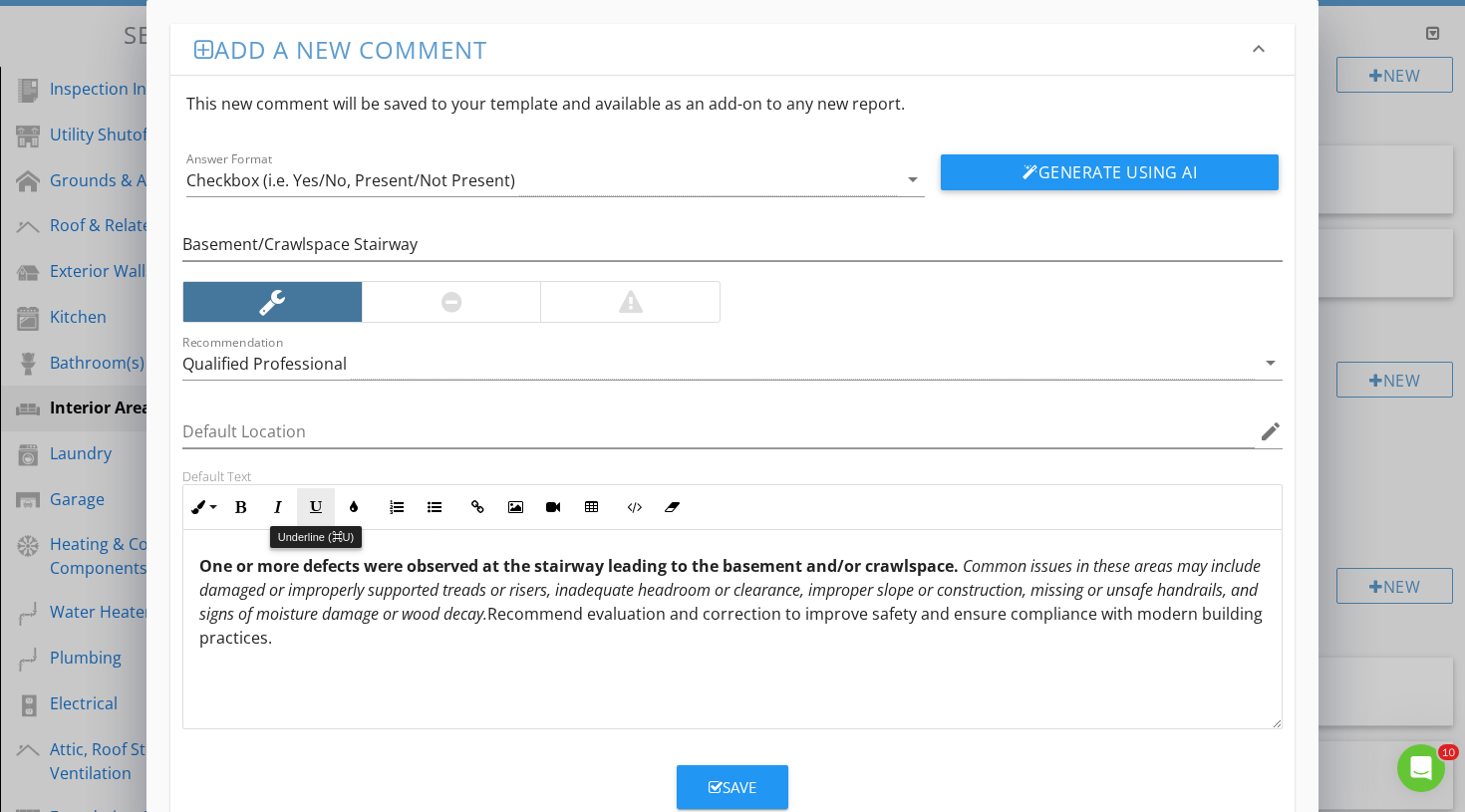 click at bounding box center [316, 507] 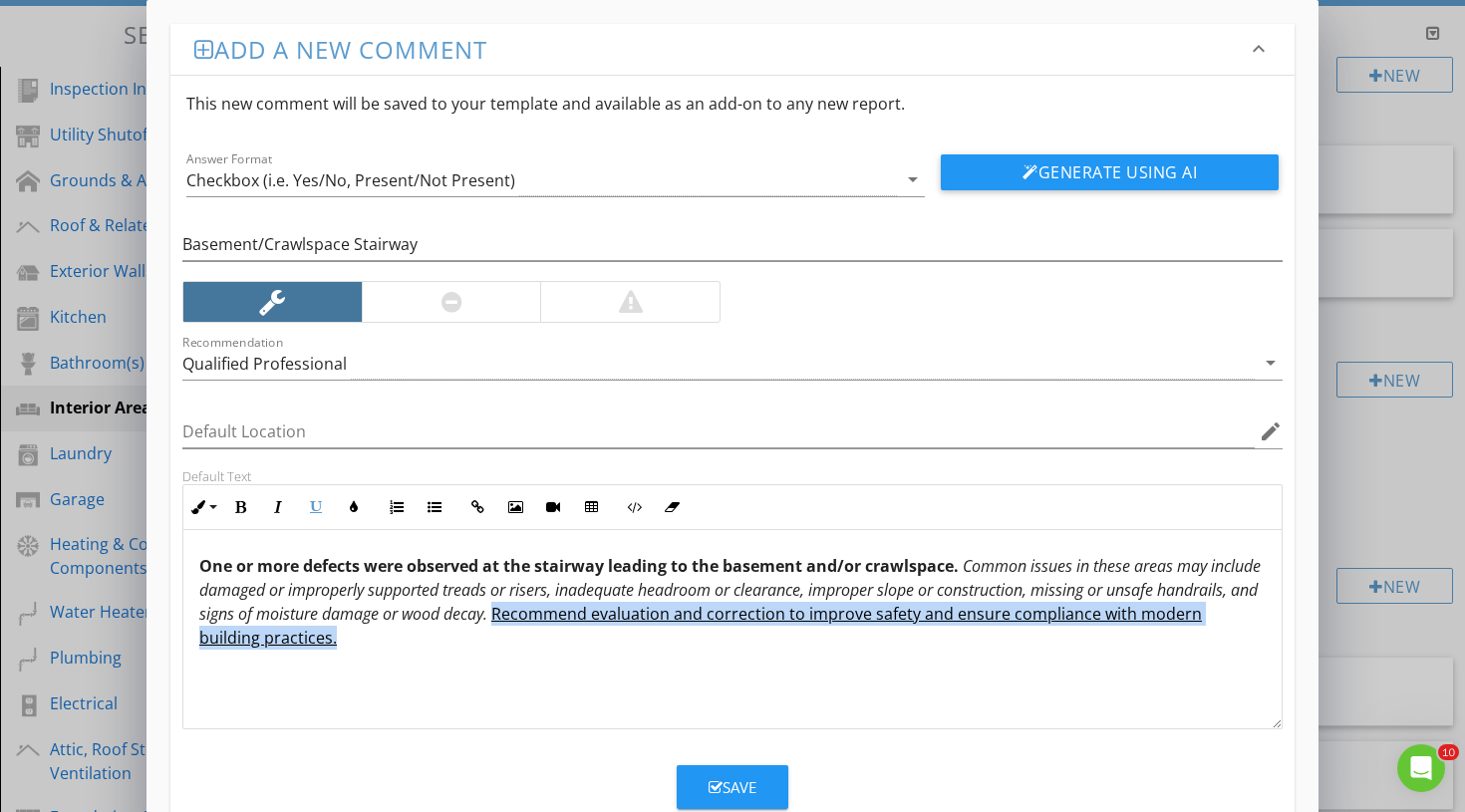click on "Save" at bounding box center (732, 787) 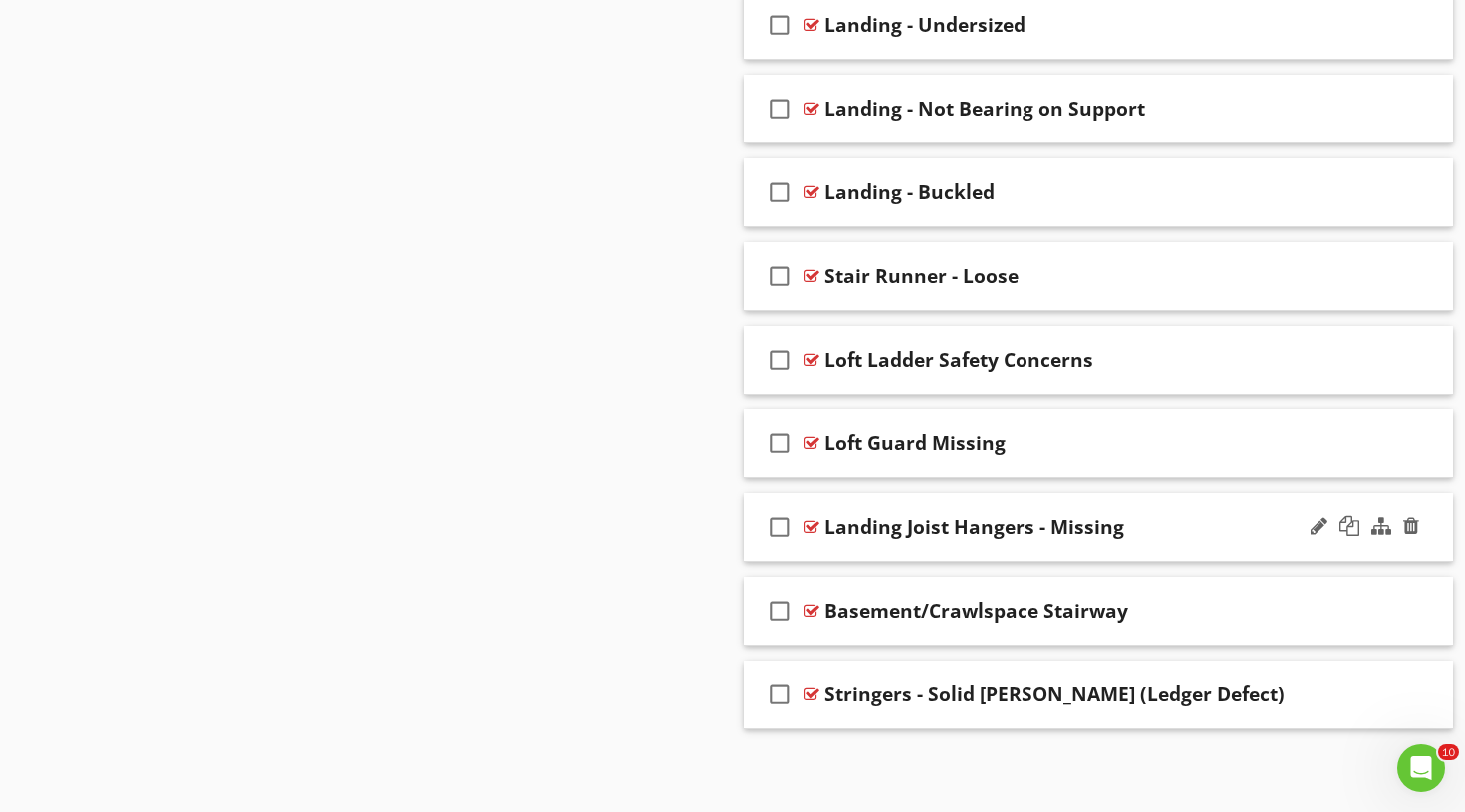 scroll, scrollTop: 3872, scrollLeft: 0, axis: vertical 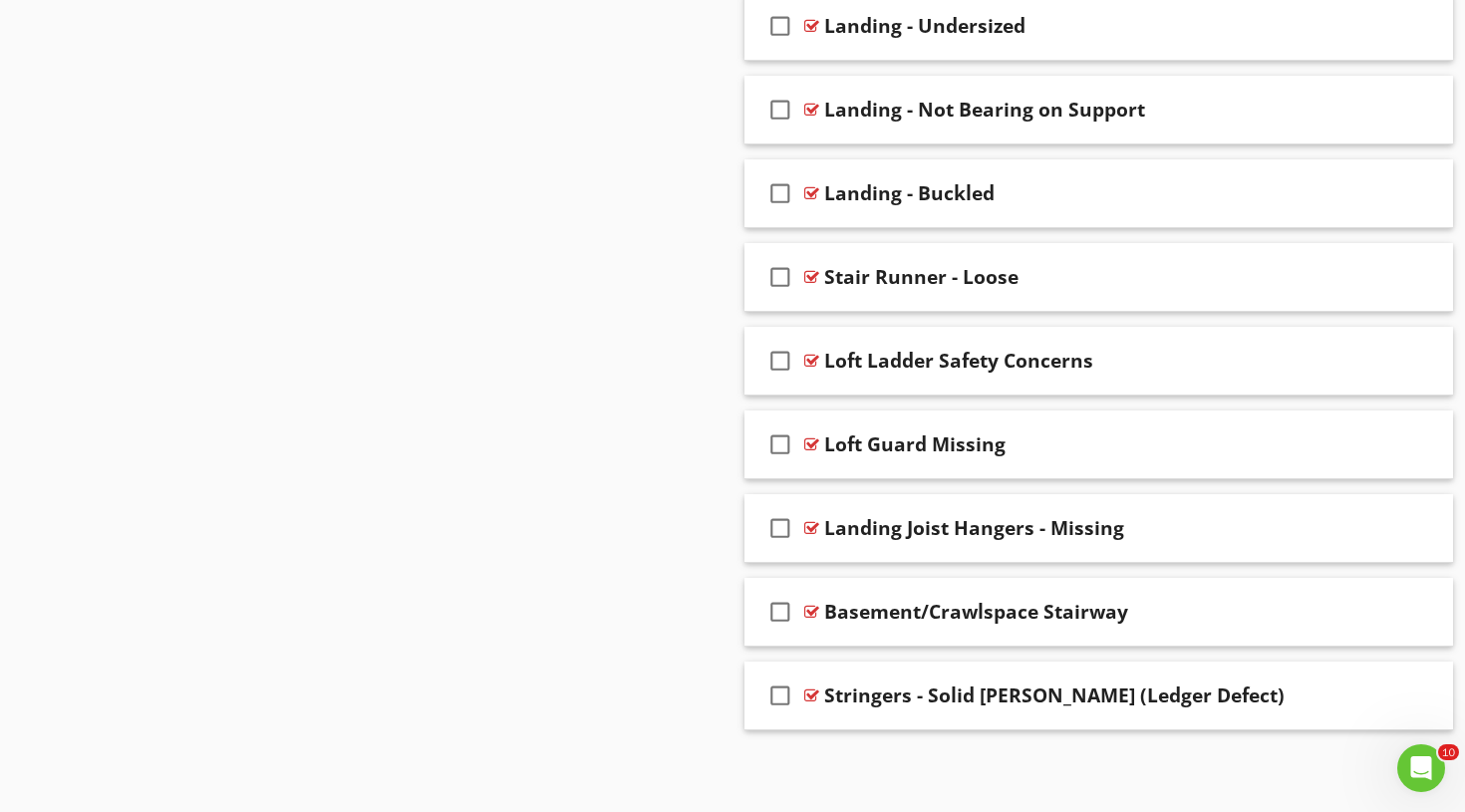 type 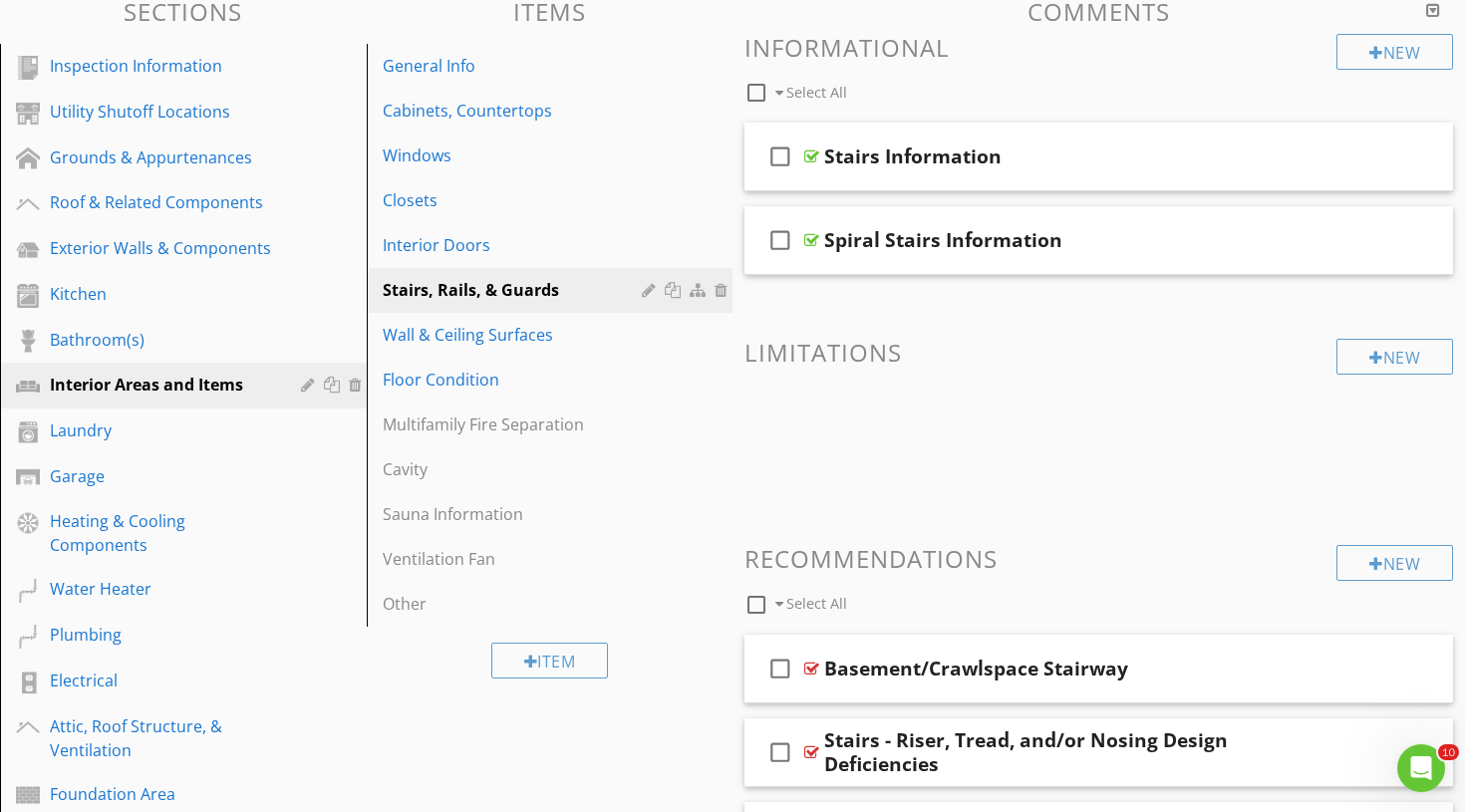 scroll, scrollTop: 303, scrollLeft: 0, axis: vertical 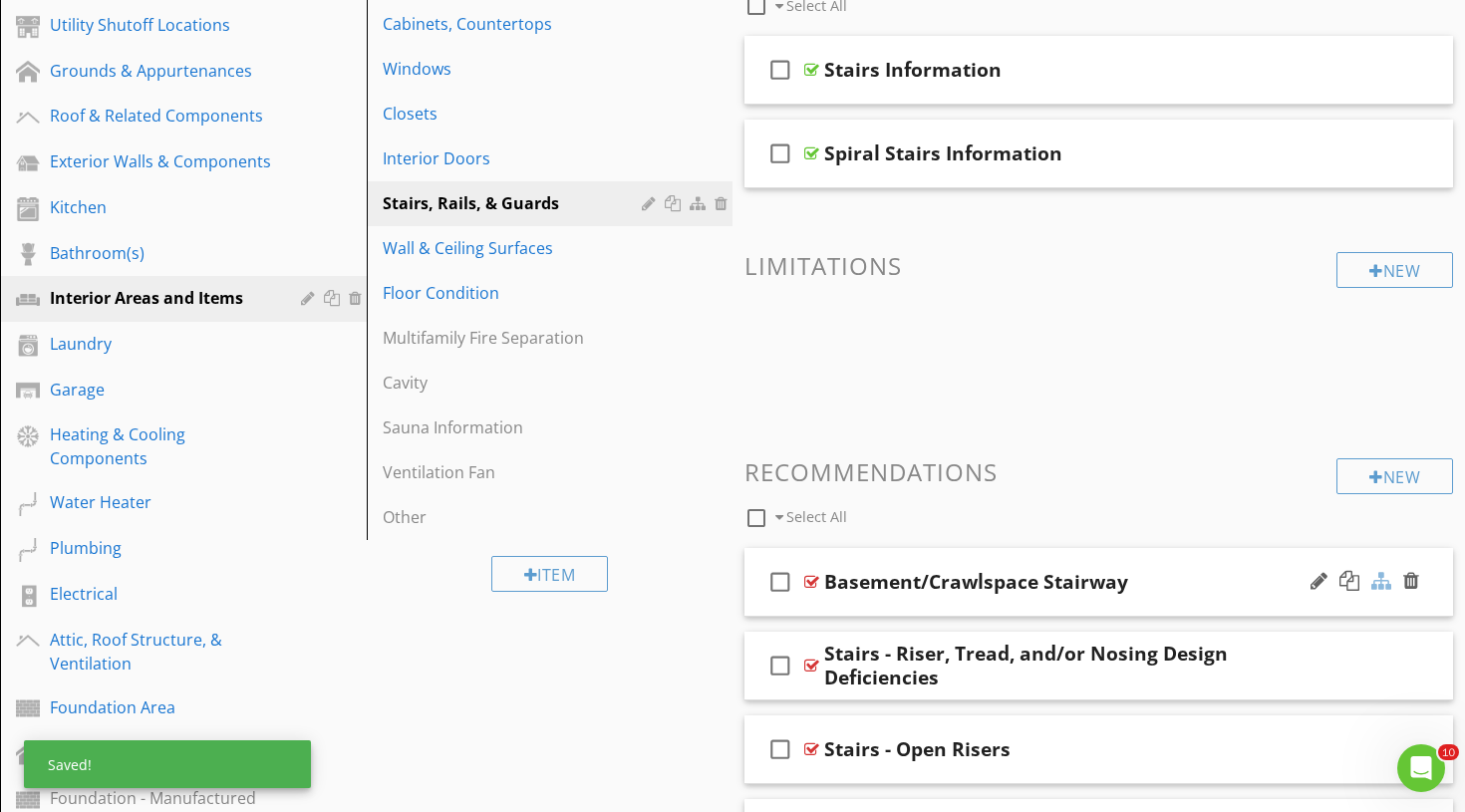 click at bounding box center [1381, 581] 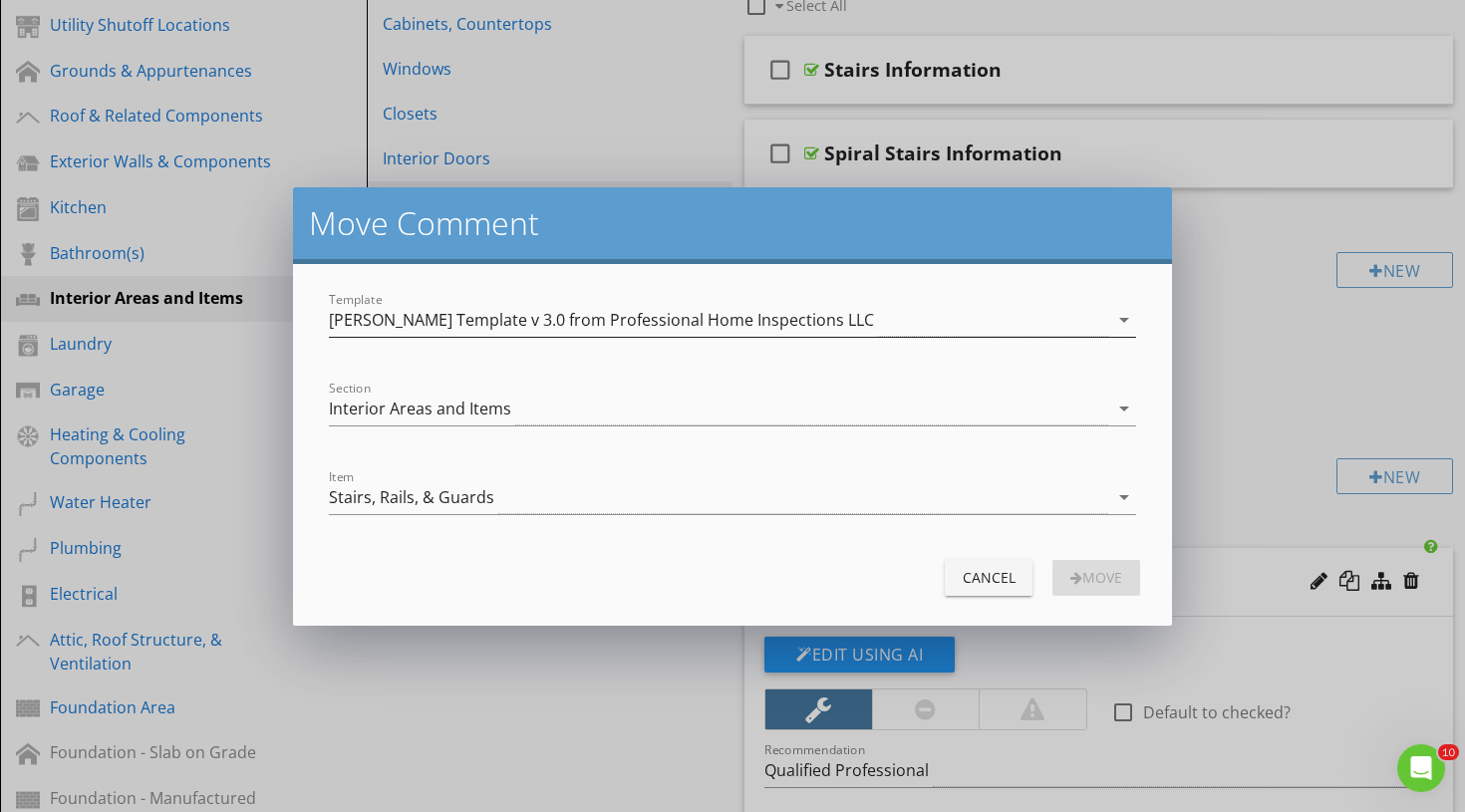 click on "[PERSON_NAME] Template v 3.0 from Professional Home Inspections LLC" at bounding box center [601, 320] 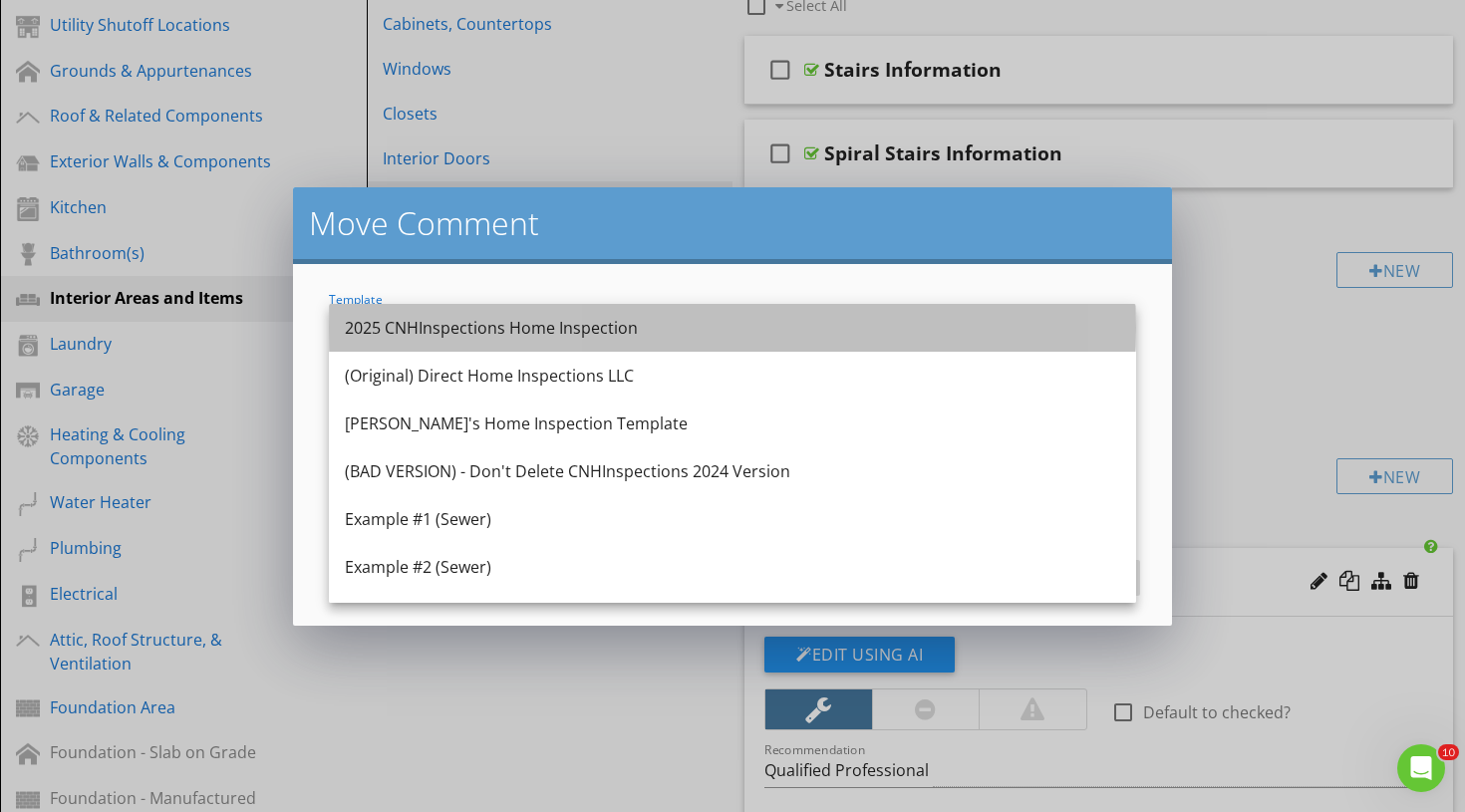 click on "2025 CNHInspections Home Inspection" at bounding box center (732, 328) 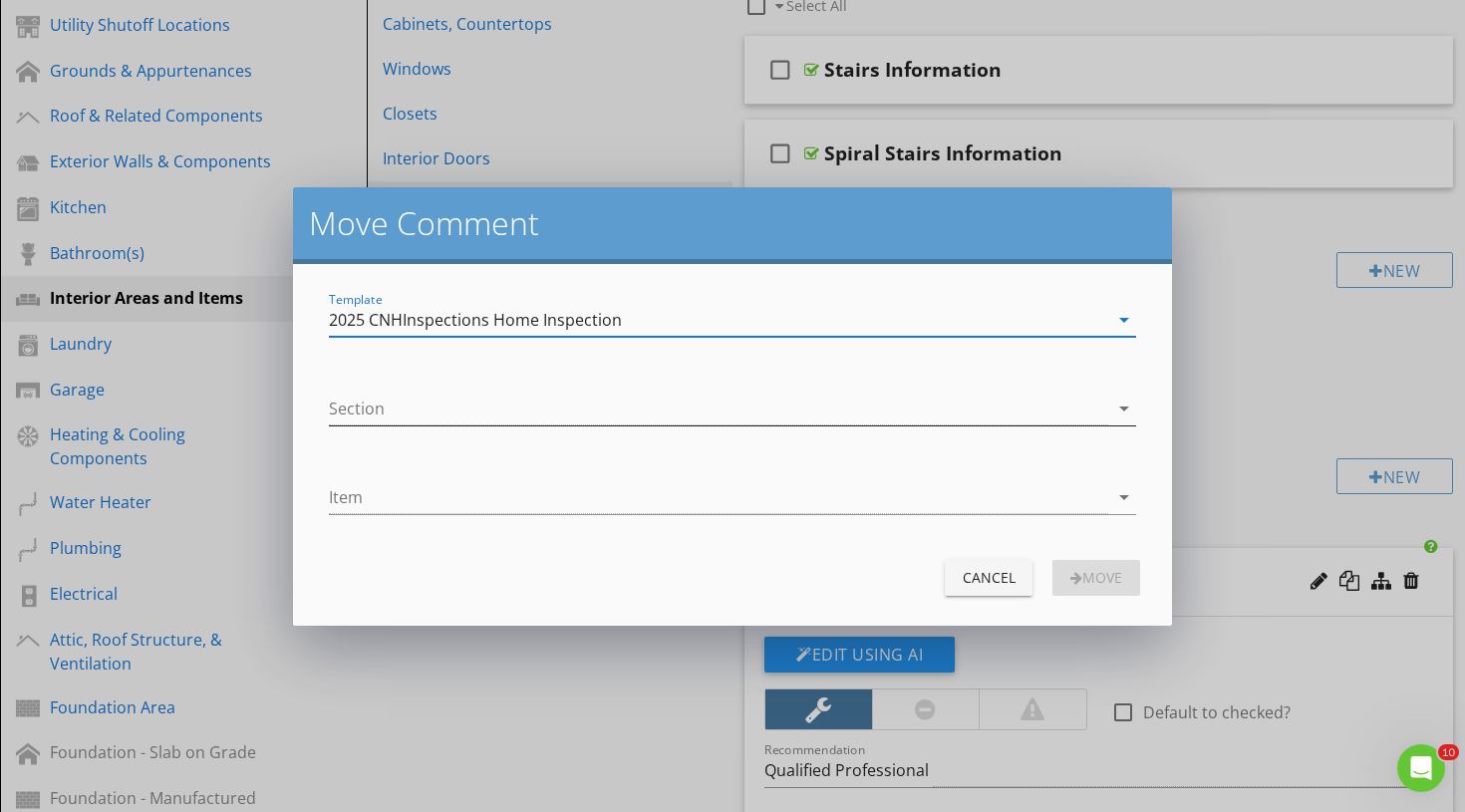 click at bounding box center (719, 408) 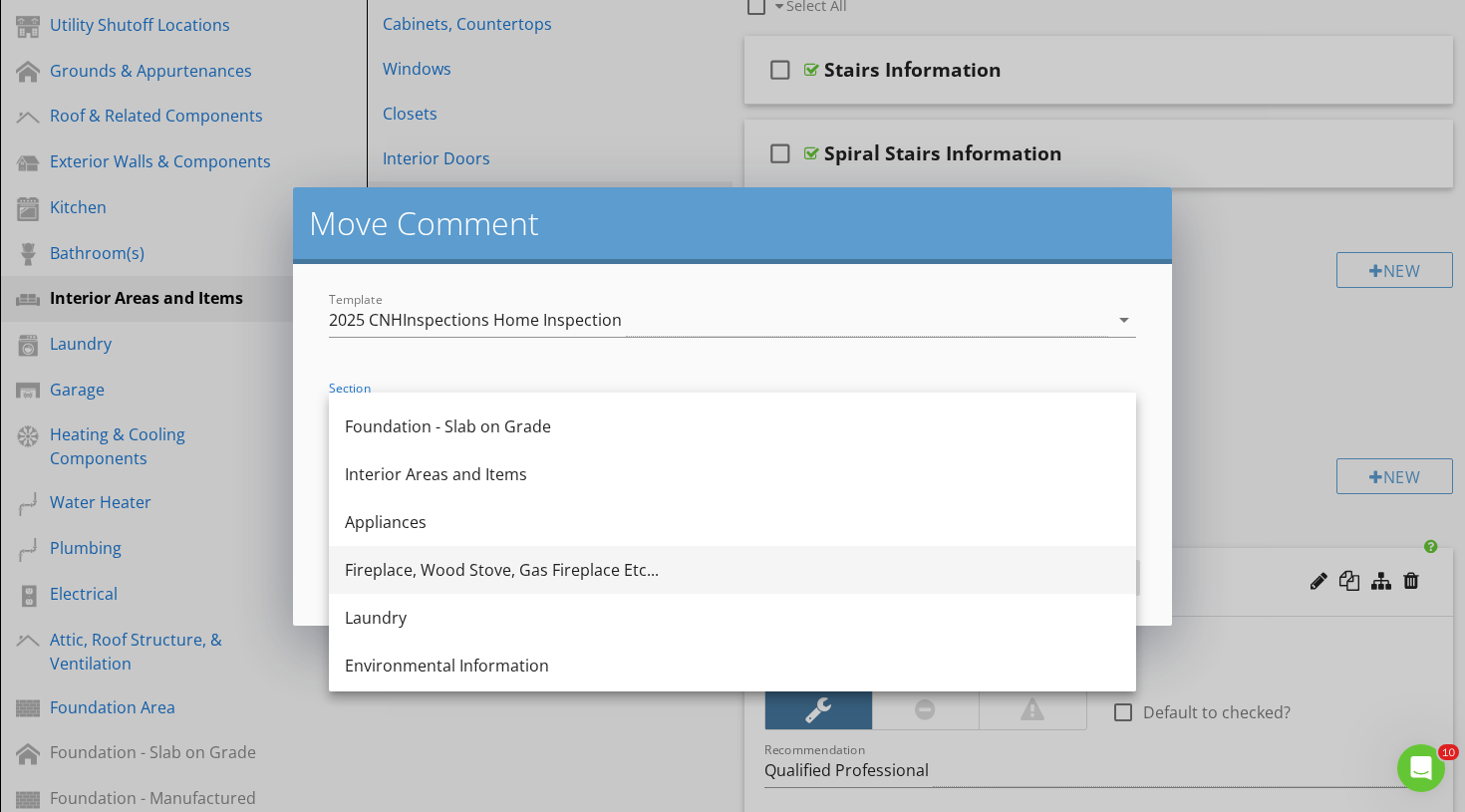 scroll, scrollTop: 600, scrollLeft: 0, axis: vertical 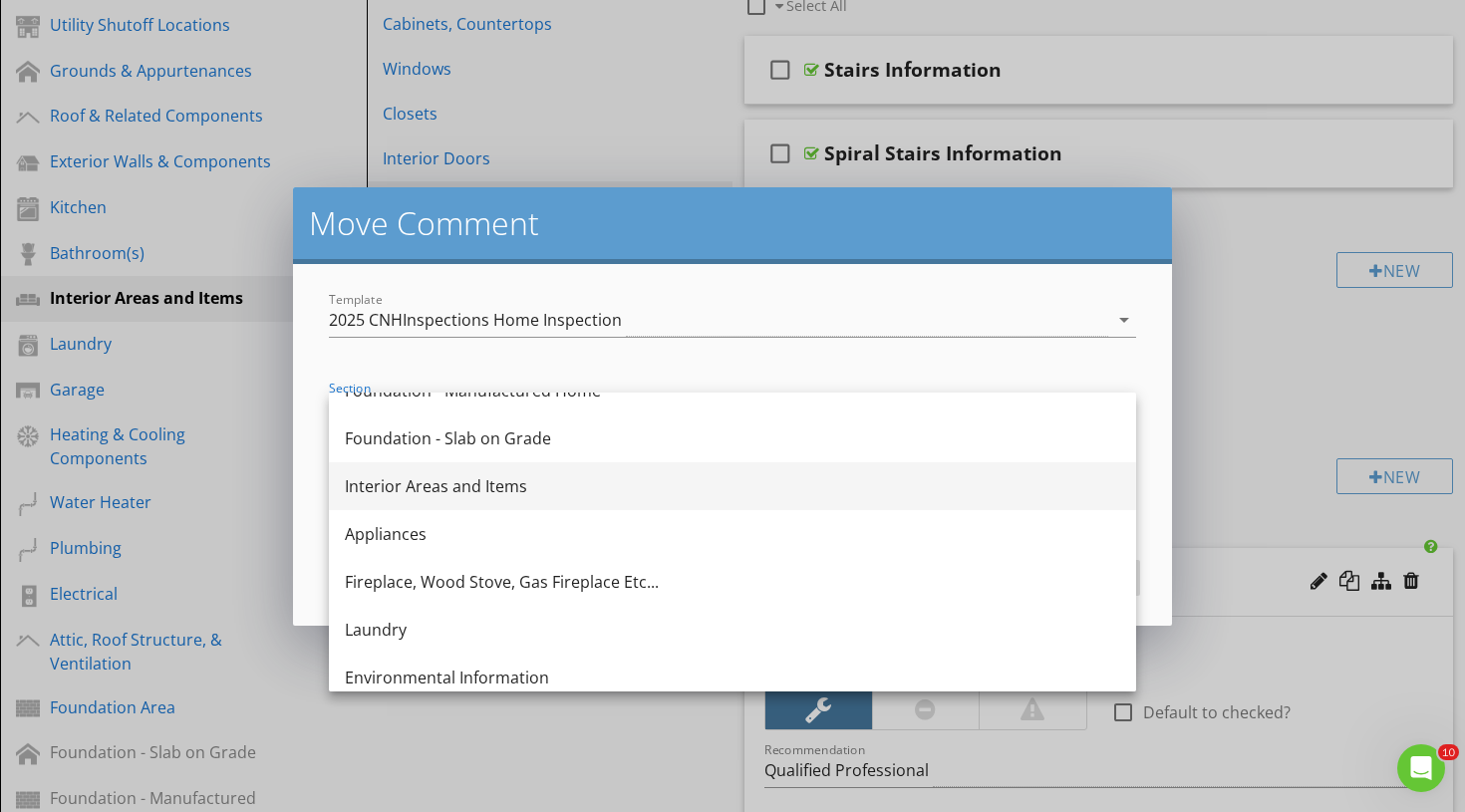 click on "Interior Areas and Items" at bounding box center (732, 486) 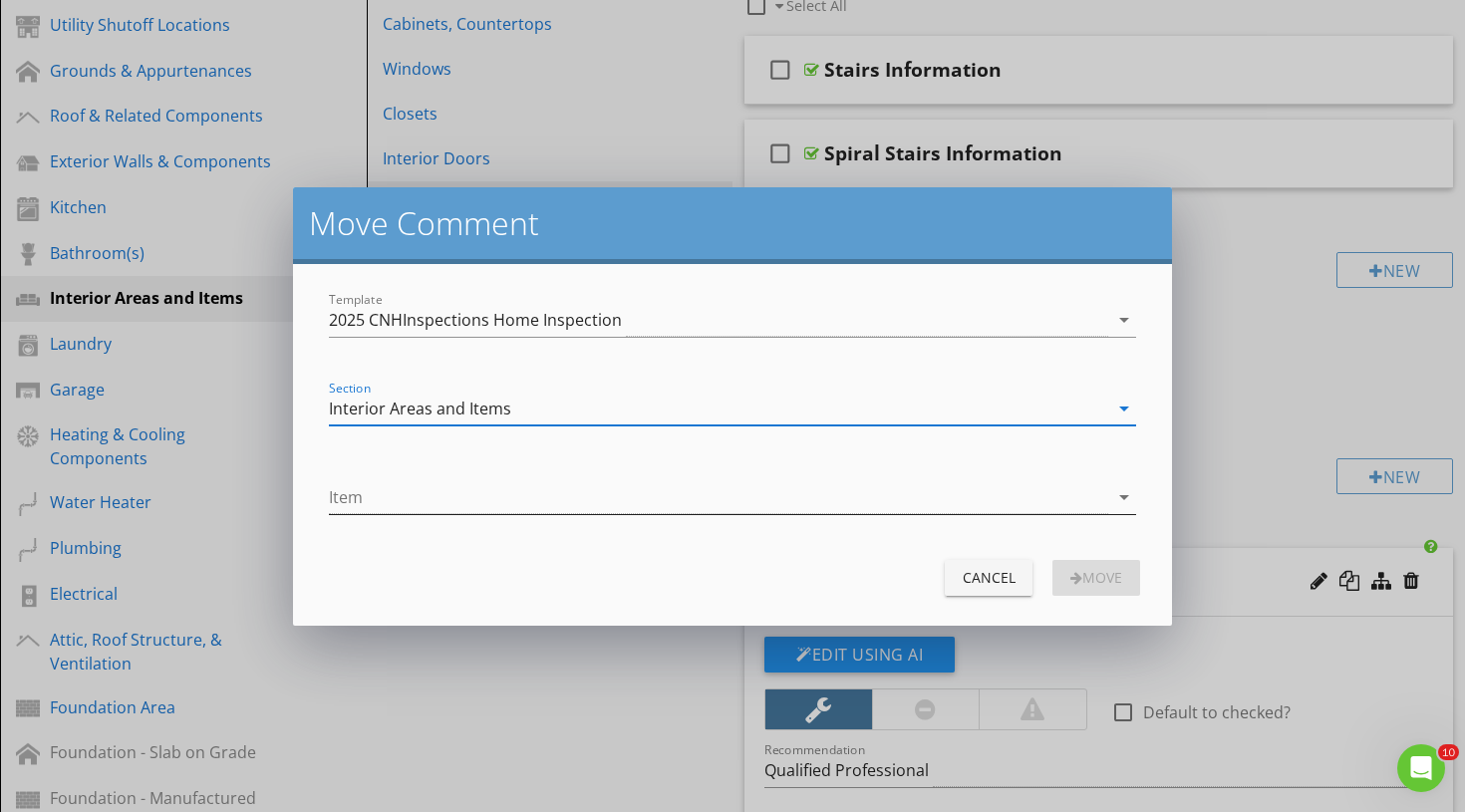 click at bounding box center [719, 497] 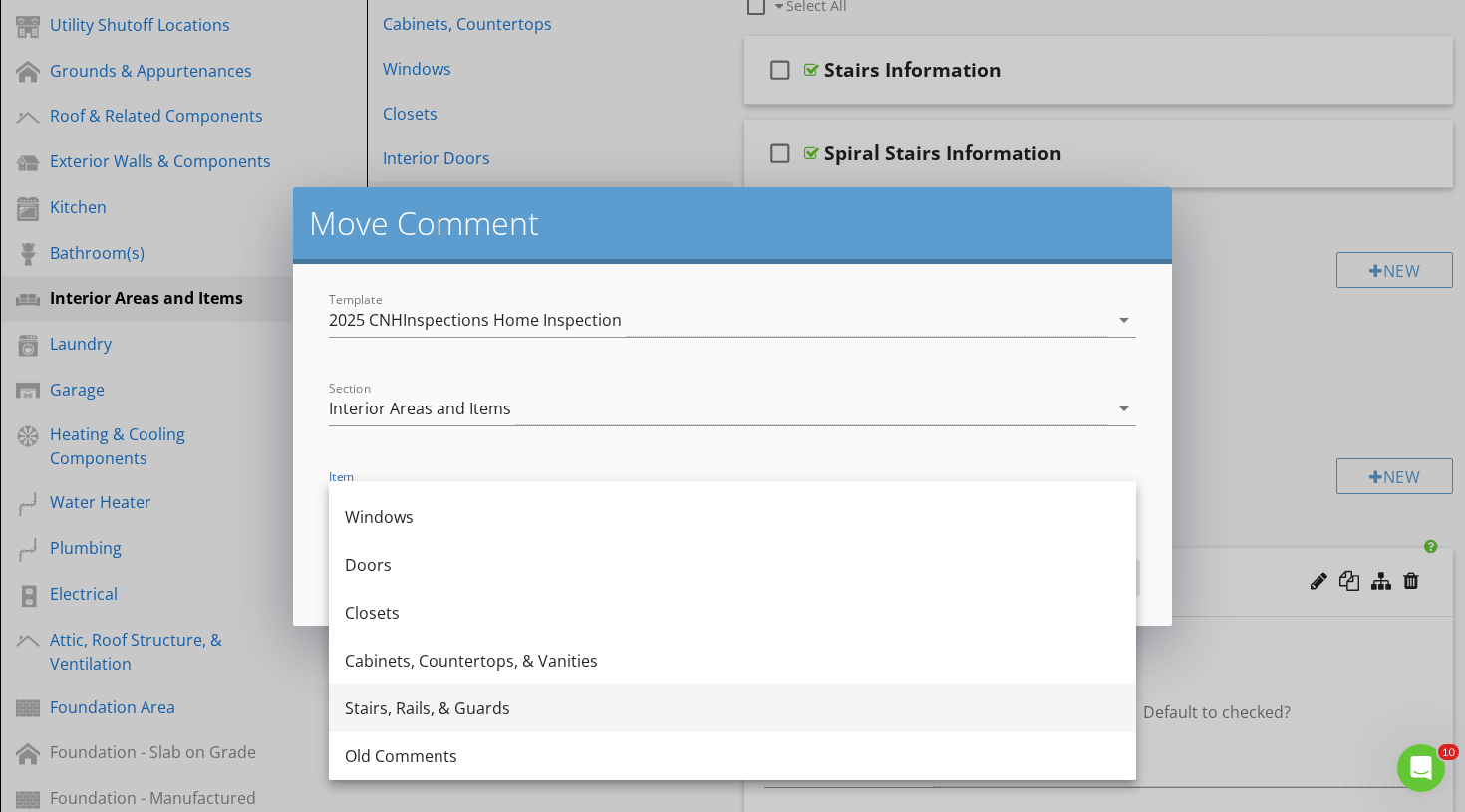 scroll, scrollTop: 84, scrollLeft: 0, axis: vertical 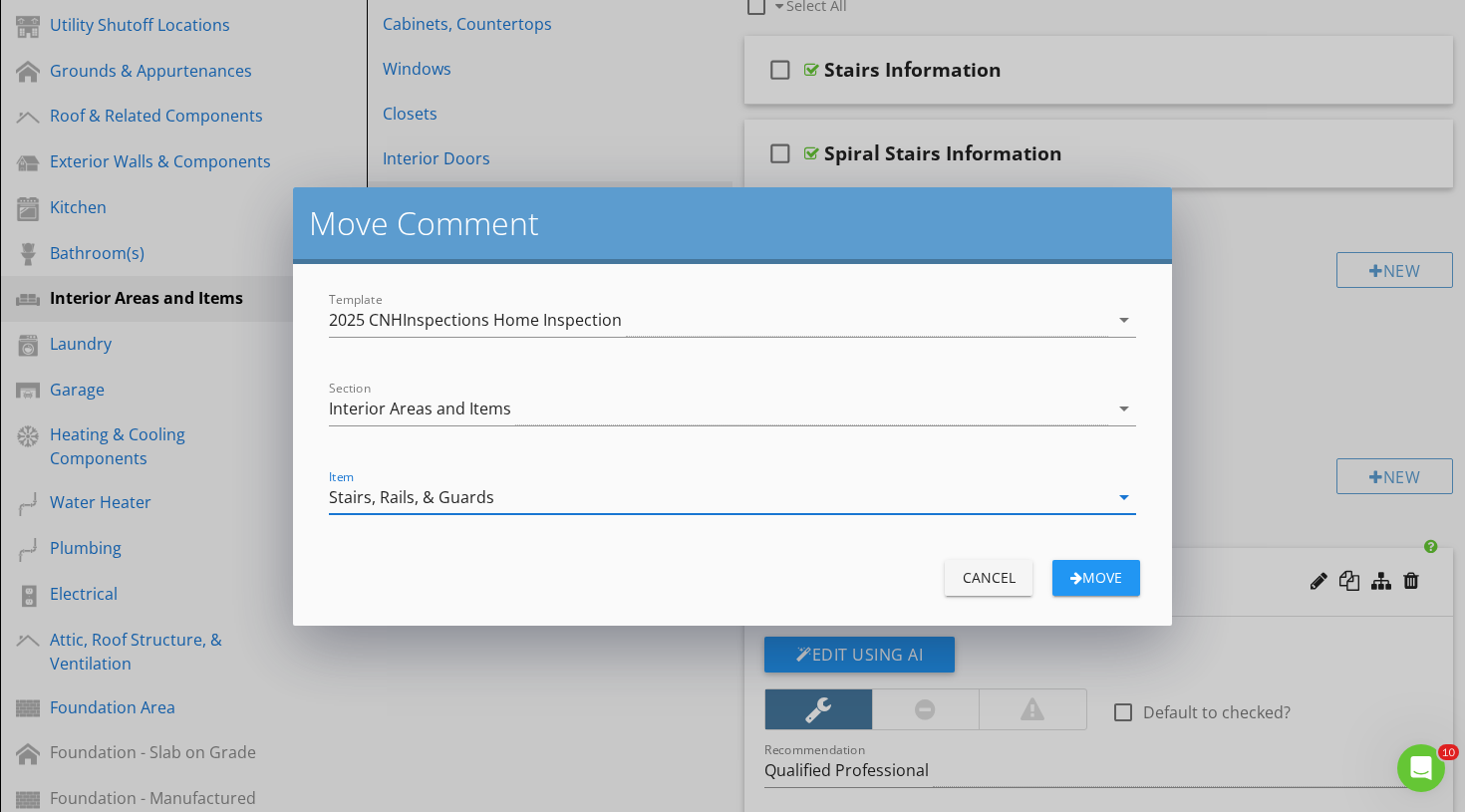 click on "Move" at bounding box center (1096, 577) 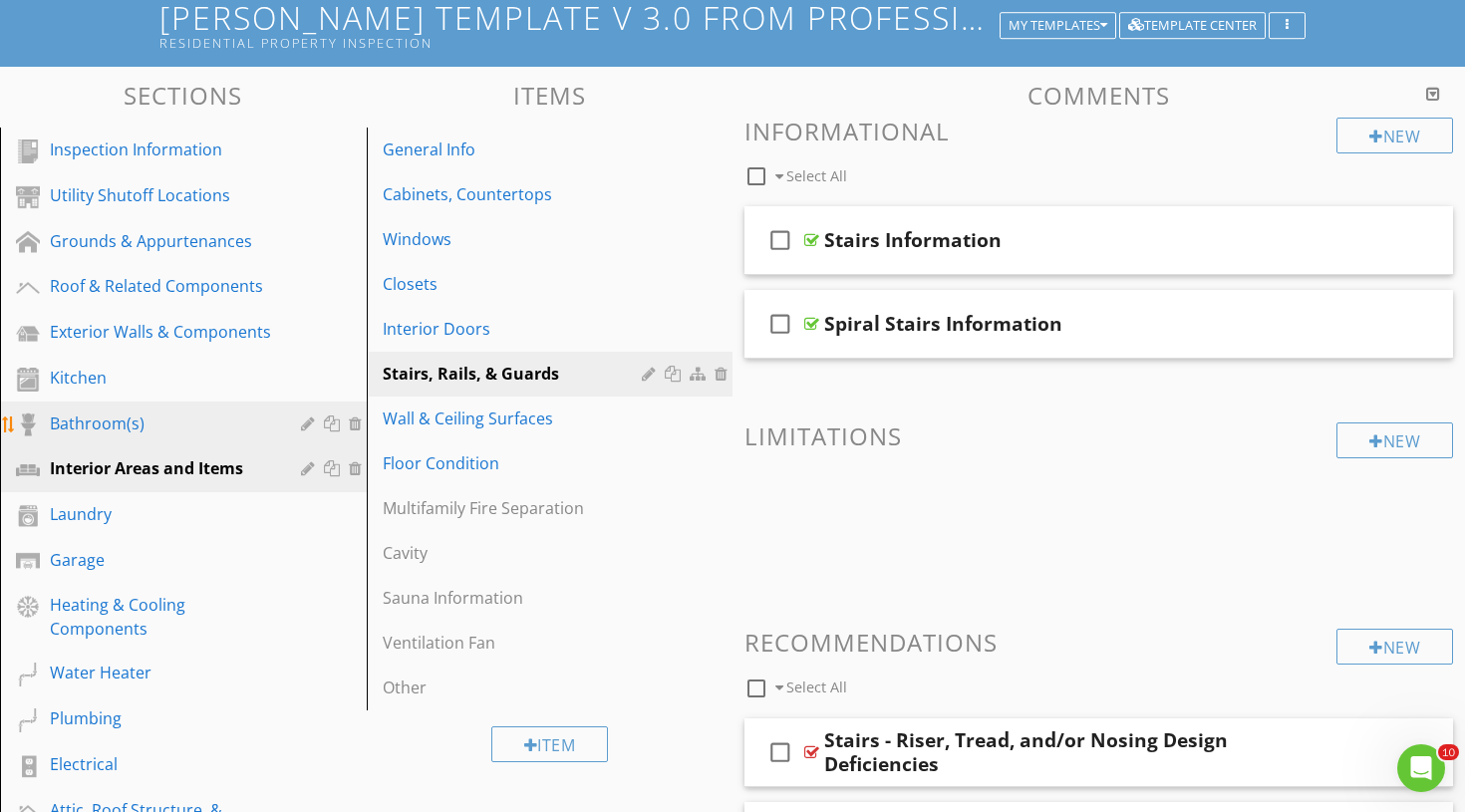 scroll, scrollTop: 138, scrollLeft: 0, axis: vertical 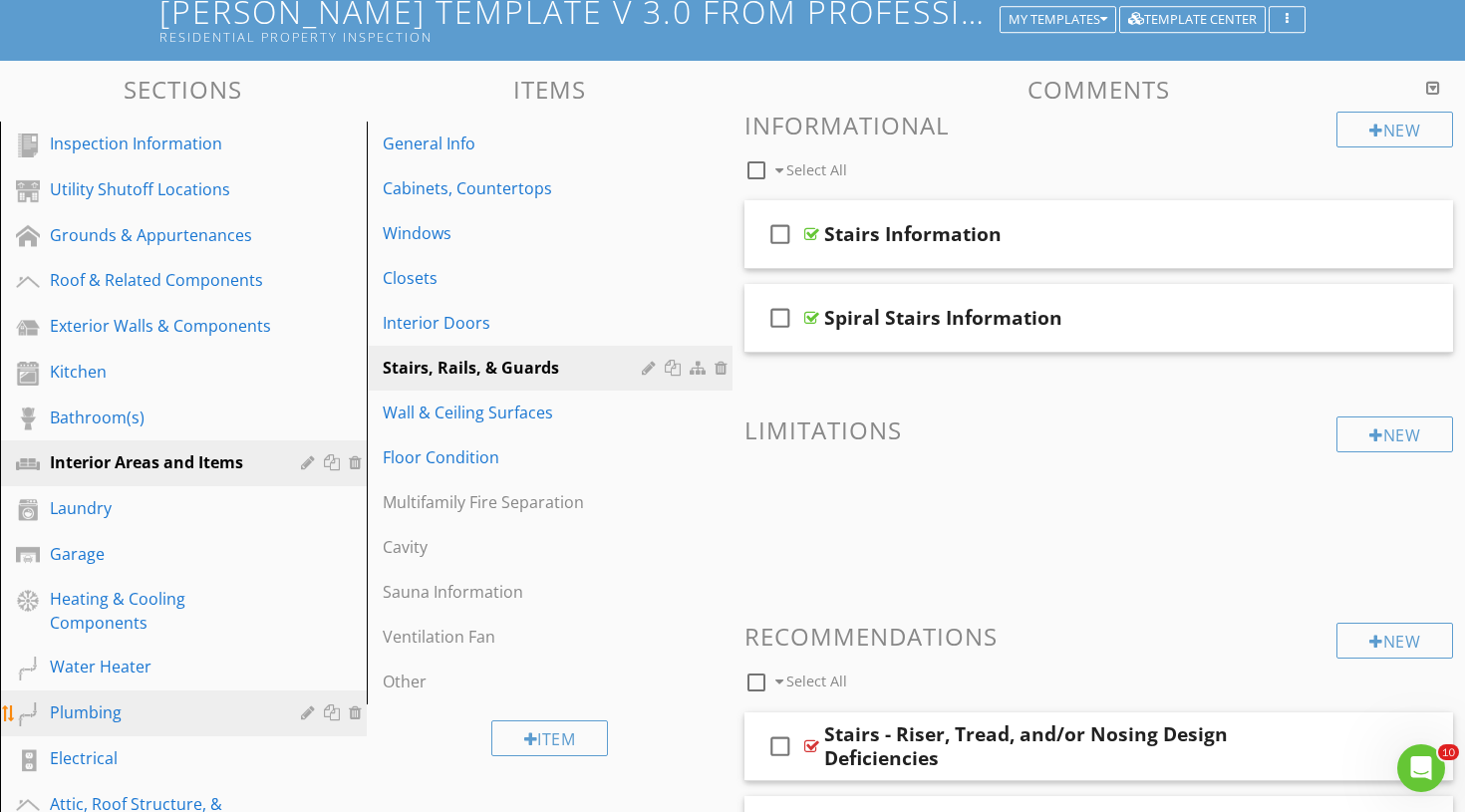 click on "Plumbing" at bounding box center [160, 712] 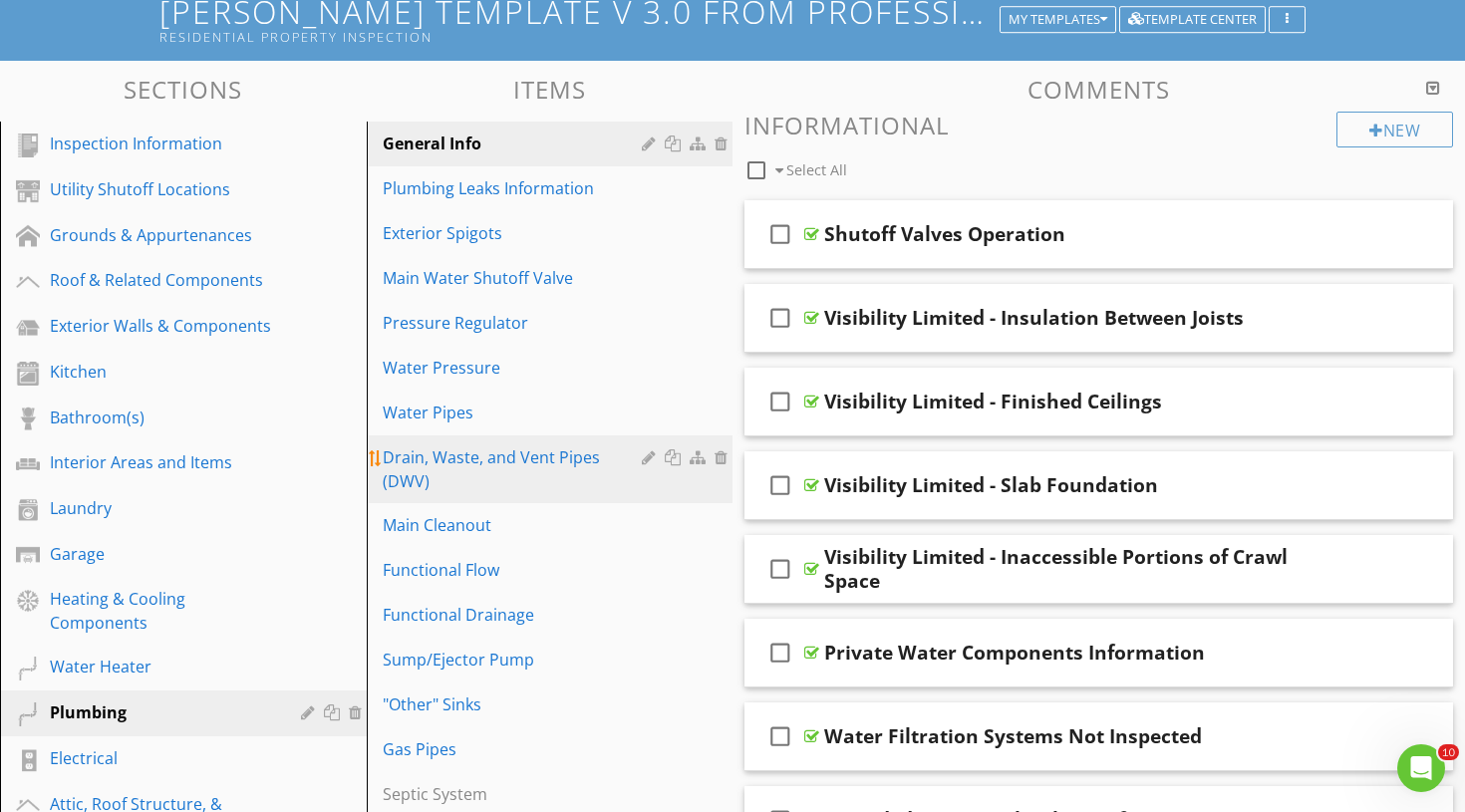 click on "Drain, Waste, and Vent Pipes (DWV)" at bounding box center [515, 469] 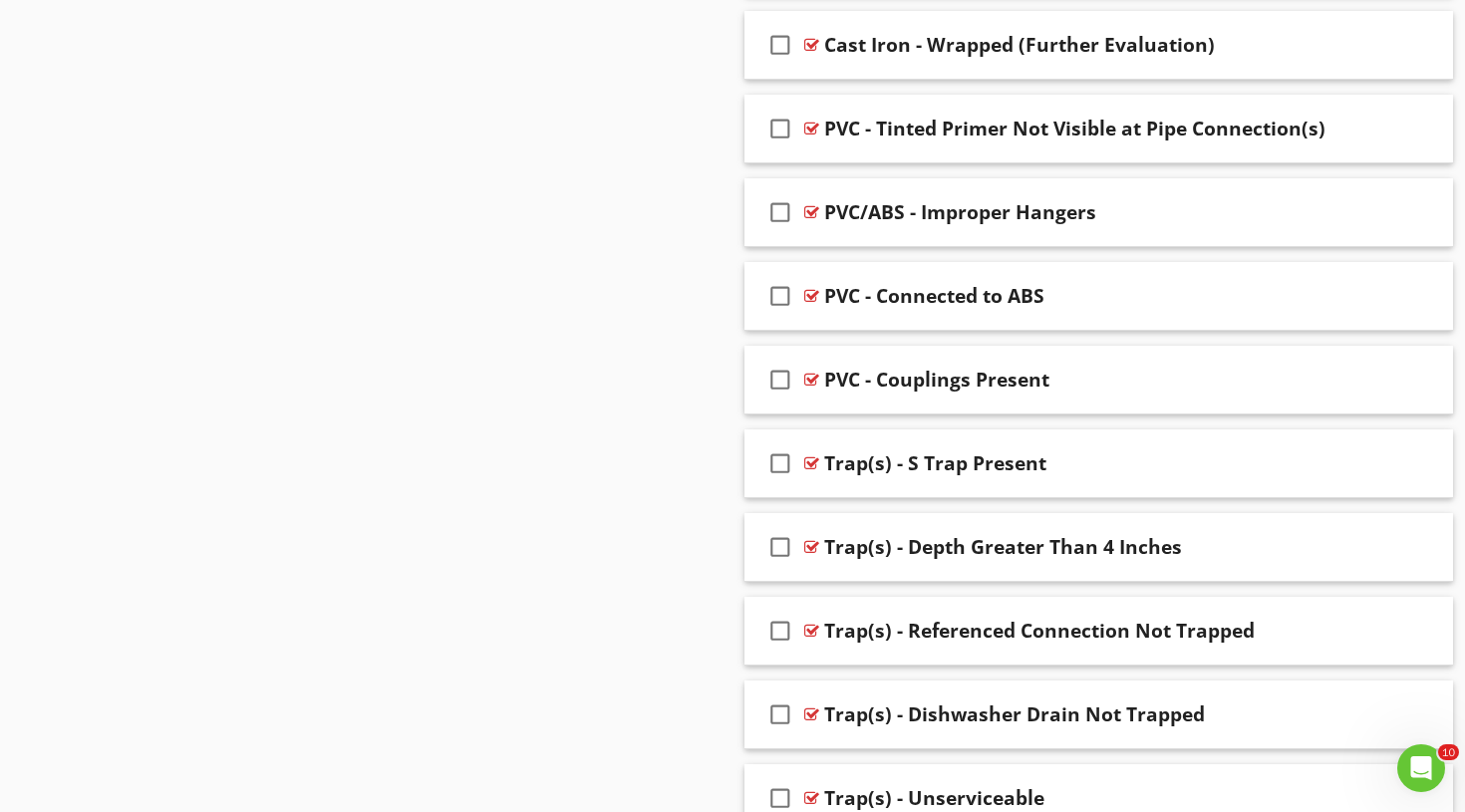 scroll, scrollTop: 4615, scrollLeft: 0, axis: vertical 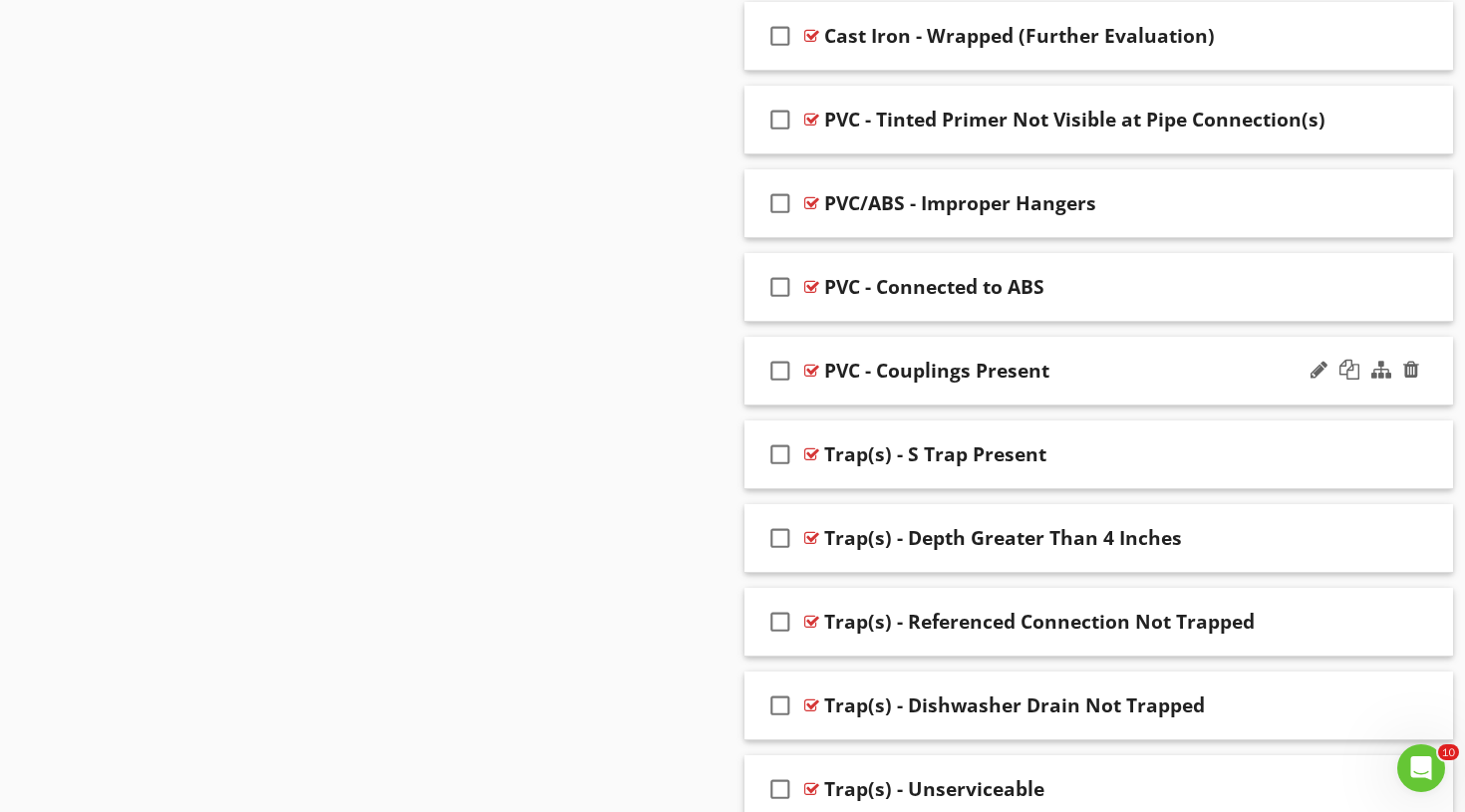 click on "check_box_outline_blank
PVC - Couplings Present" at bounding box center [1098, 371] 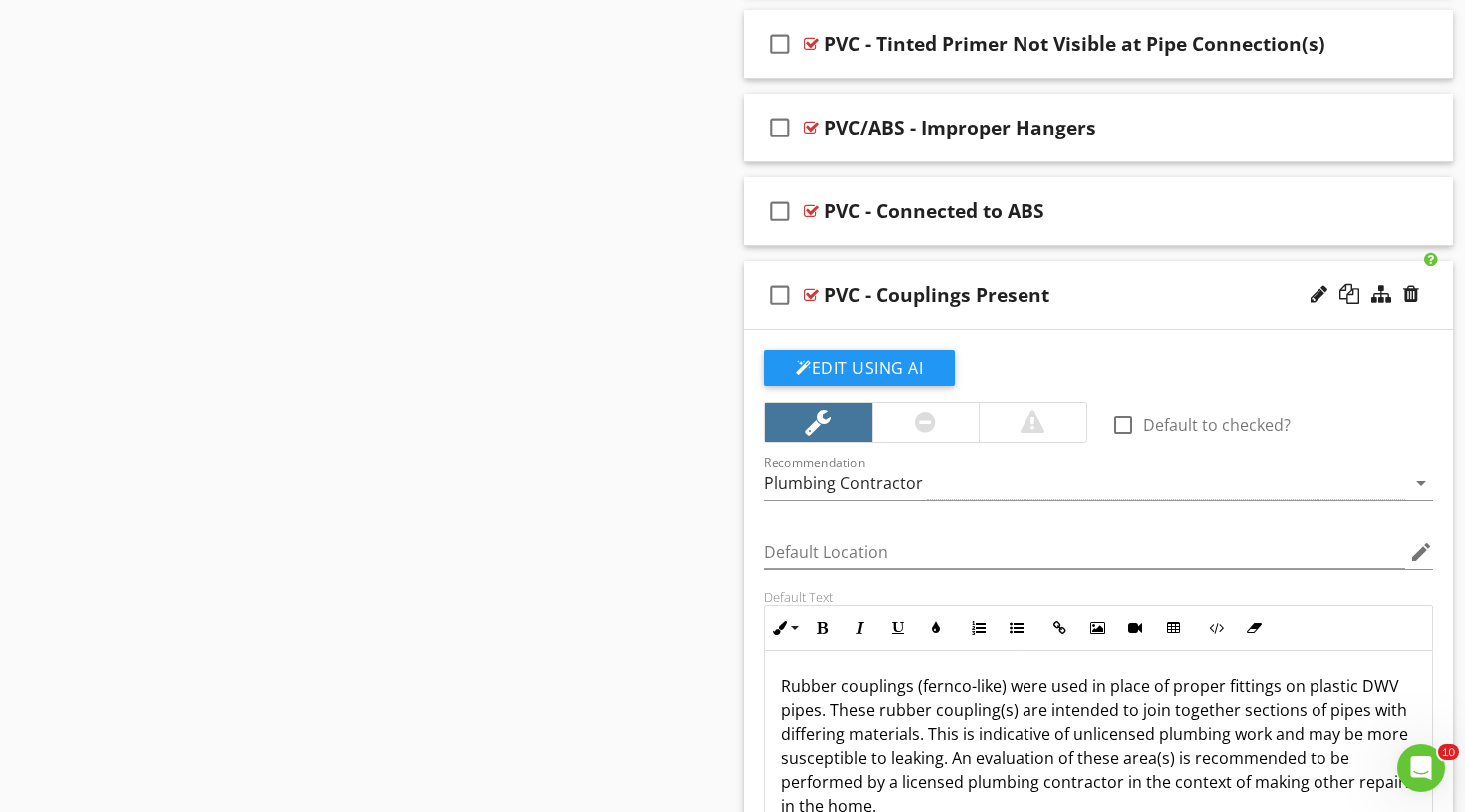 scroll, scrollTop: 4692, scrollLeft: 0, axis: vertical 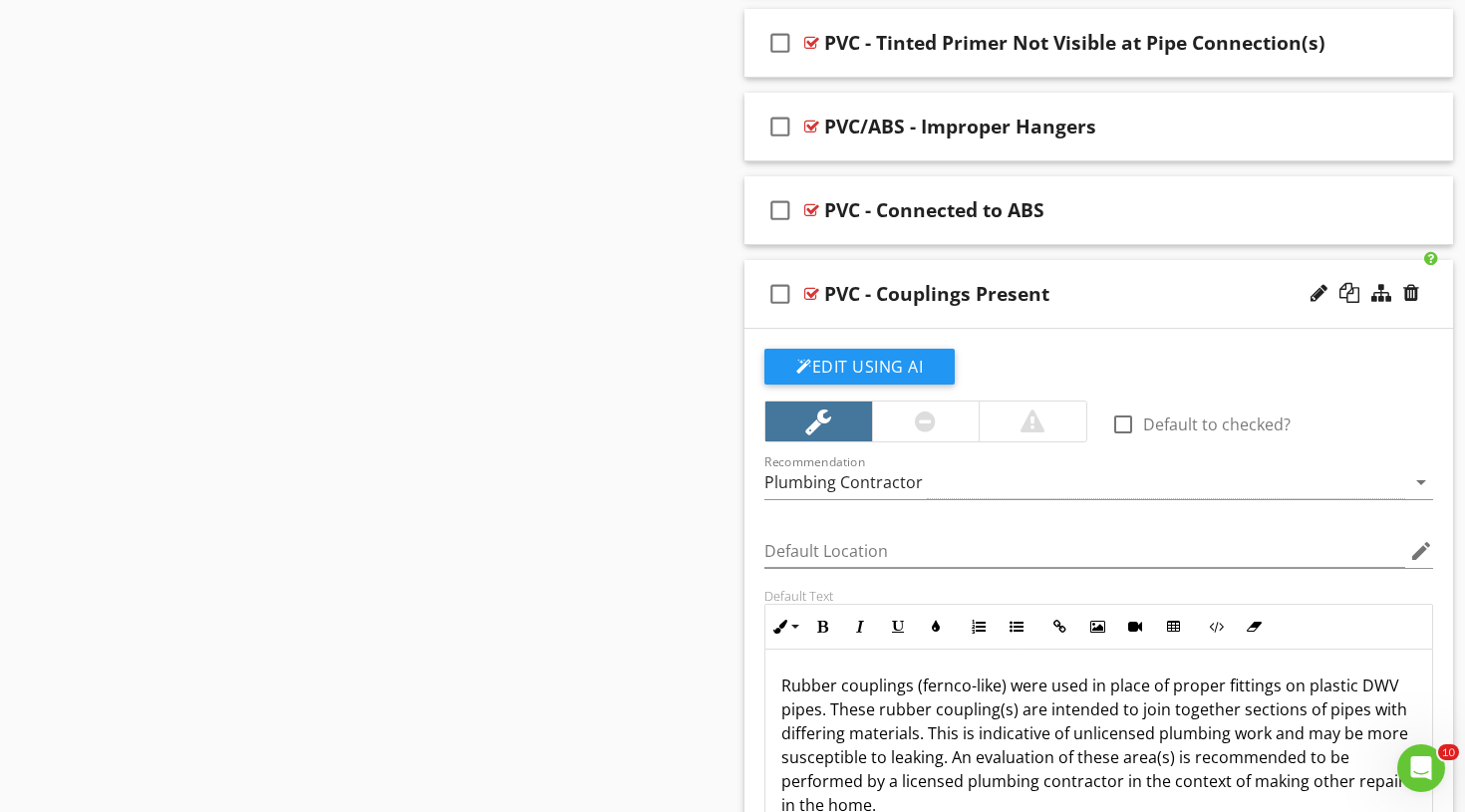 click on "check_box_outline_blank
PVC - Couplings Present" at bounding box center [1098, 294] 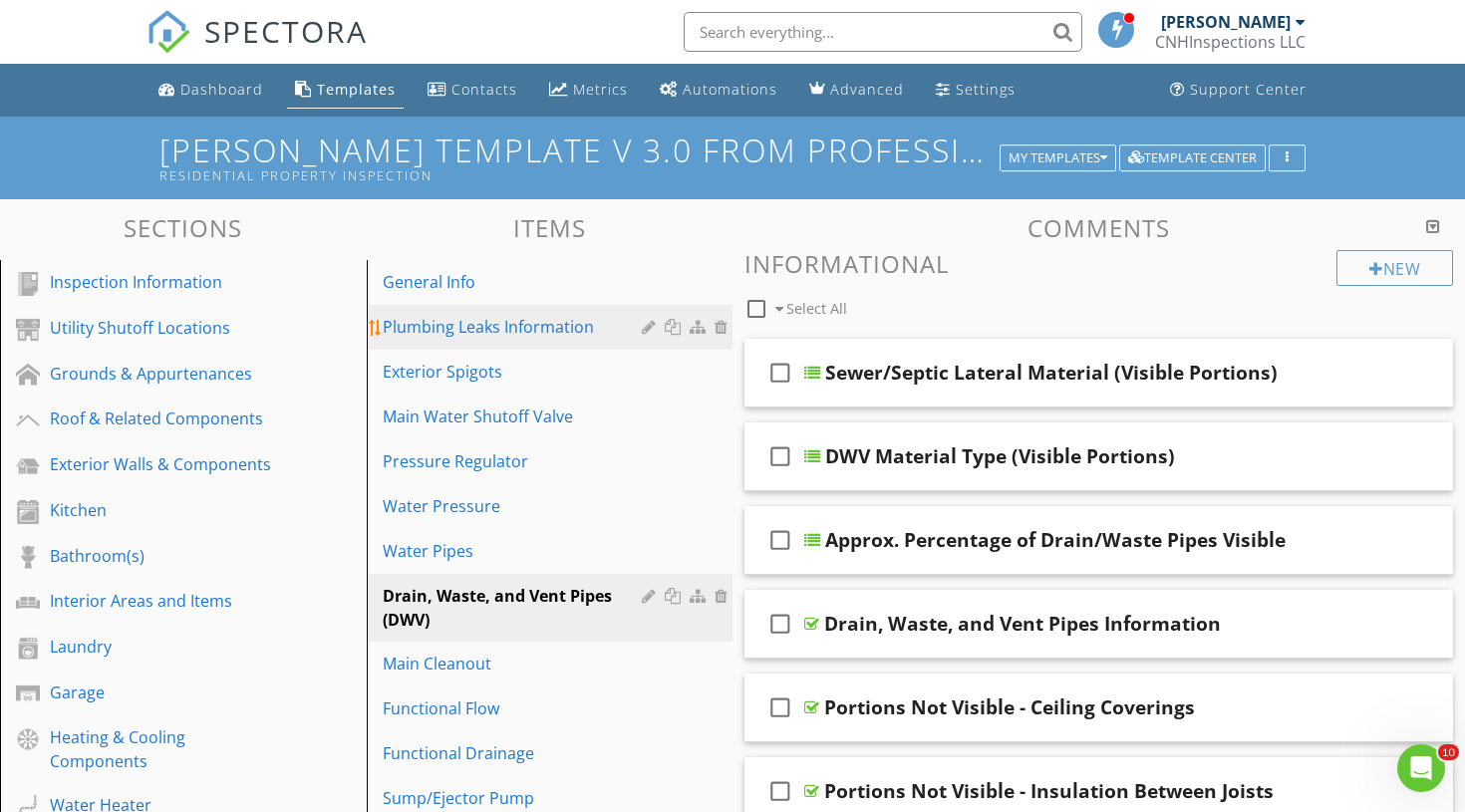scroll, scrollTop: 0, scrollLeft: 0, axis: both 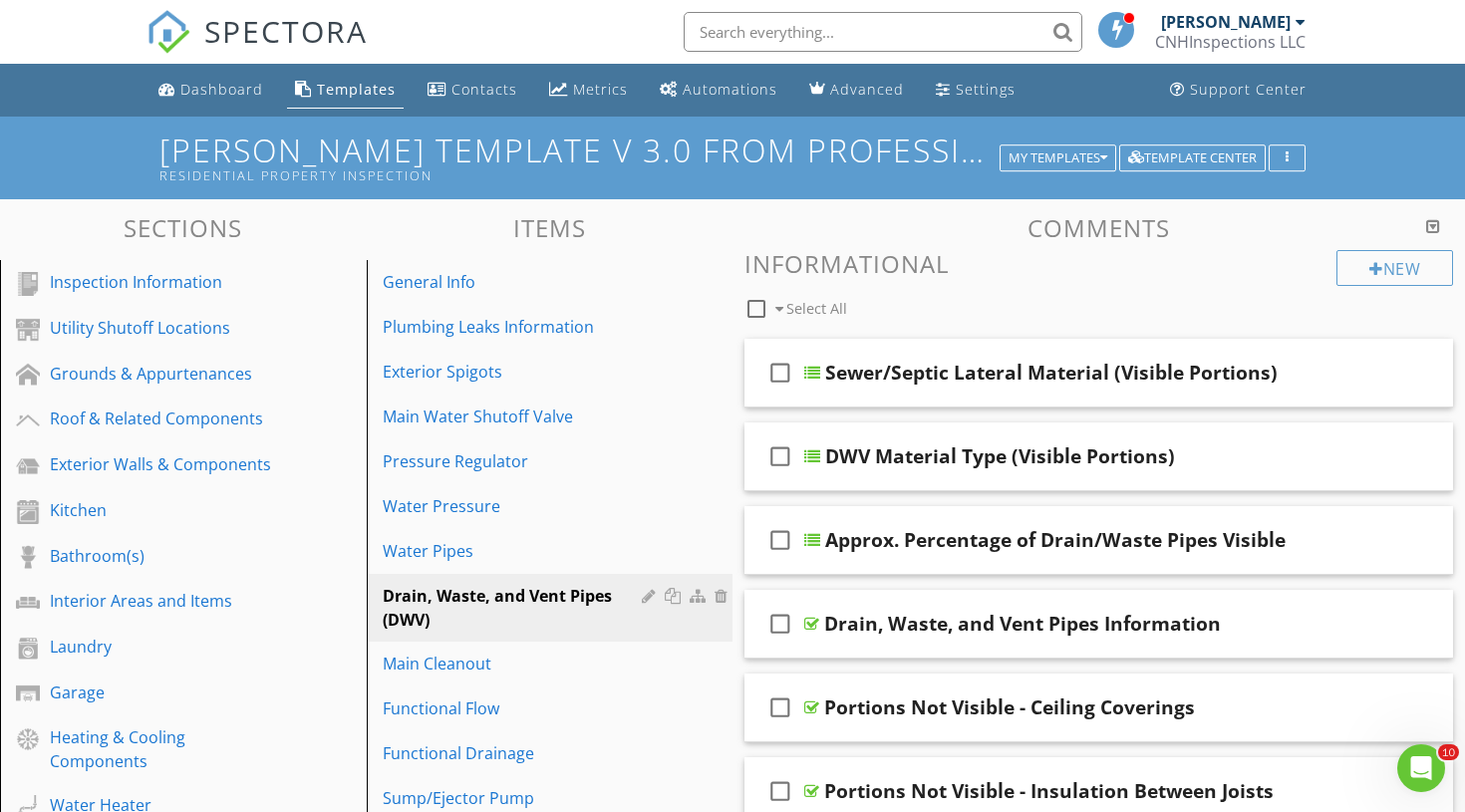 click on "Templates" at bounding box center (356, 89) 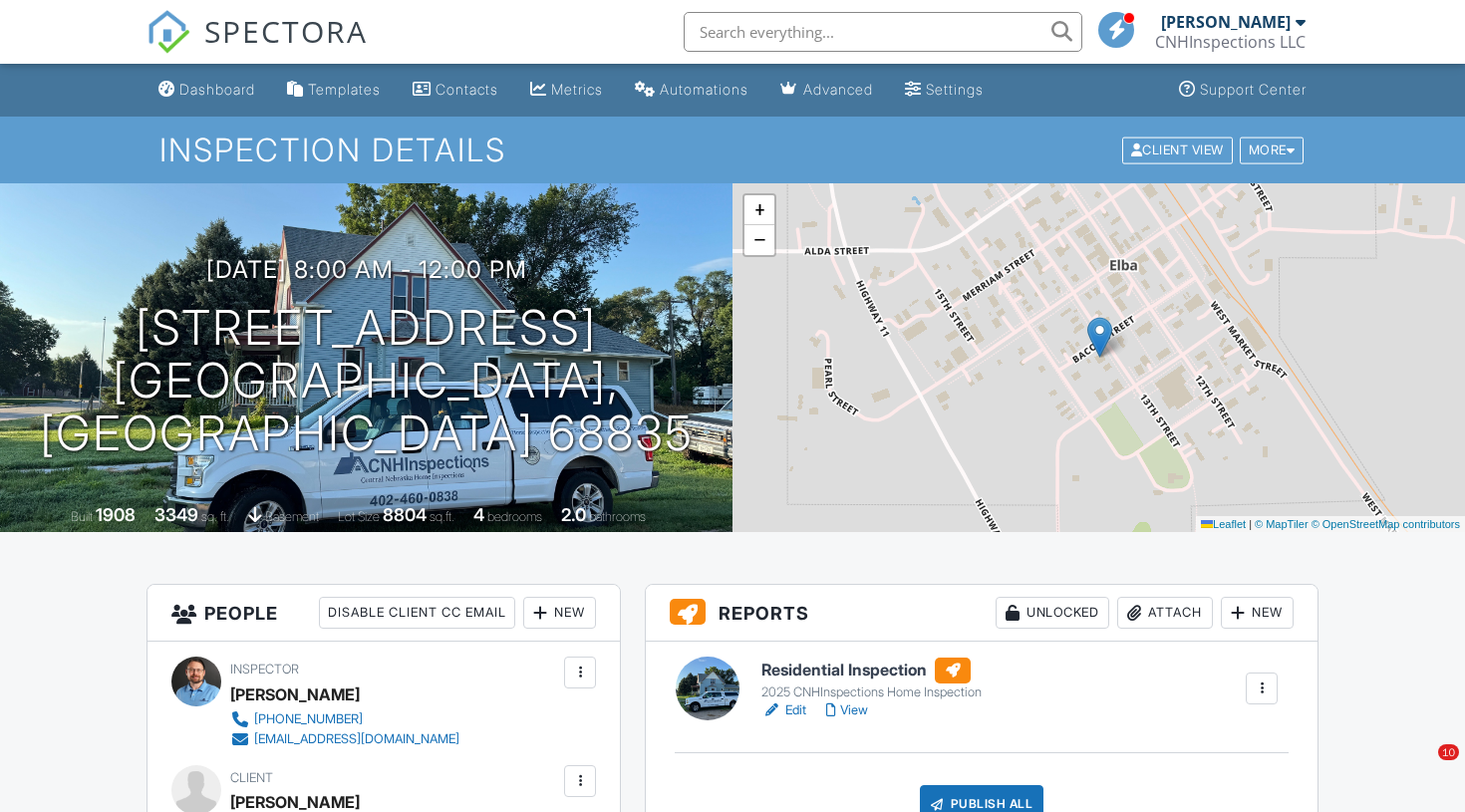 scroll, scrollTop: 0, scrollLeft: 0, axis: both 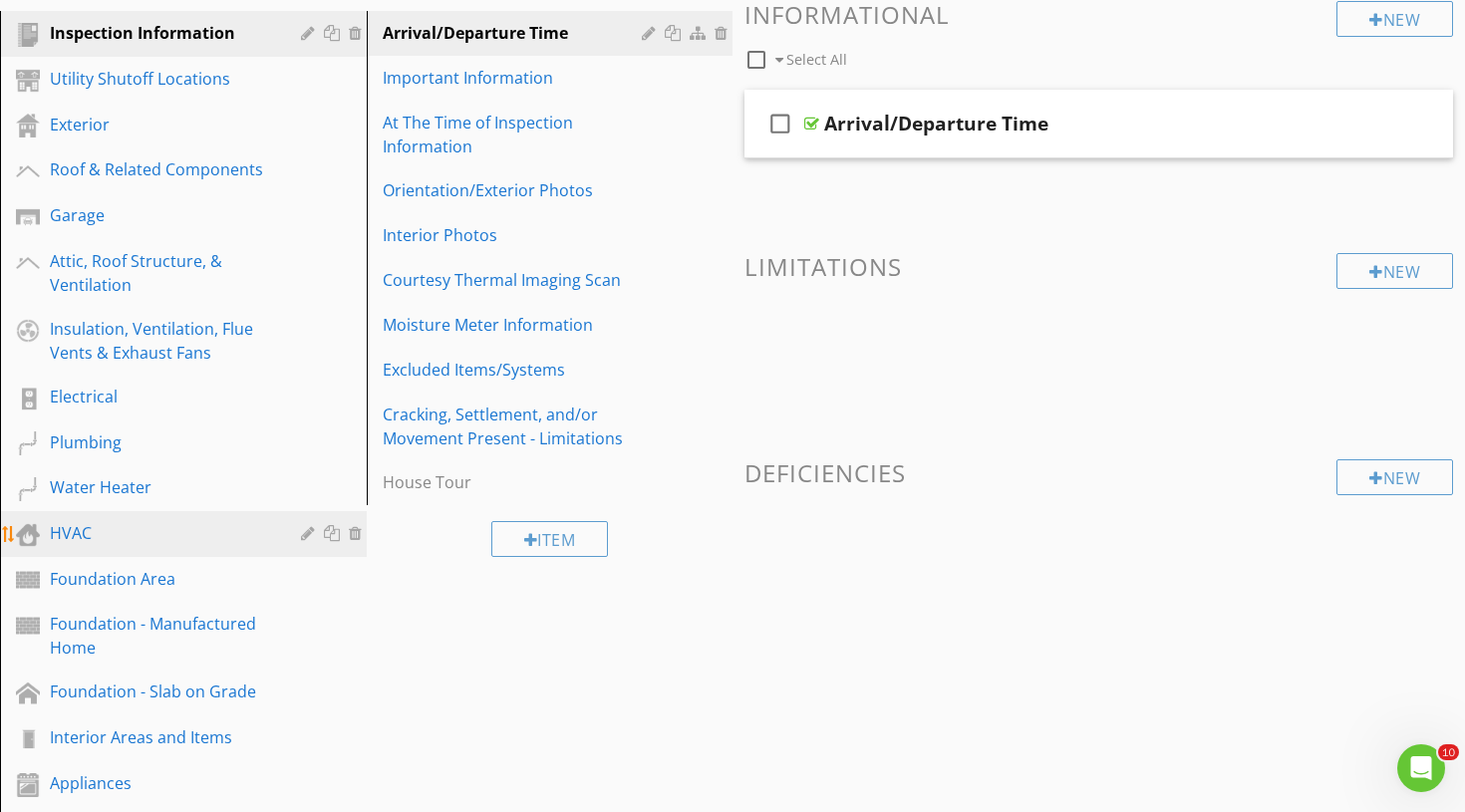 click on "HVAC" at bounding box center [160, 533] 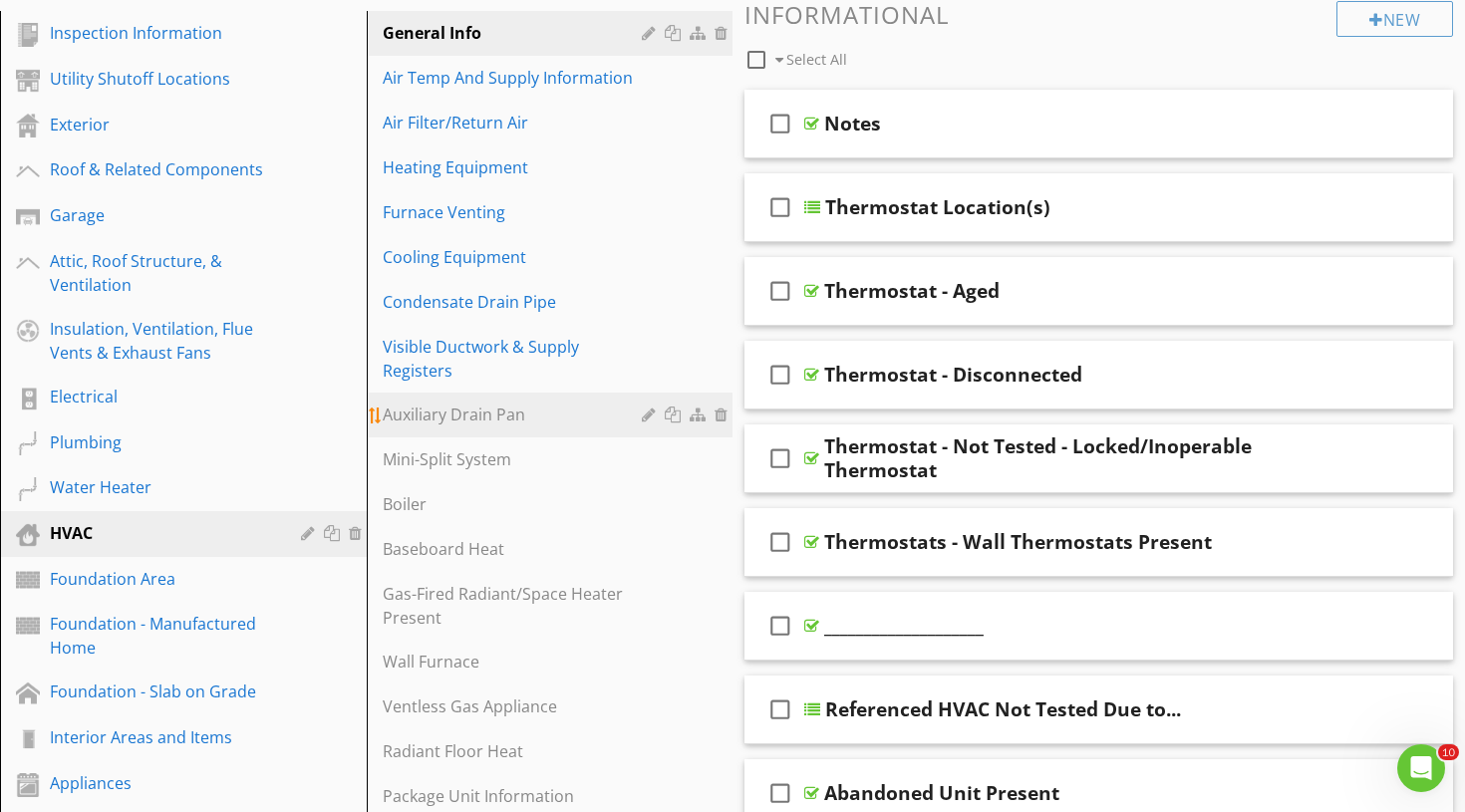click at bounding box center [651, 414] 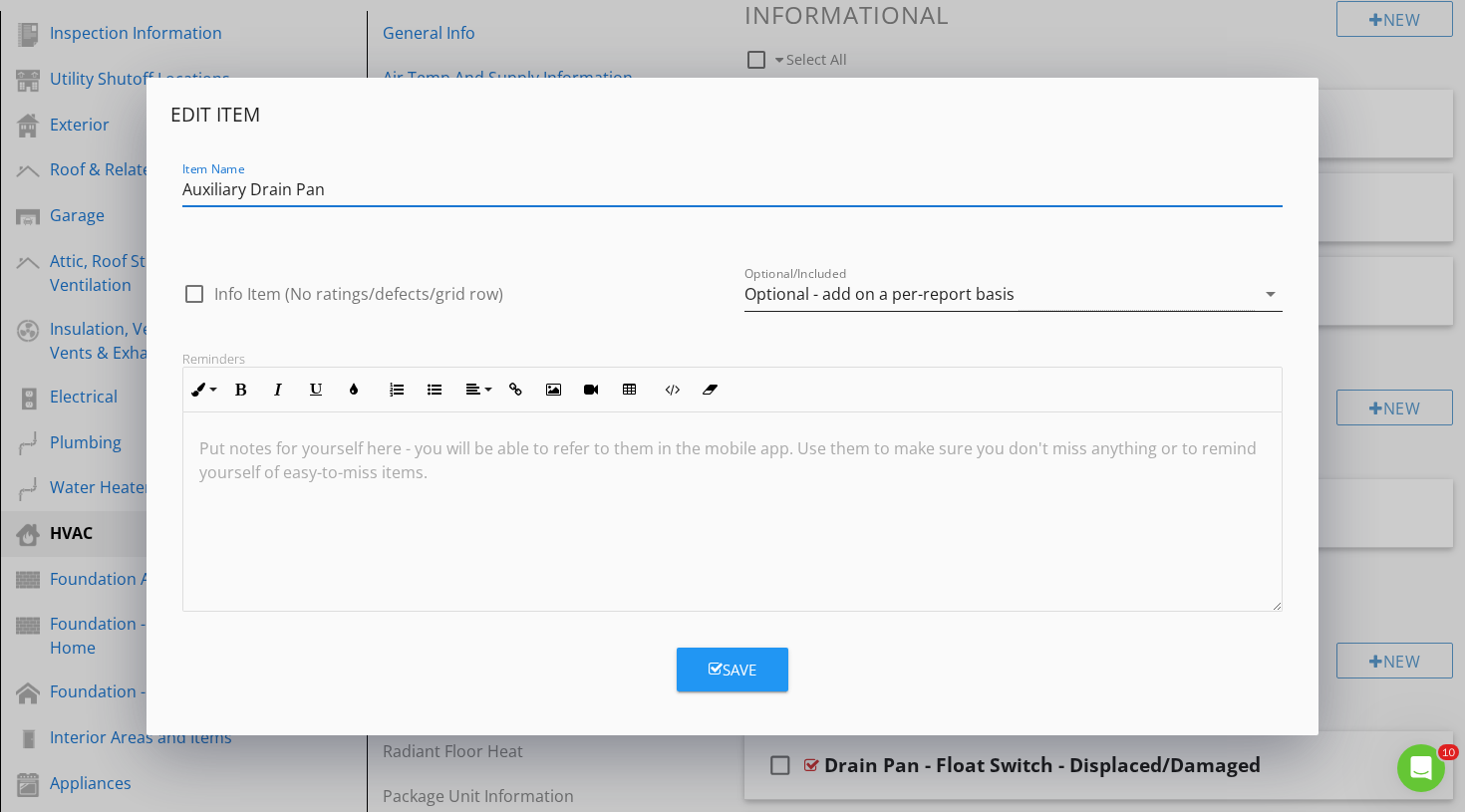 click on "Optional - add on a per-report basis" at bounding box center (879, 294) 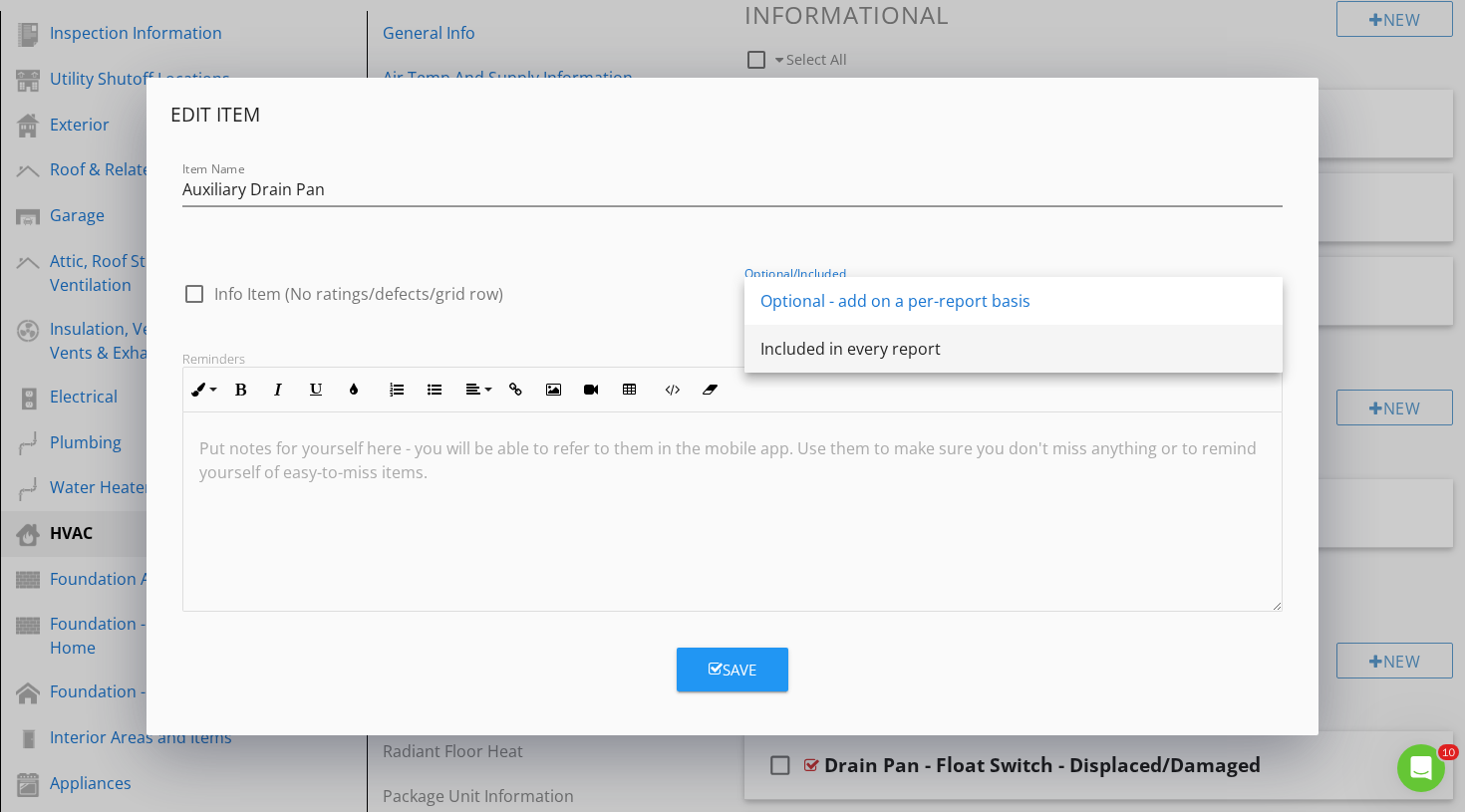 click on "Included in every report" at bounding box center [1014, 349] 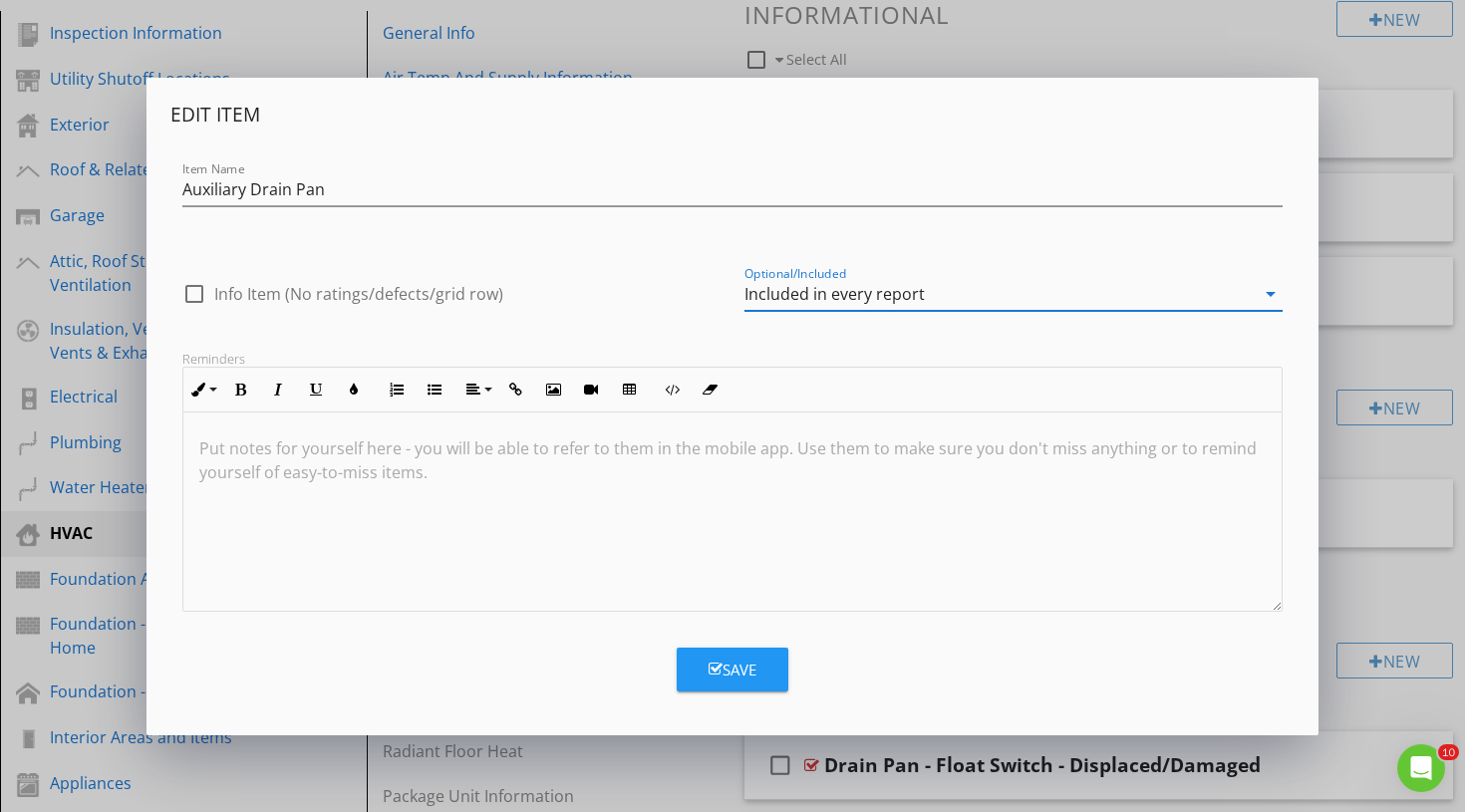 click on "Save" at bounding box center [732, 670] 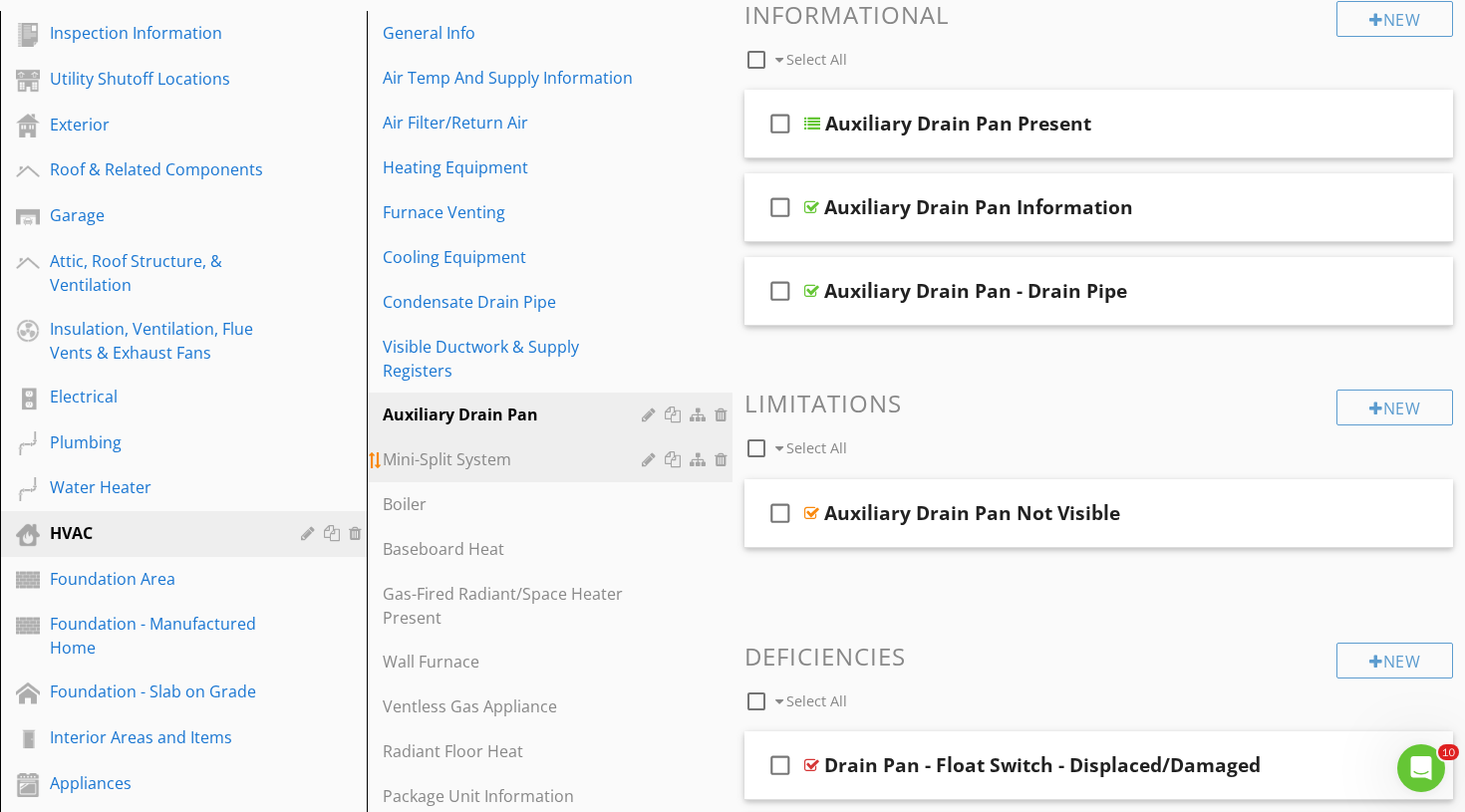 click at bounding box center [651, 459] 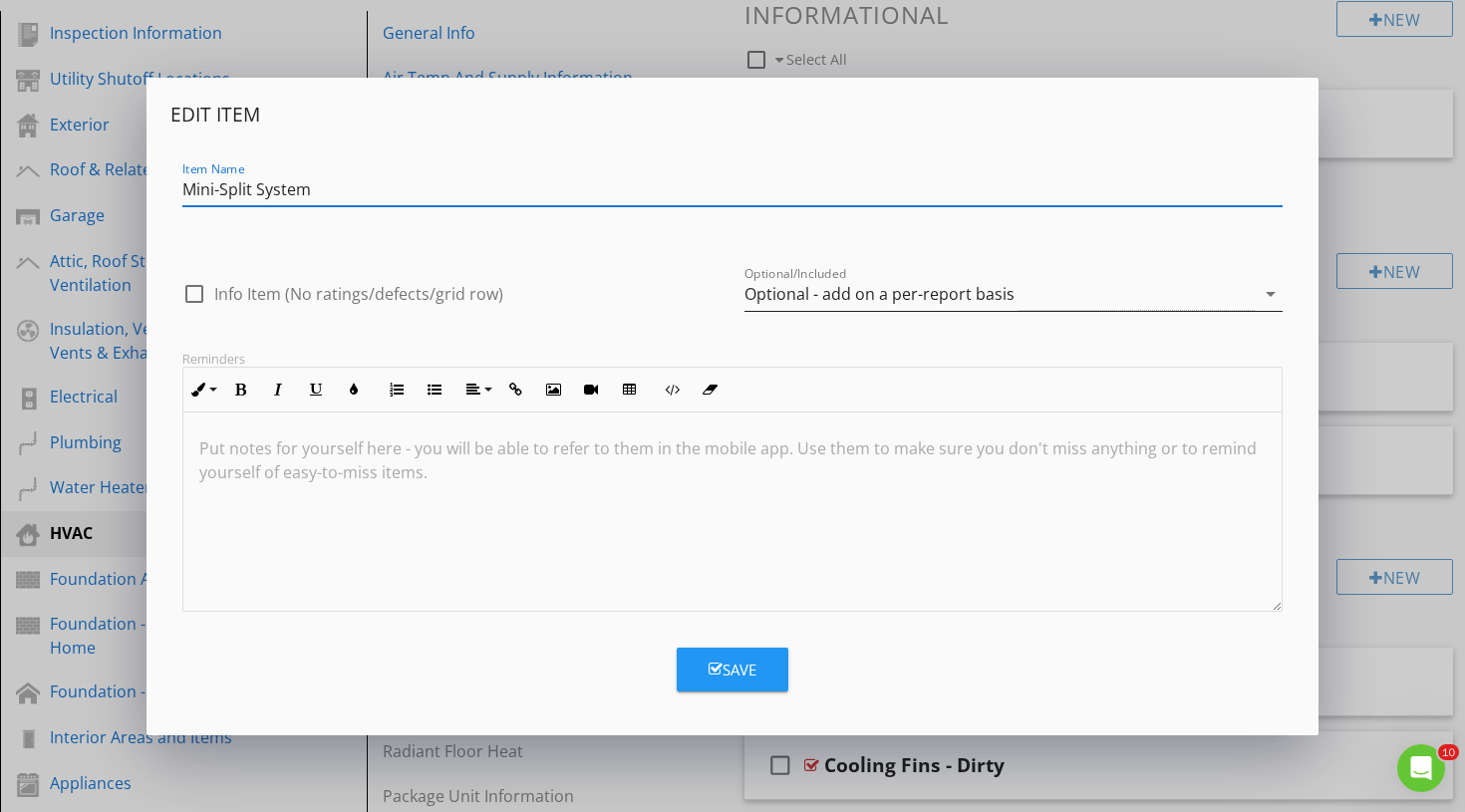 click on "Optional - add on a per-report basis" at bounding box center [879, 294] 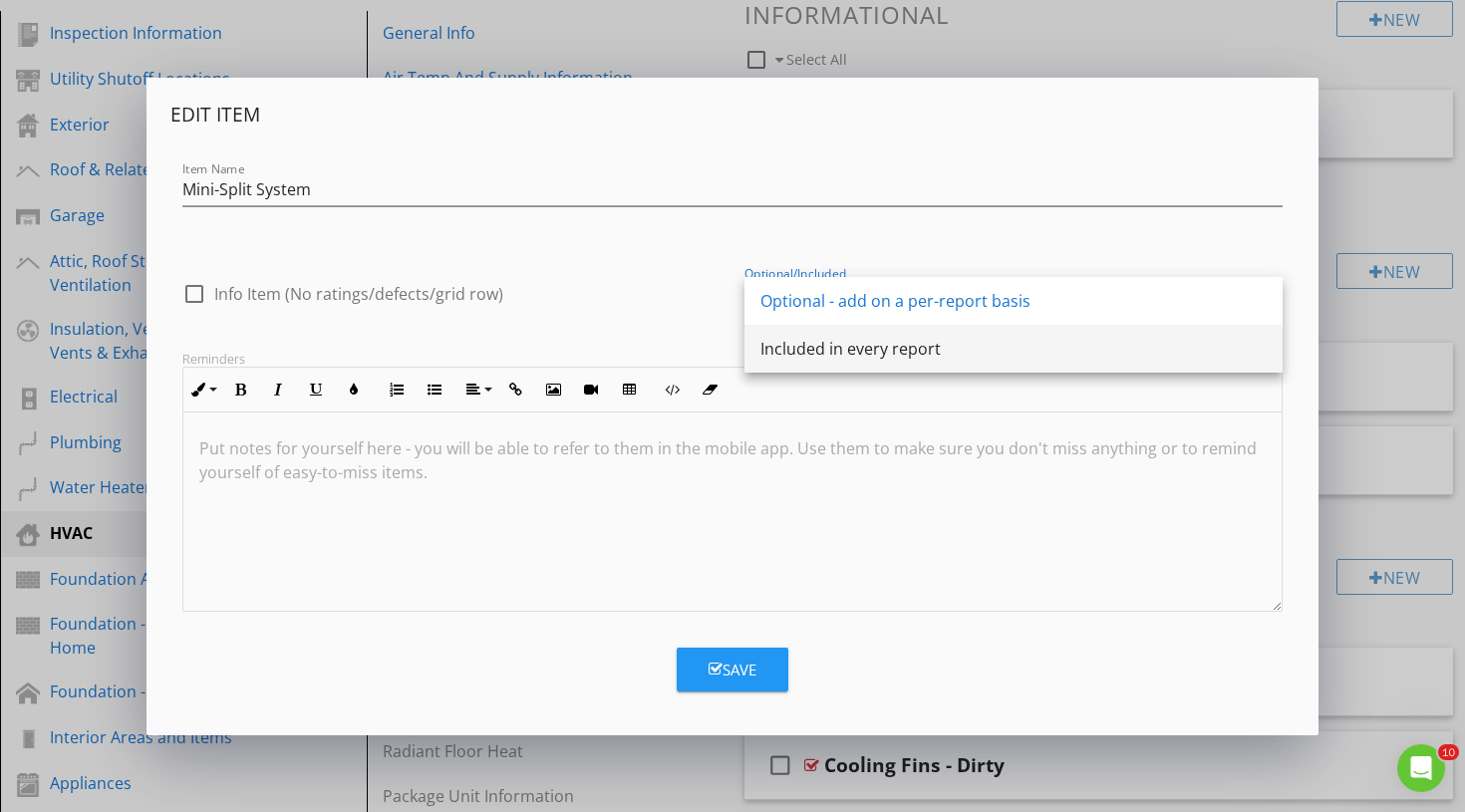 click on "Included in every report" at bounding box center [1014, 349] 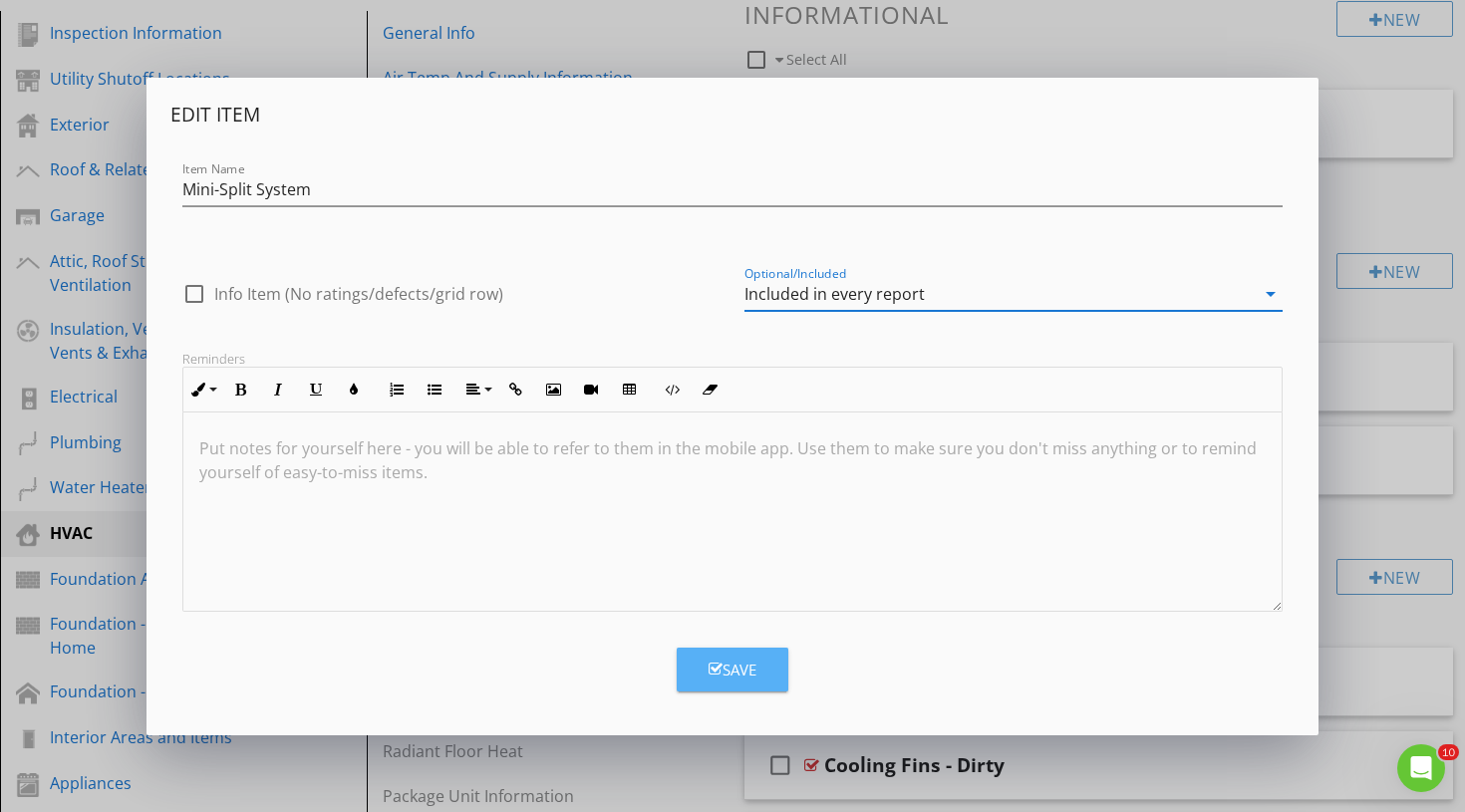click on "Save" at bounding box center [732, 670] 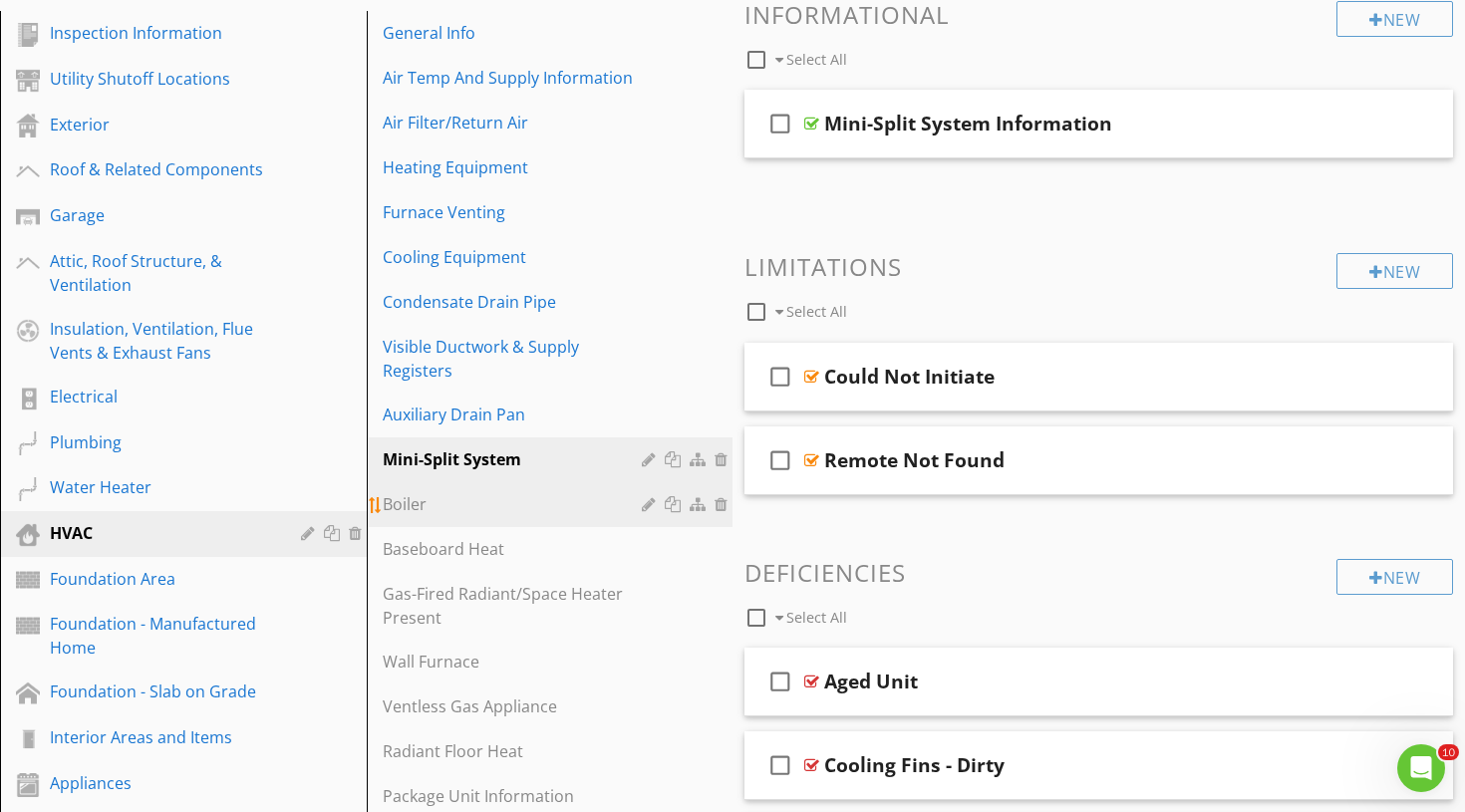 click at bounding box center [651, 504] 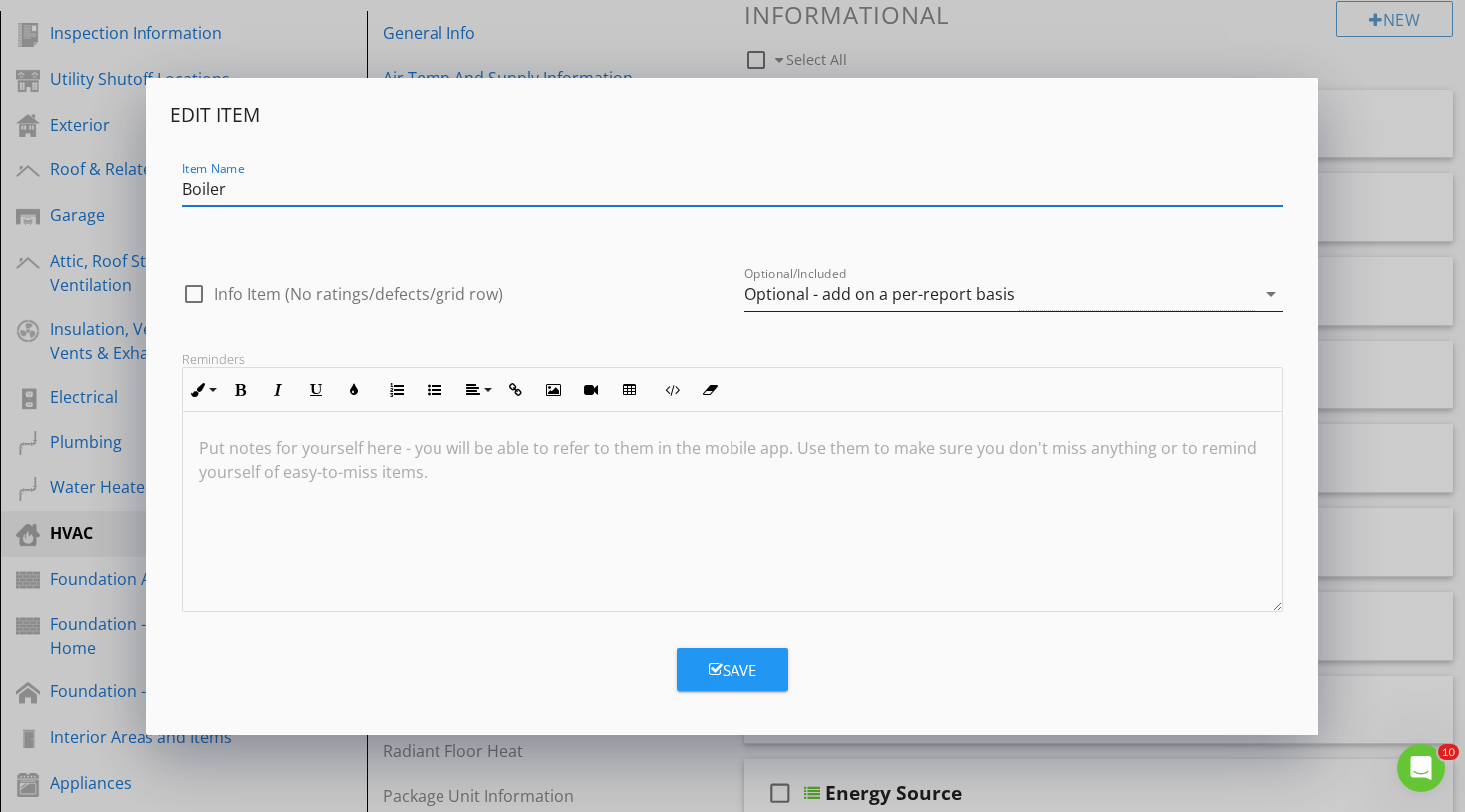click on "Optional - add on a per-report basis" at bounding box center (879, 294) 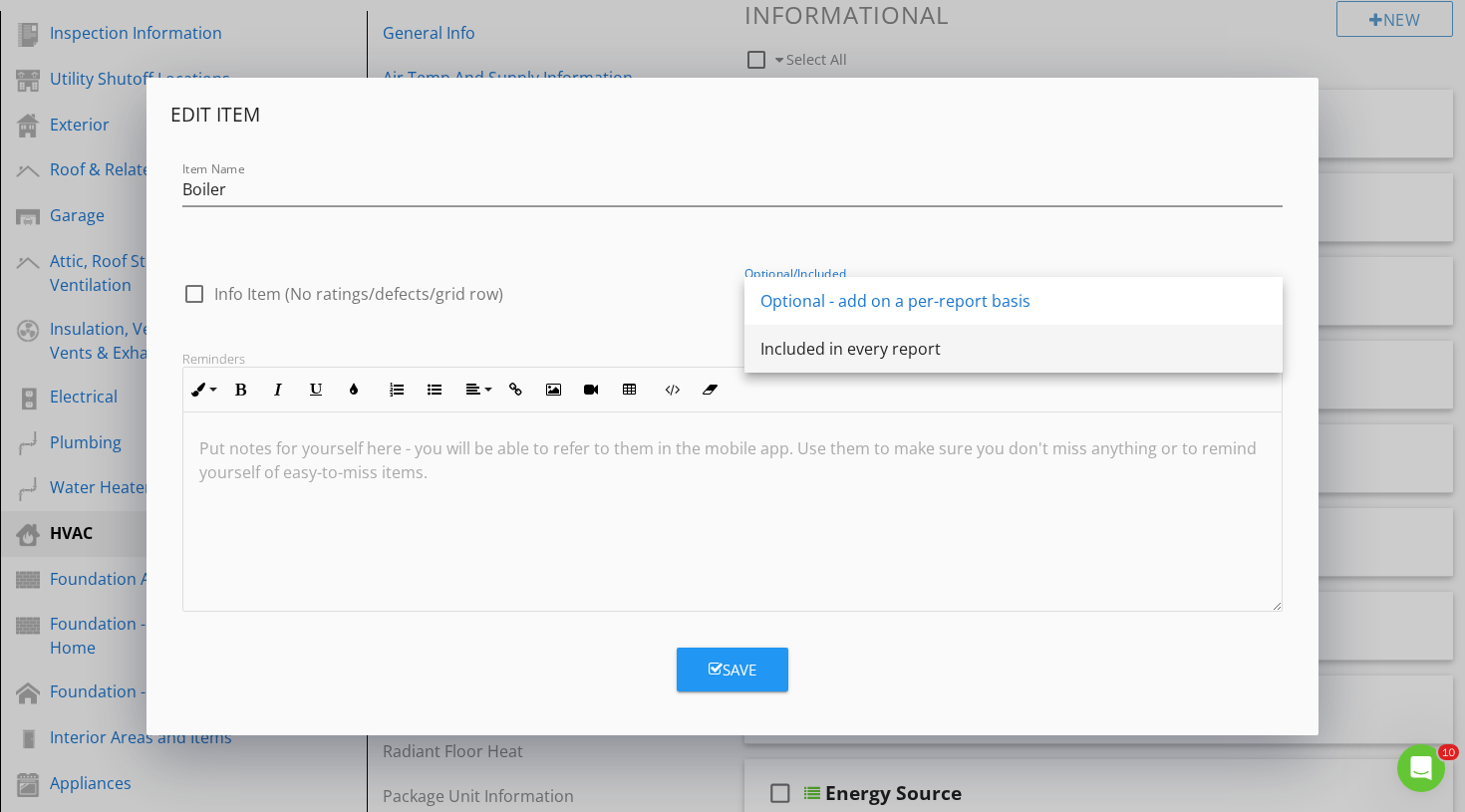 click on "Included in every report" at bounding box center (1014, 349) 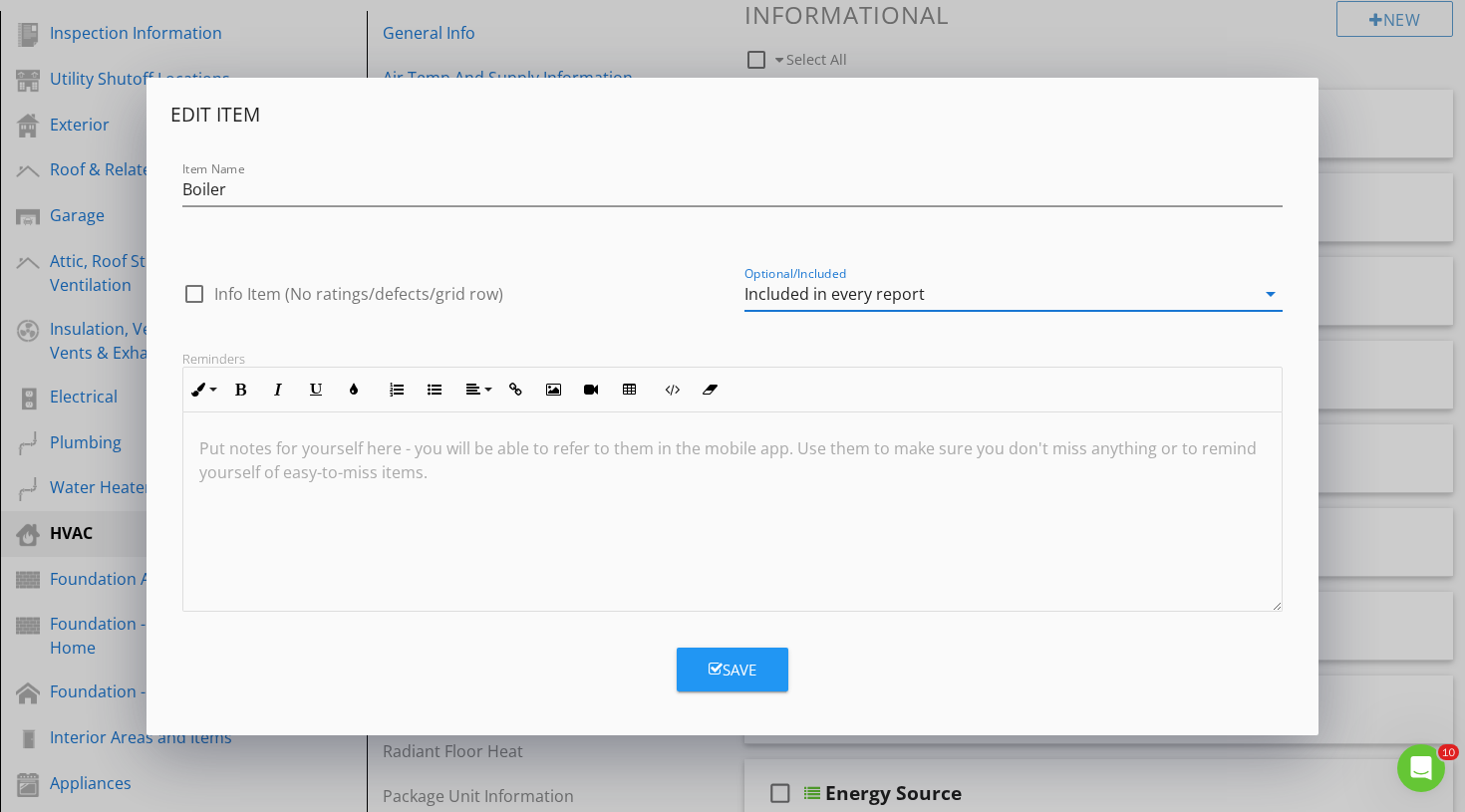 click on "Save" at bounding box center [732, 670] 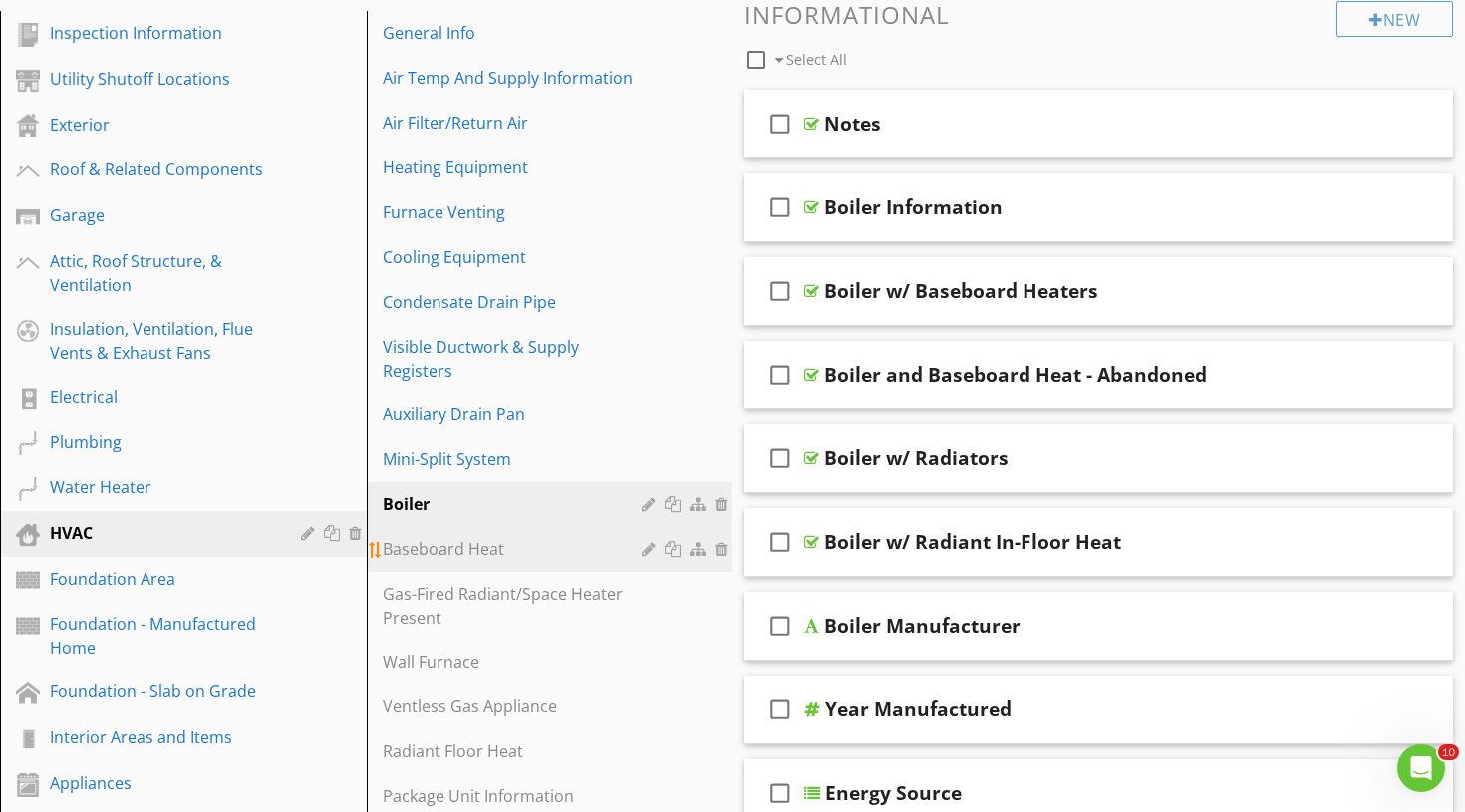 click at bounding box center [651, 549] 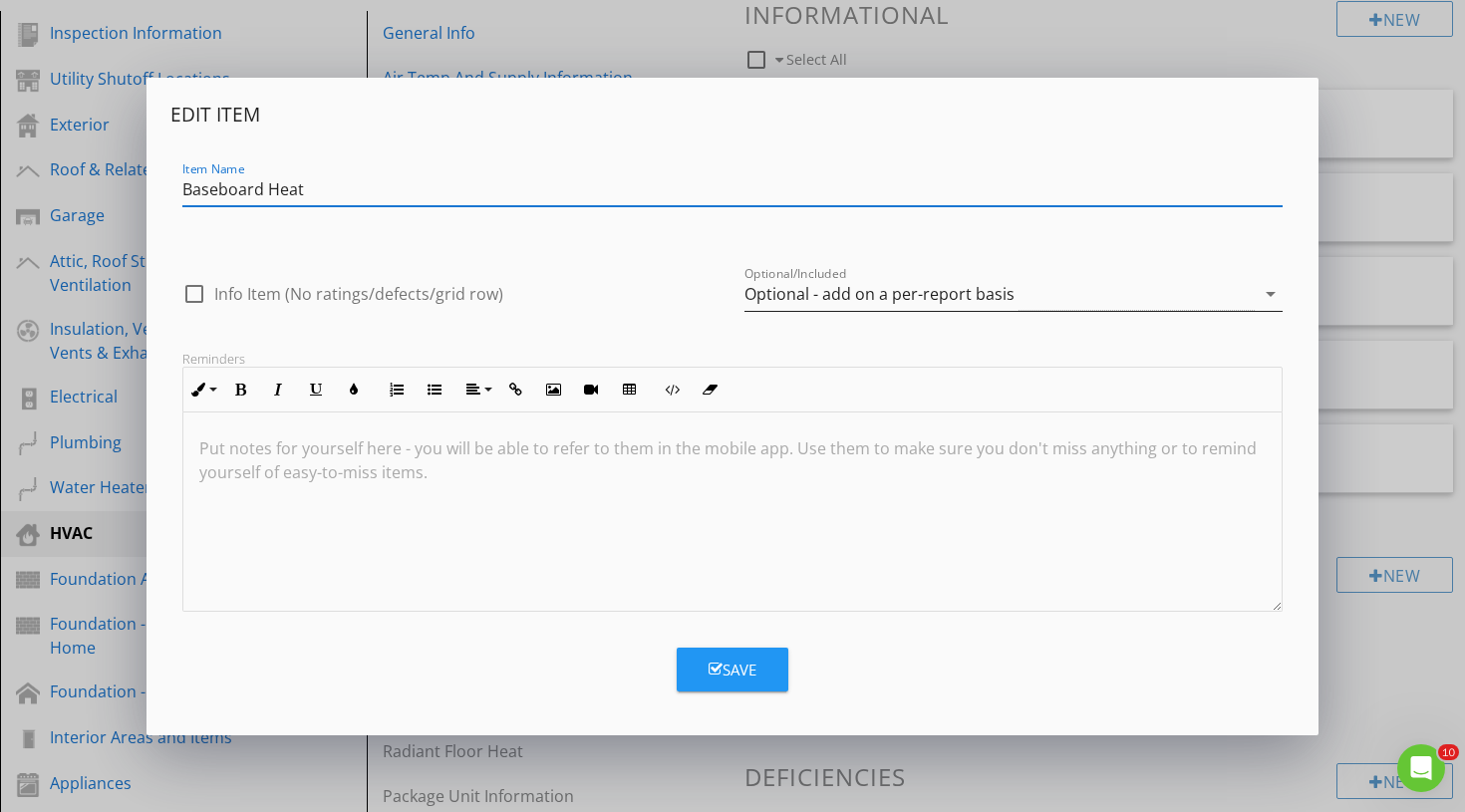 click on "Optional - add on a per-report basis" at bounding box center [879, 294] 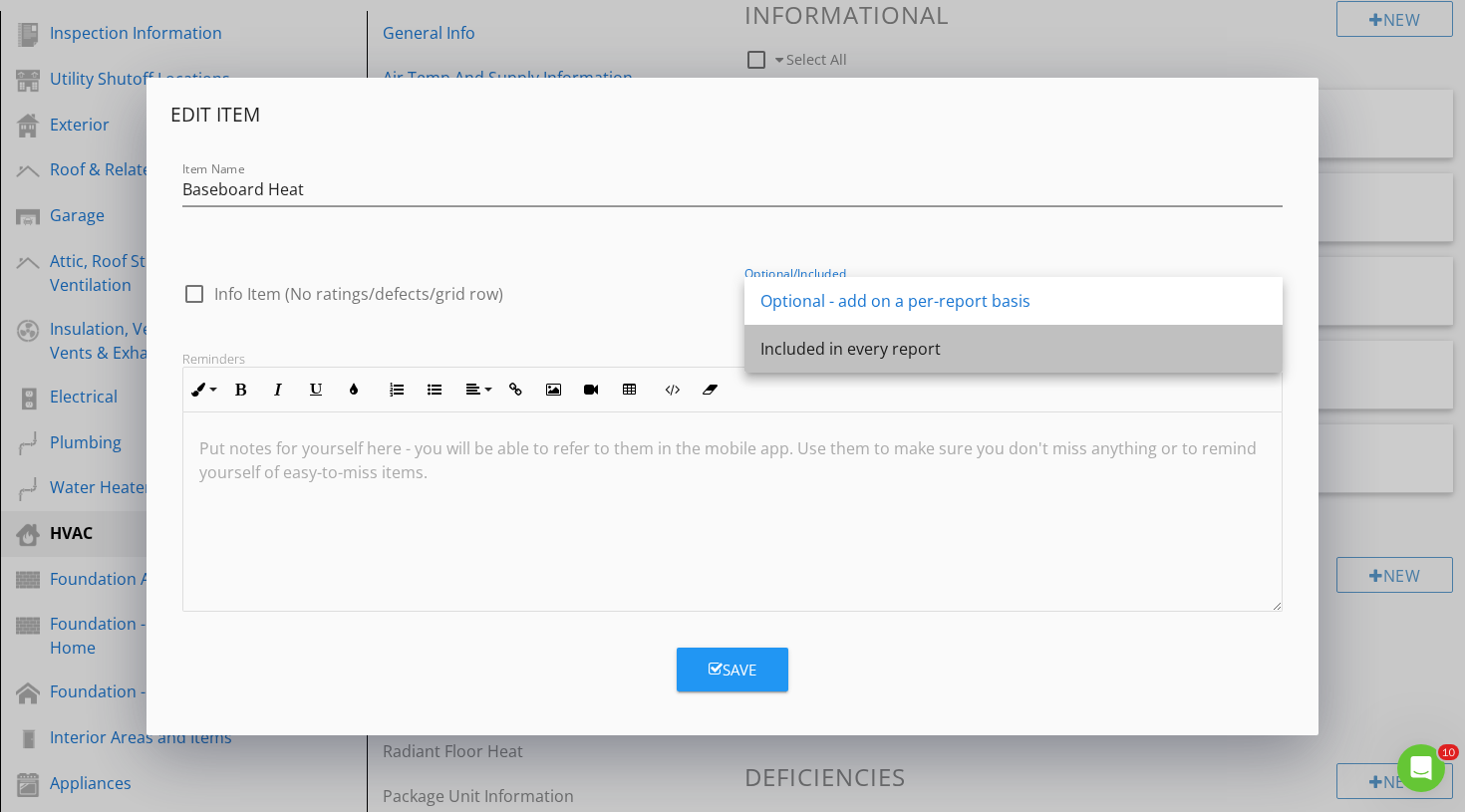 click on "Included in every report" at bounding box center (1014, 349) 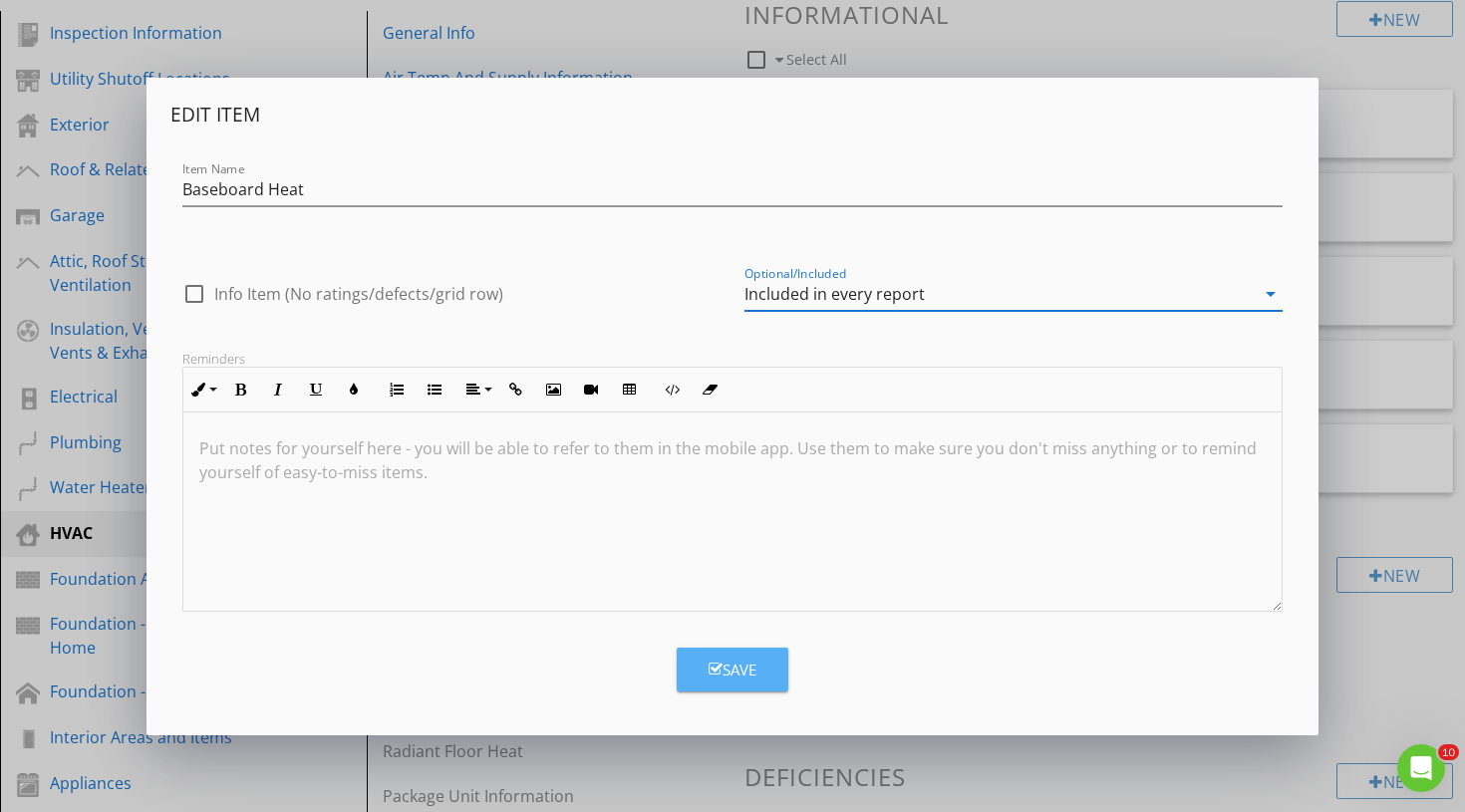 click on "Save" at bounding box center (732, 670) 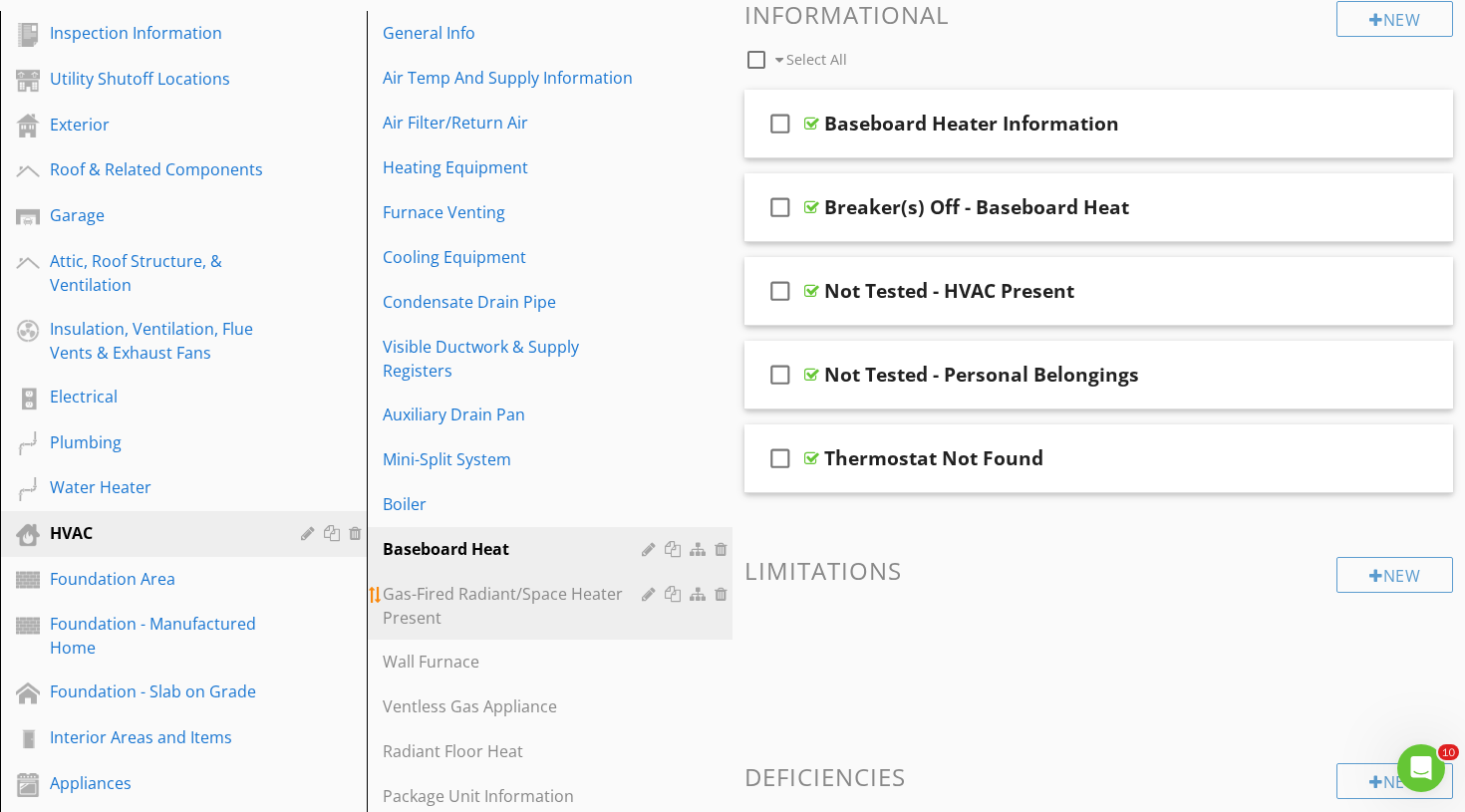 click at bounding box center [651, 594] 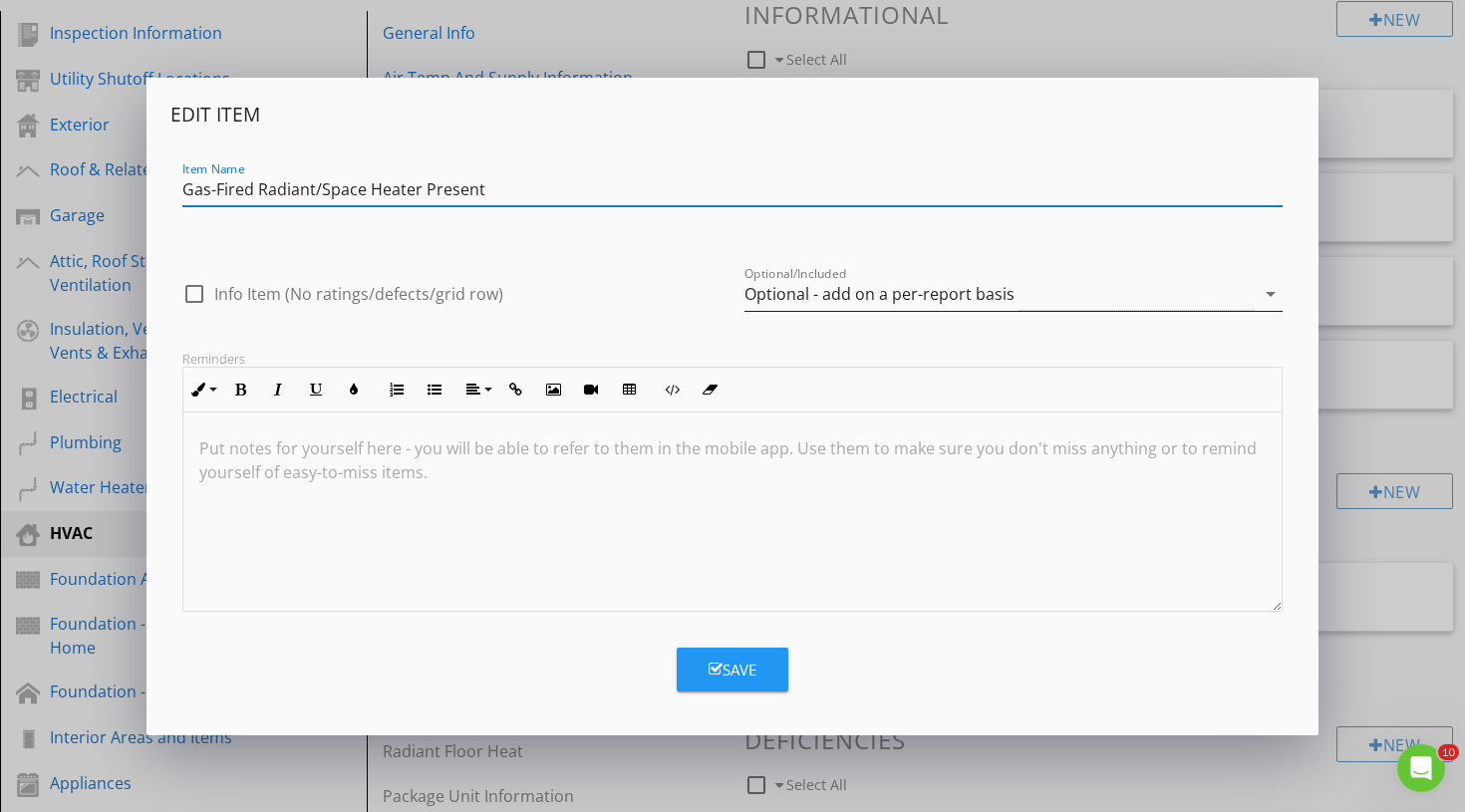click on "Optional - add on a per-report basis" at bounding box center (879, 294) 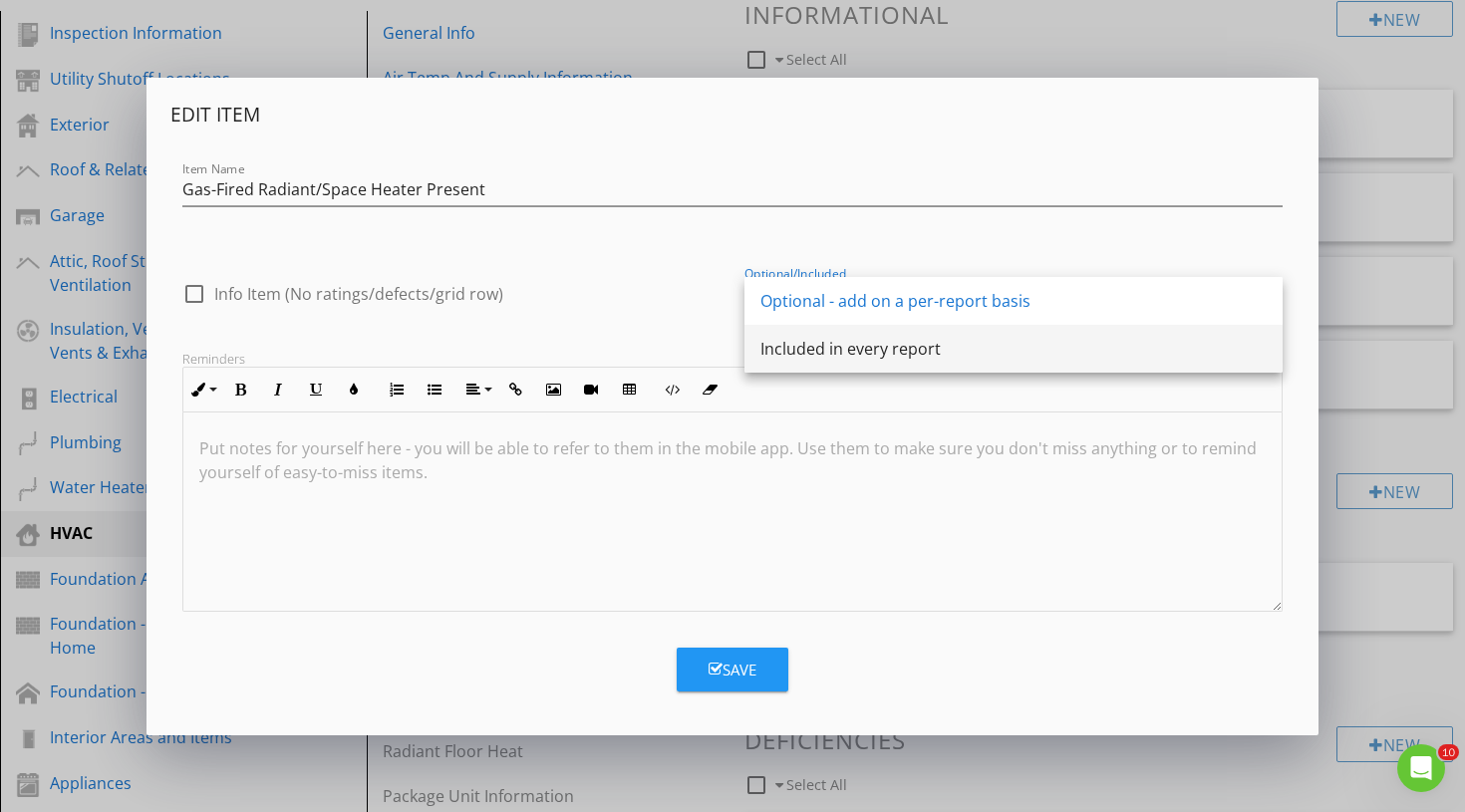 click on "Included in every report" at bounding box center (1014, 349) 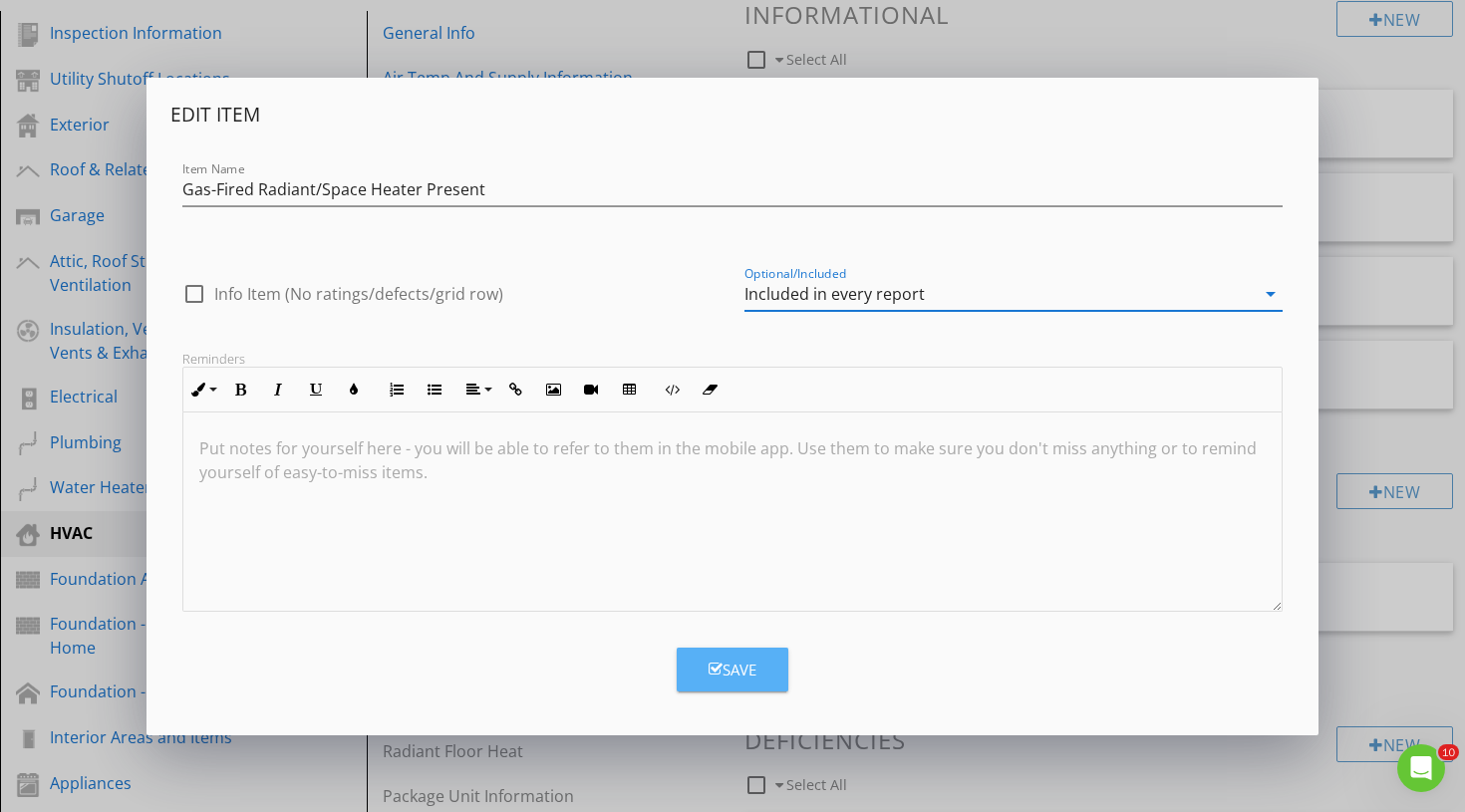 click on "Save" at bounding box center [732, 670] 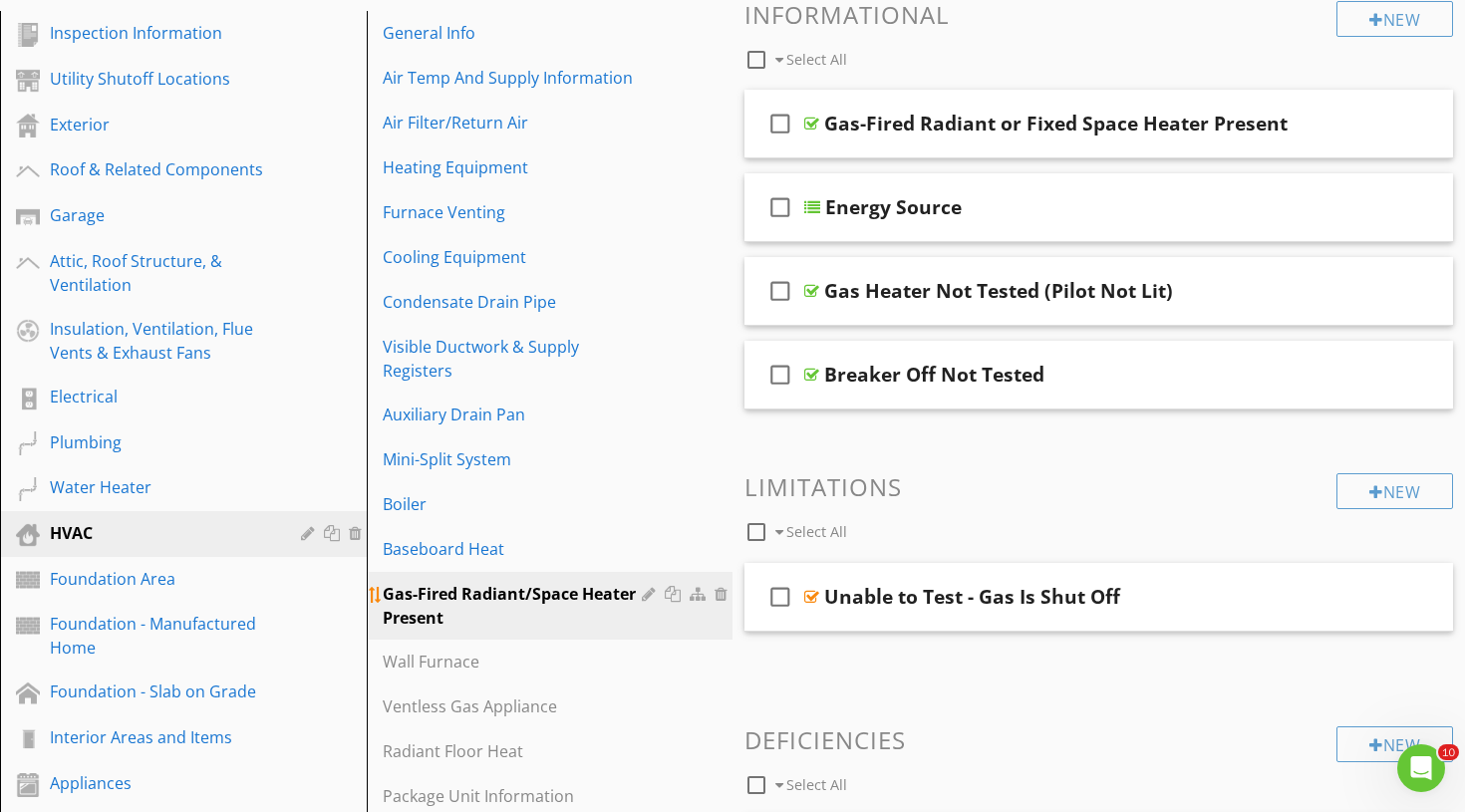click at bounding box center (651, 594) 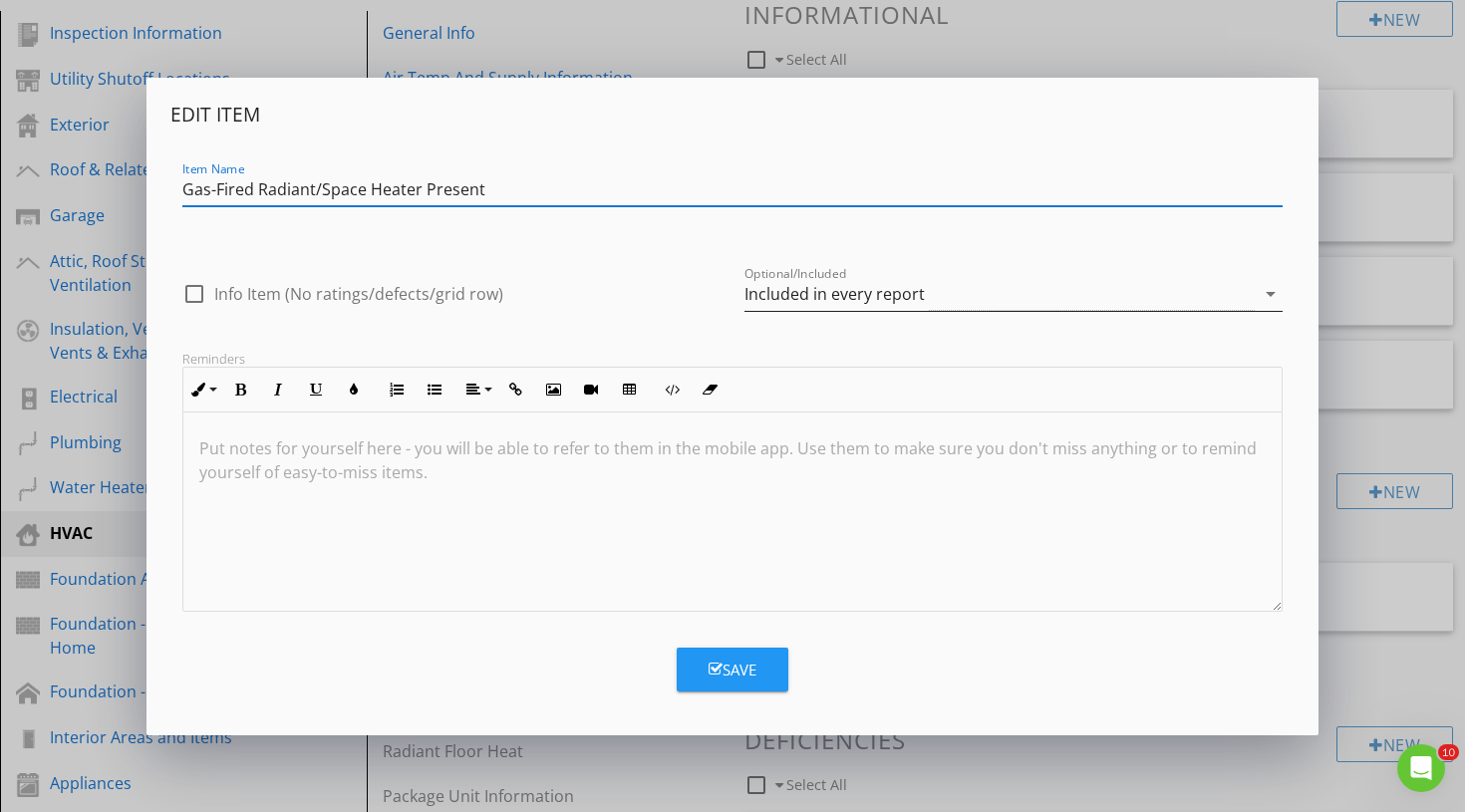 click on "Included in every report" at bounding box center [834, 294] 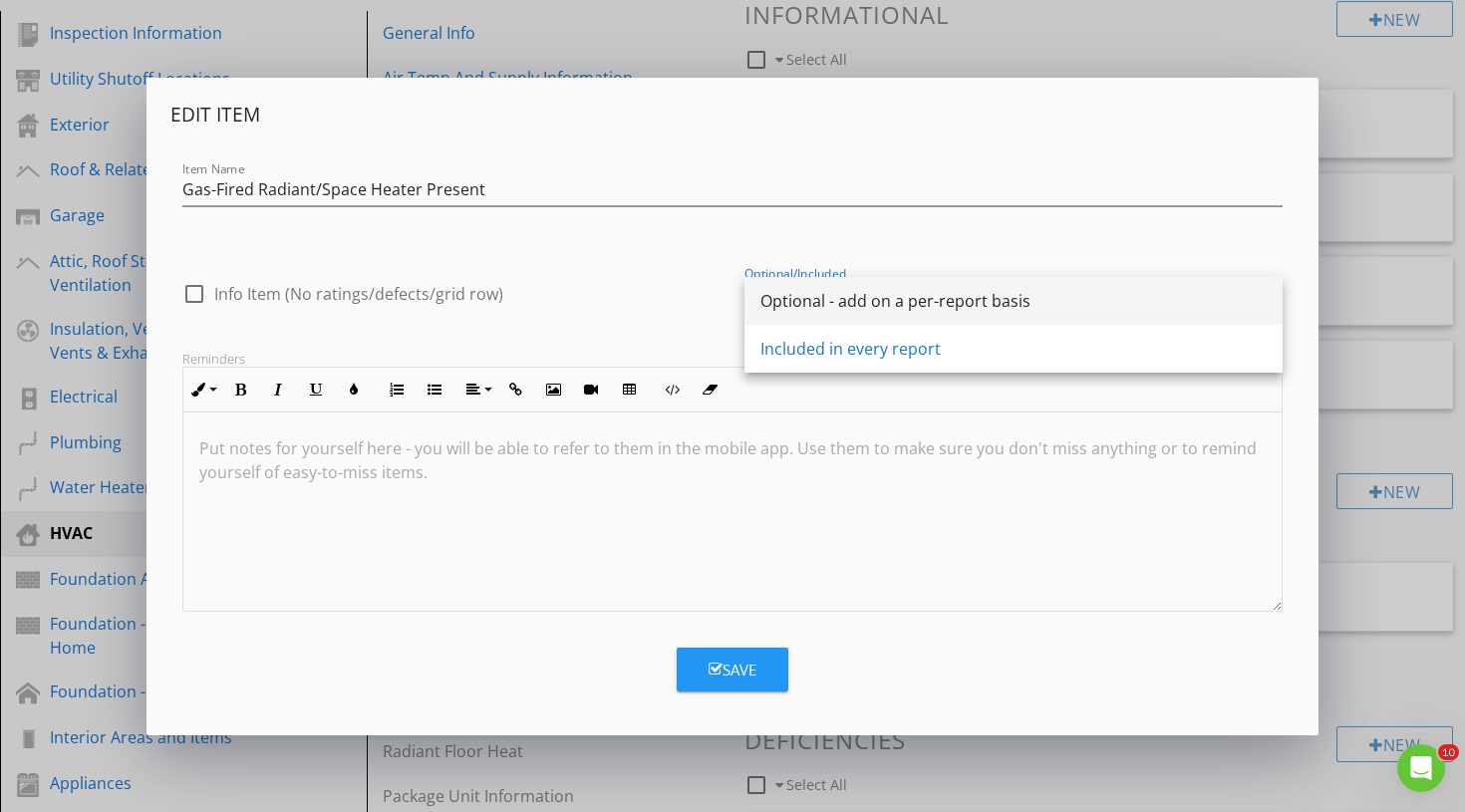 click on "Optional - add on a per-report basis" at bounding box center (1014, 301) 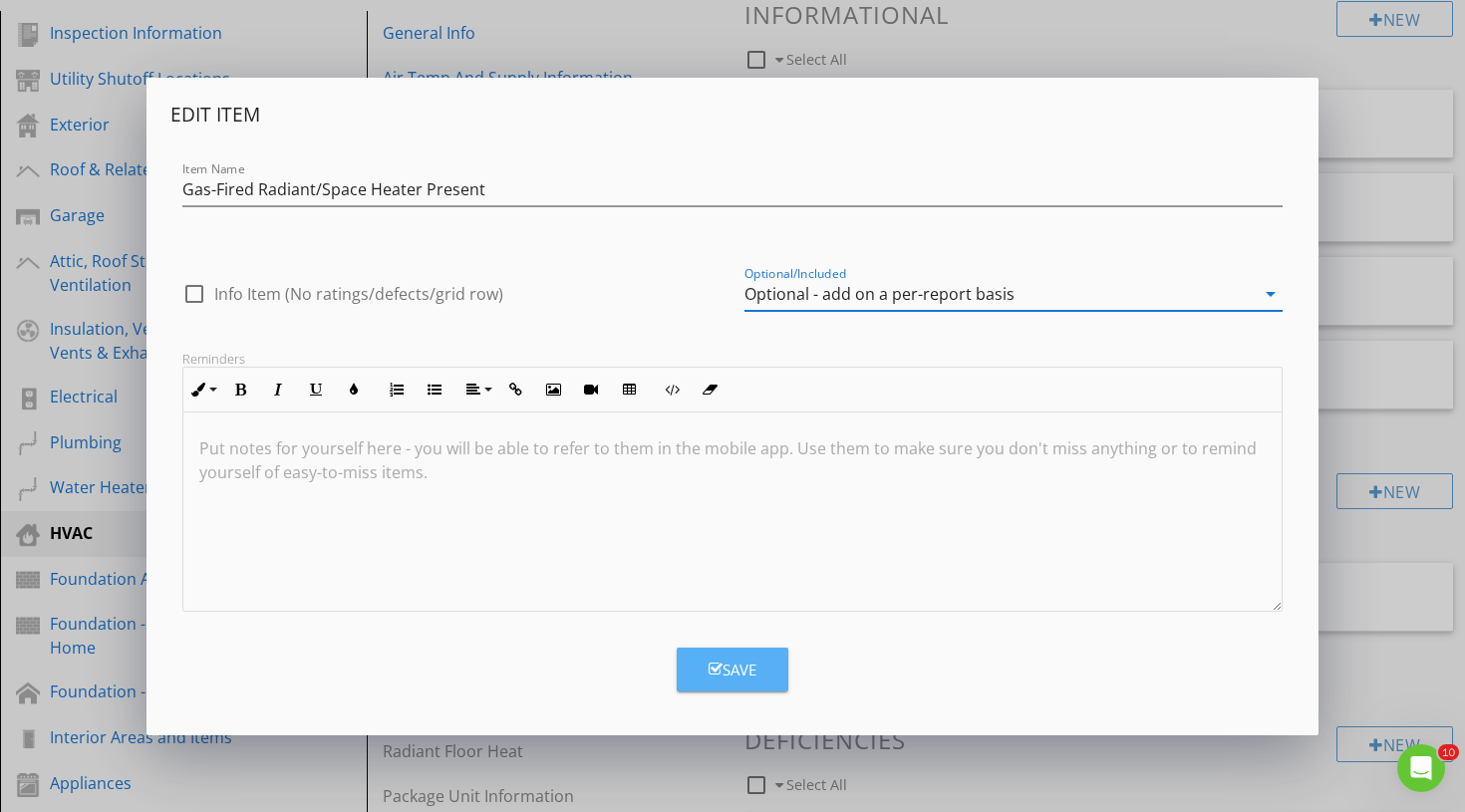 click on "Save" at bounding box center [732, 670] 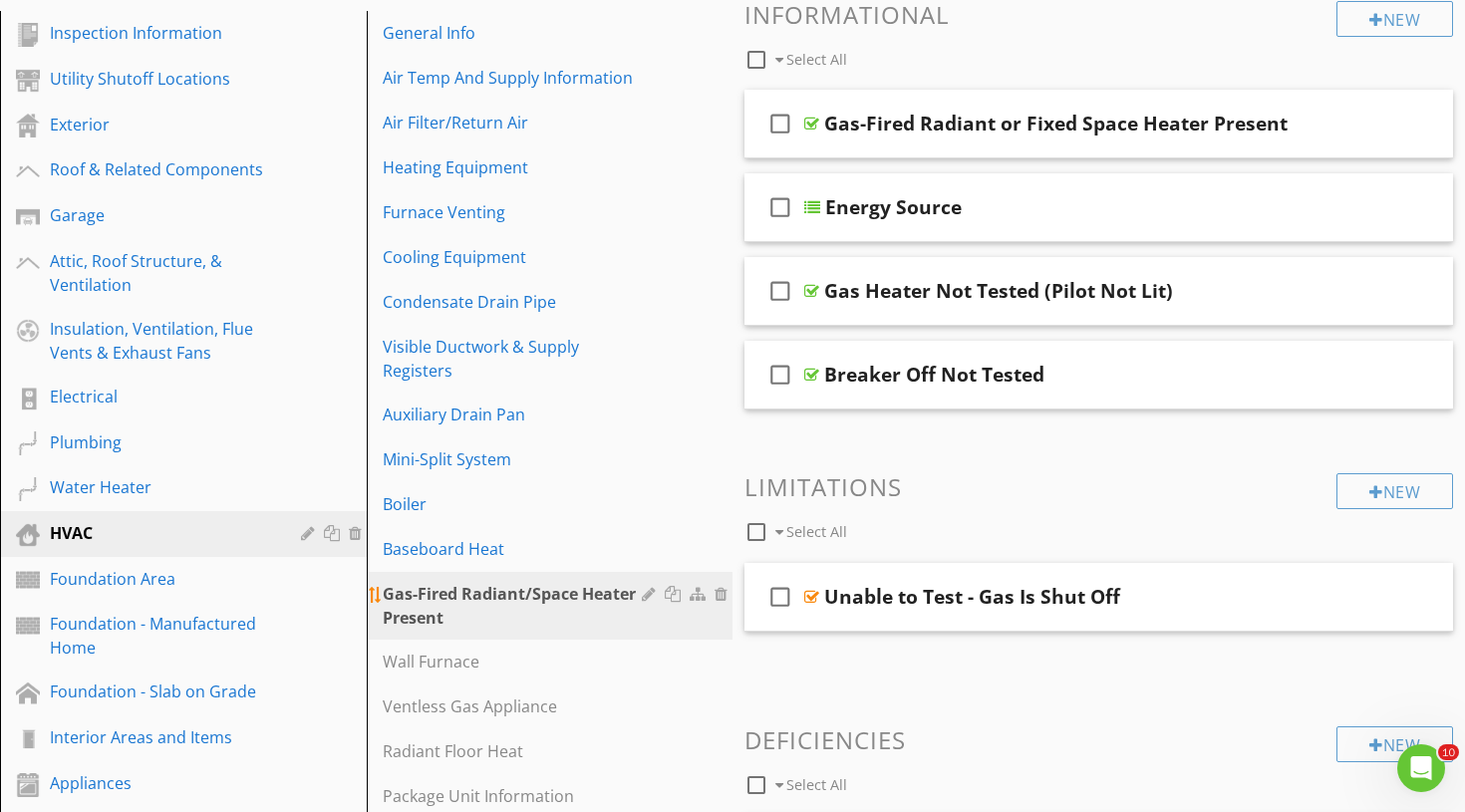 click at bounding box center [651, 594] 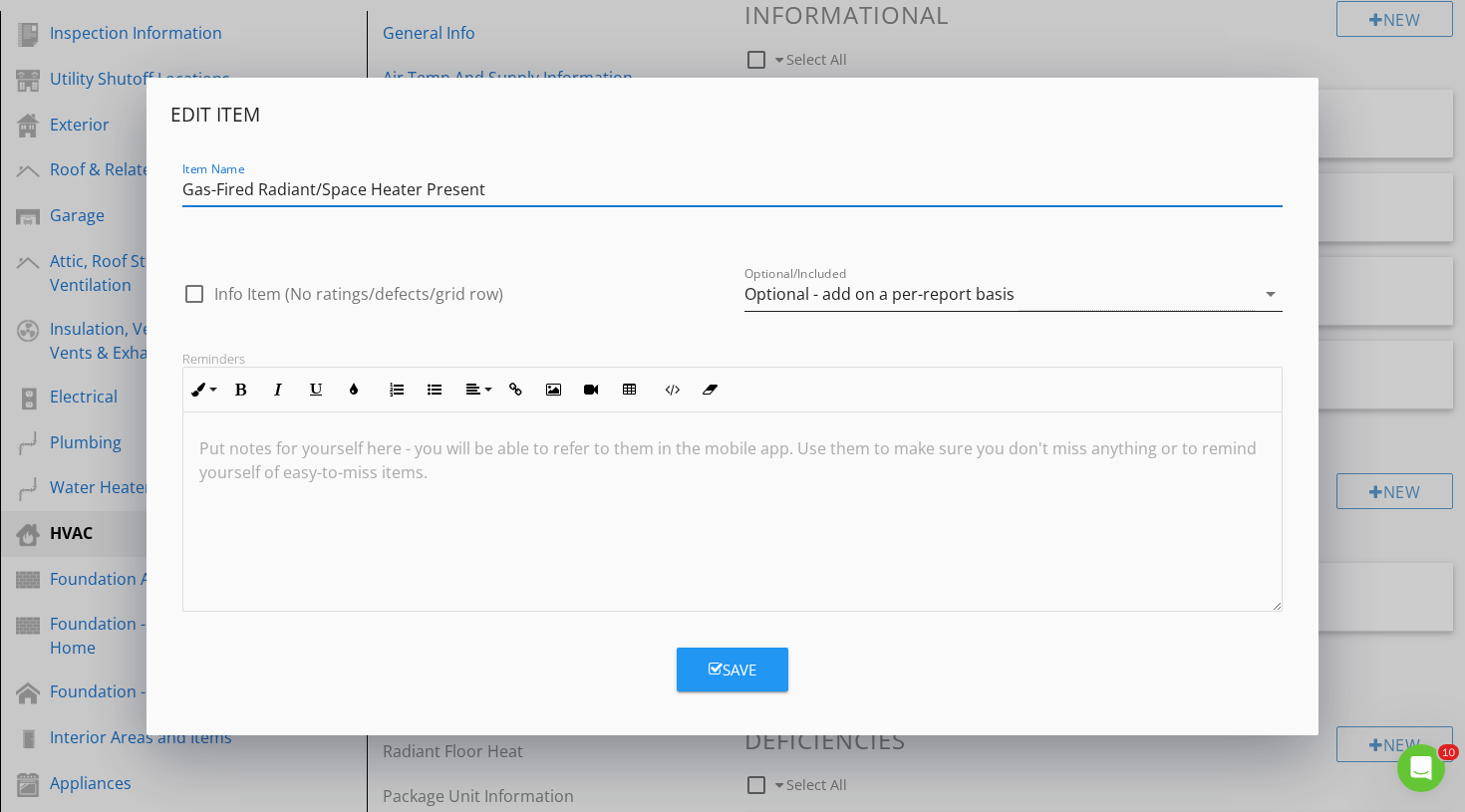 click on "Optional - add on a per-report basis" at bounding box center [879, 294] 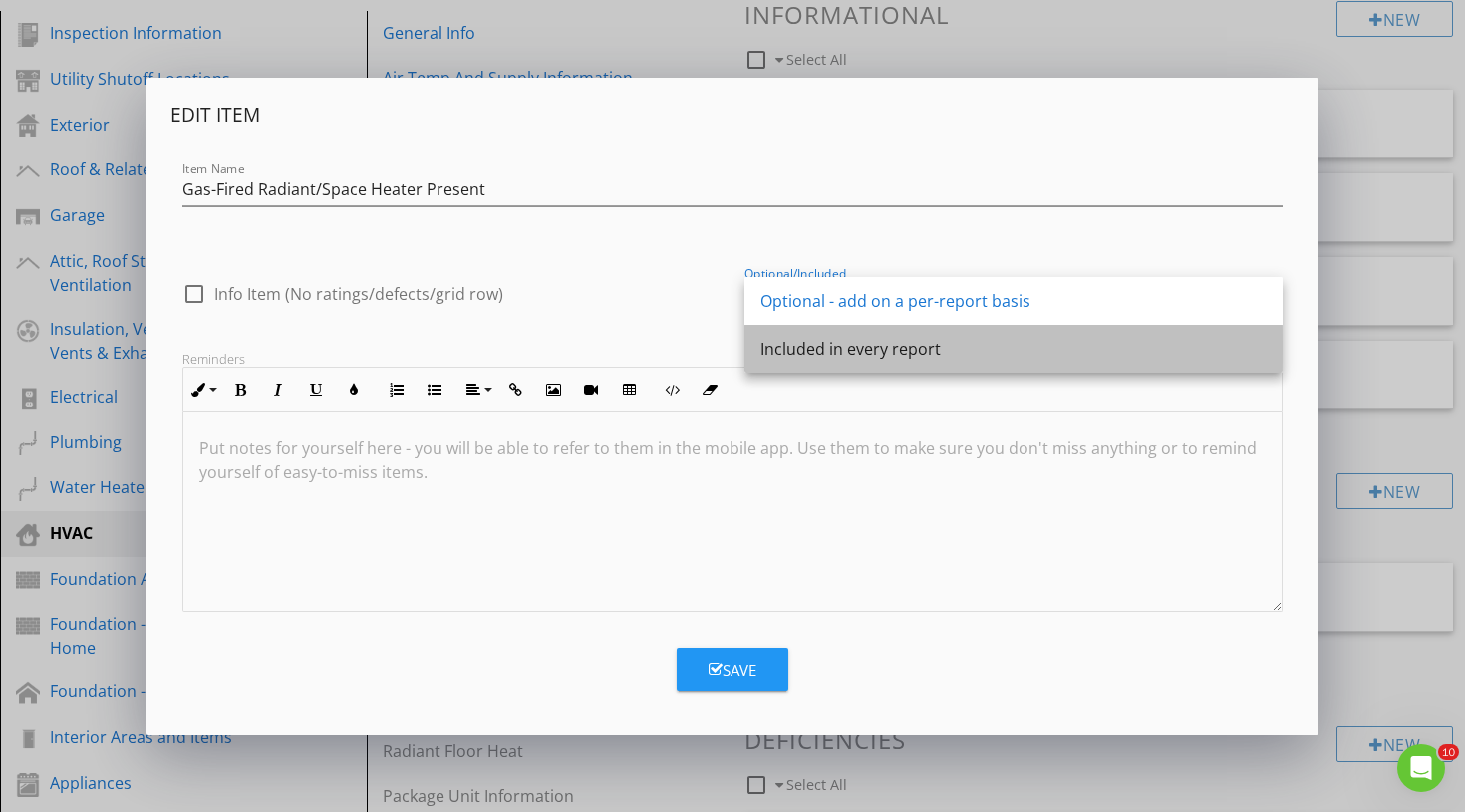 click on "Included in every report" at bounding box center (1014, 349) 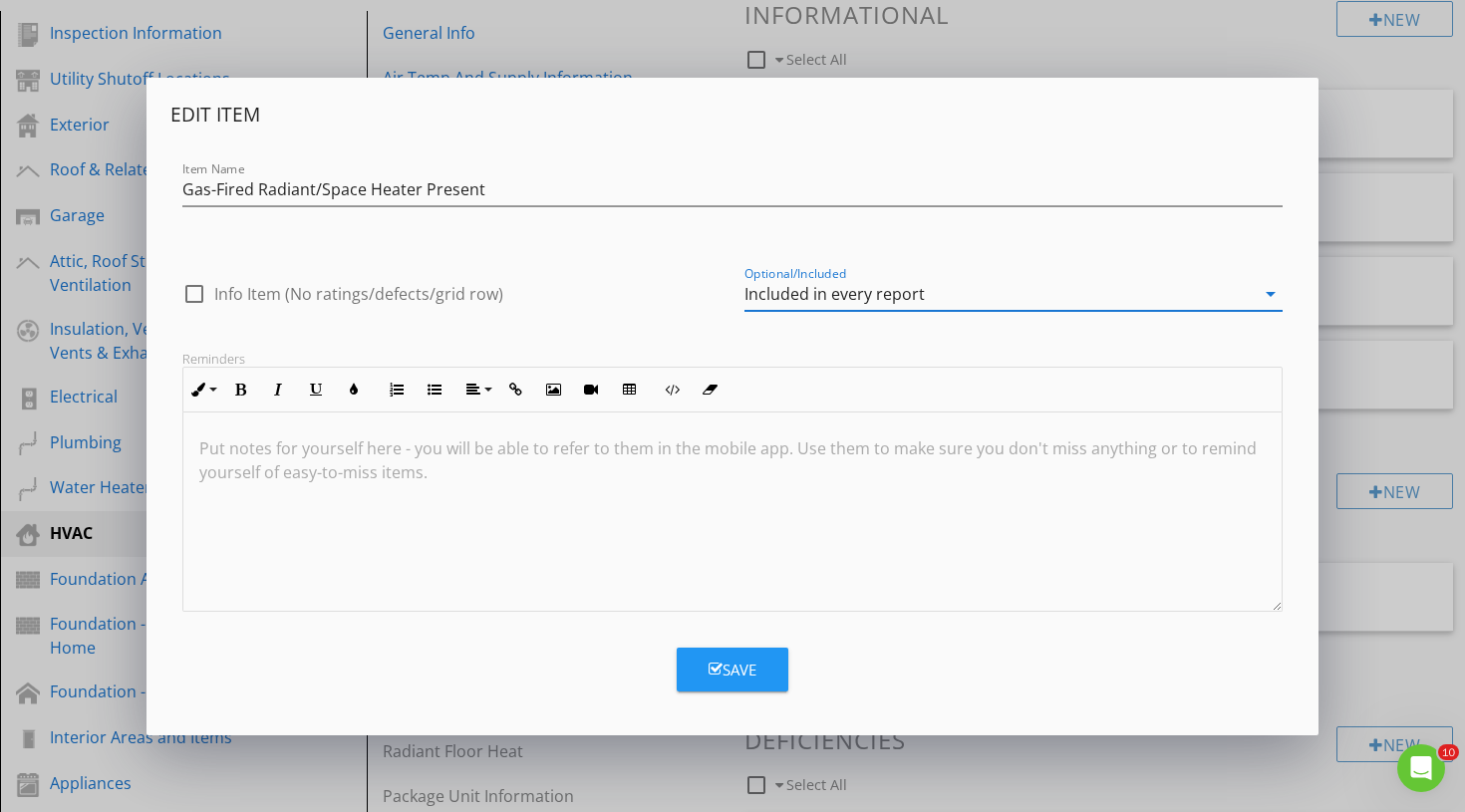 click on "Save" at bounding box center (732, 670) 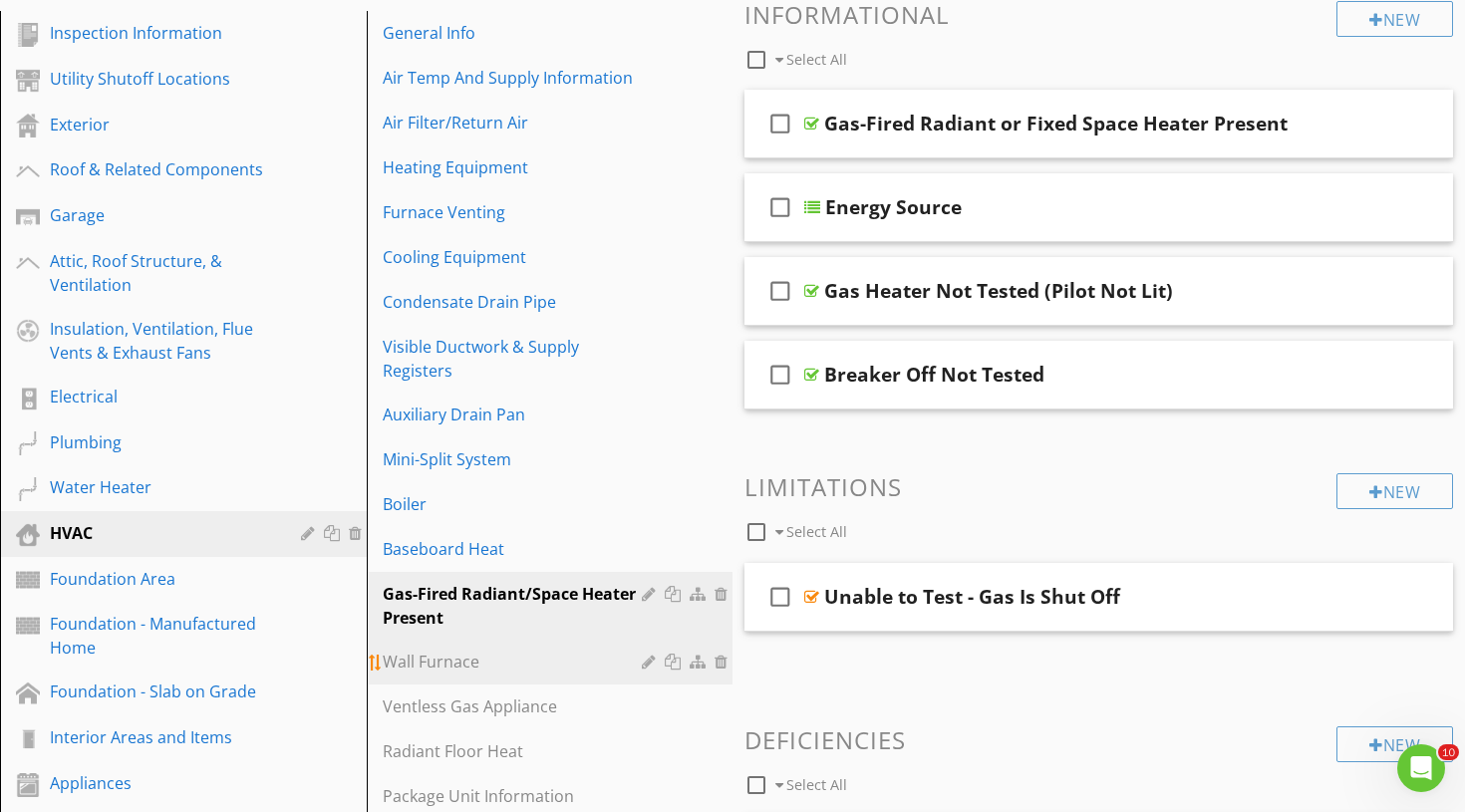 click at bounding box center (651, 662) 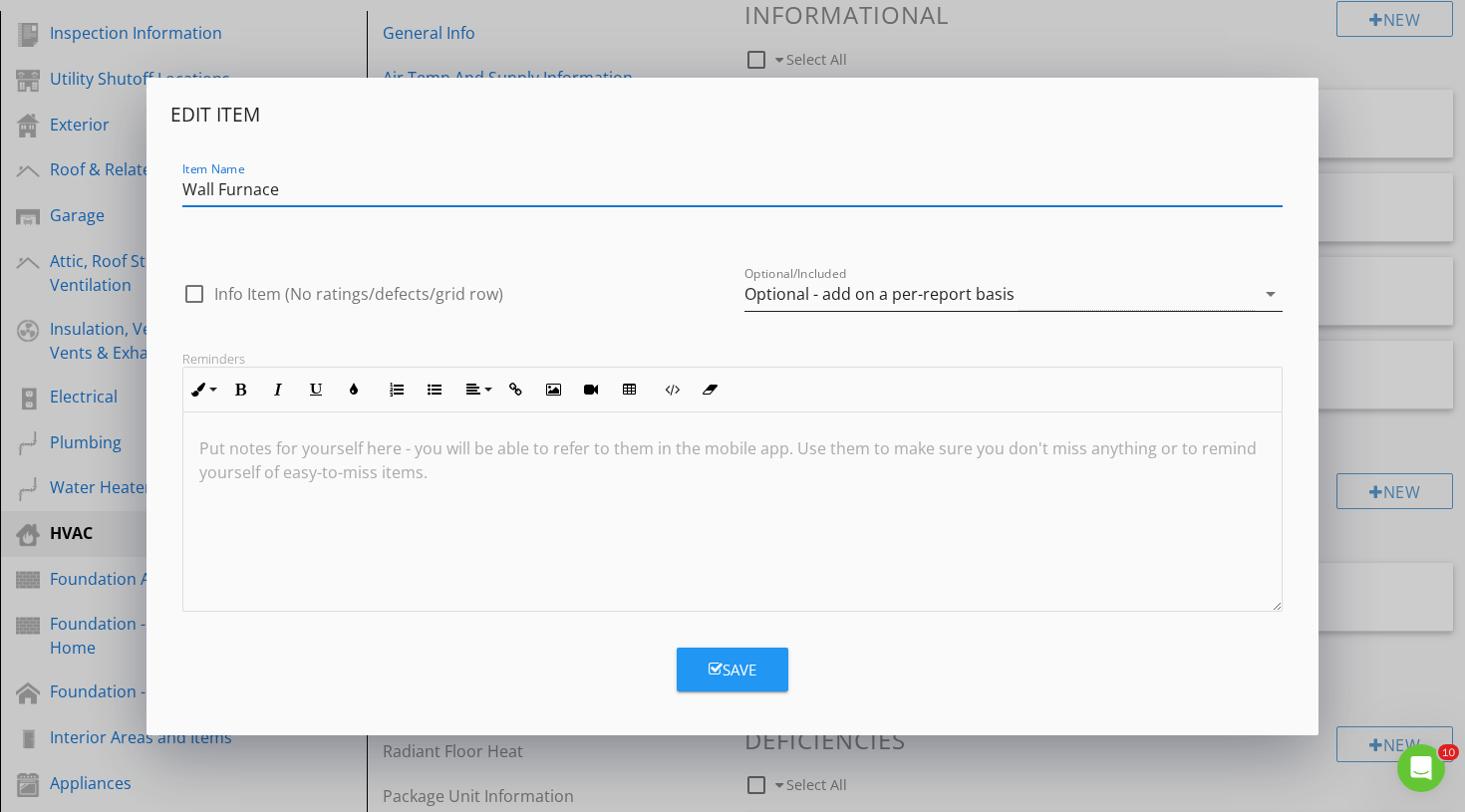 click on "Optional - add on a per-report basis" at bounding box center [879, 294] 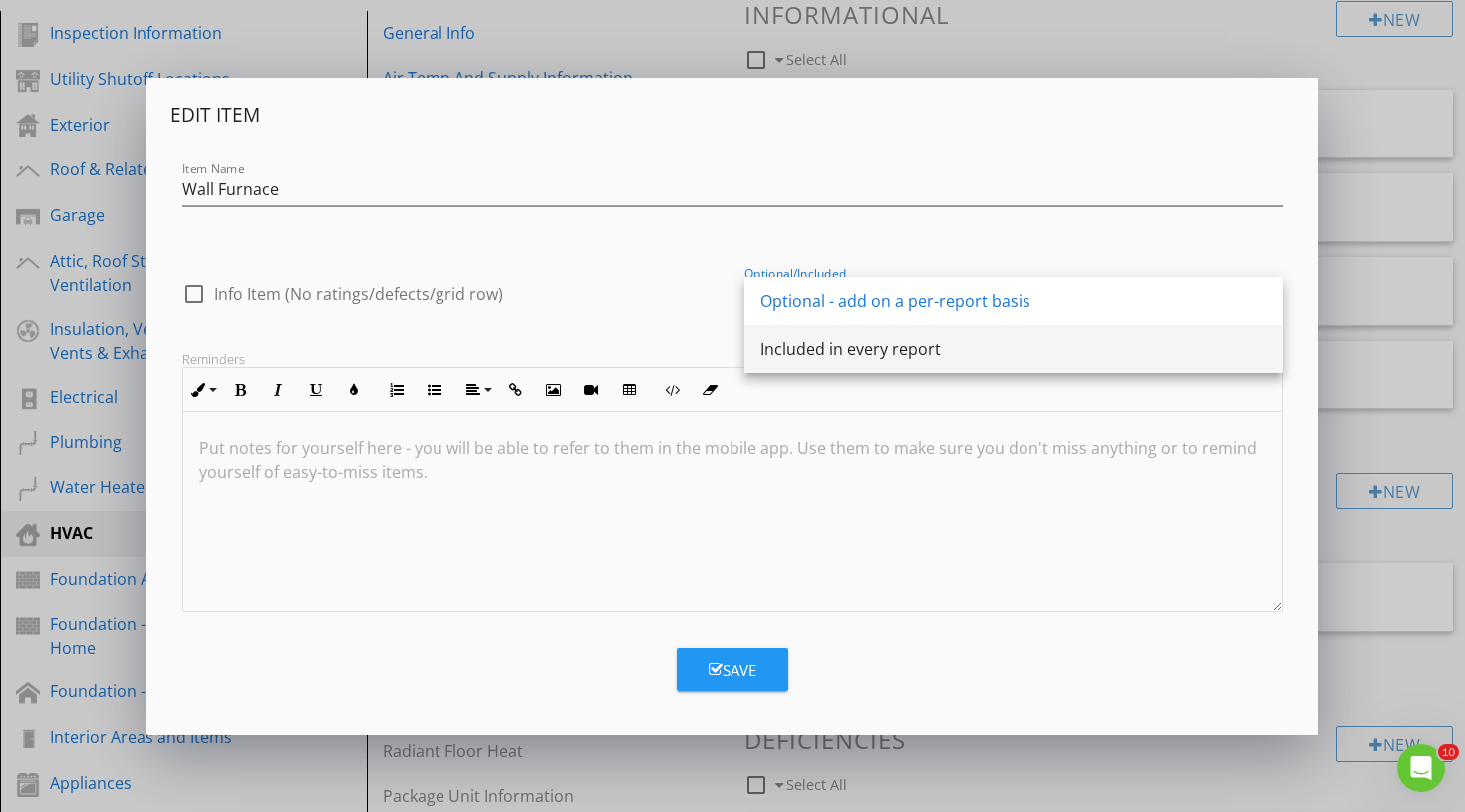 click on "Included in every report" at bounding box center (1014, 349) 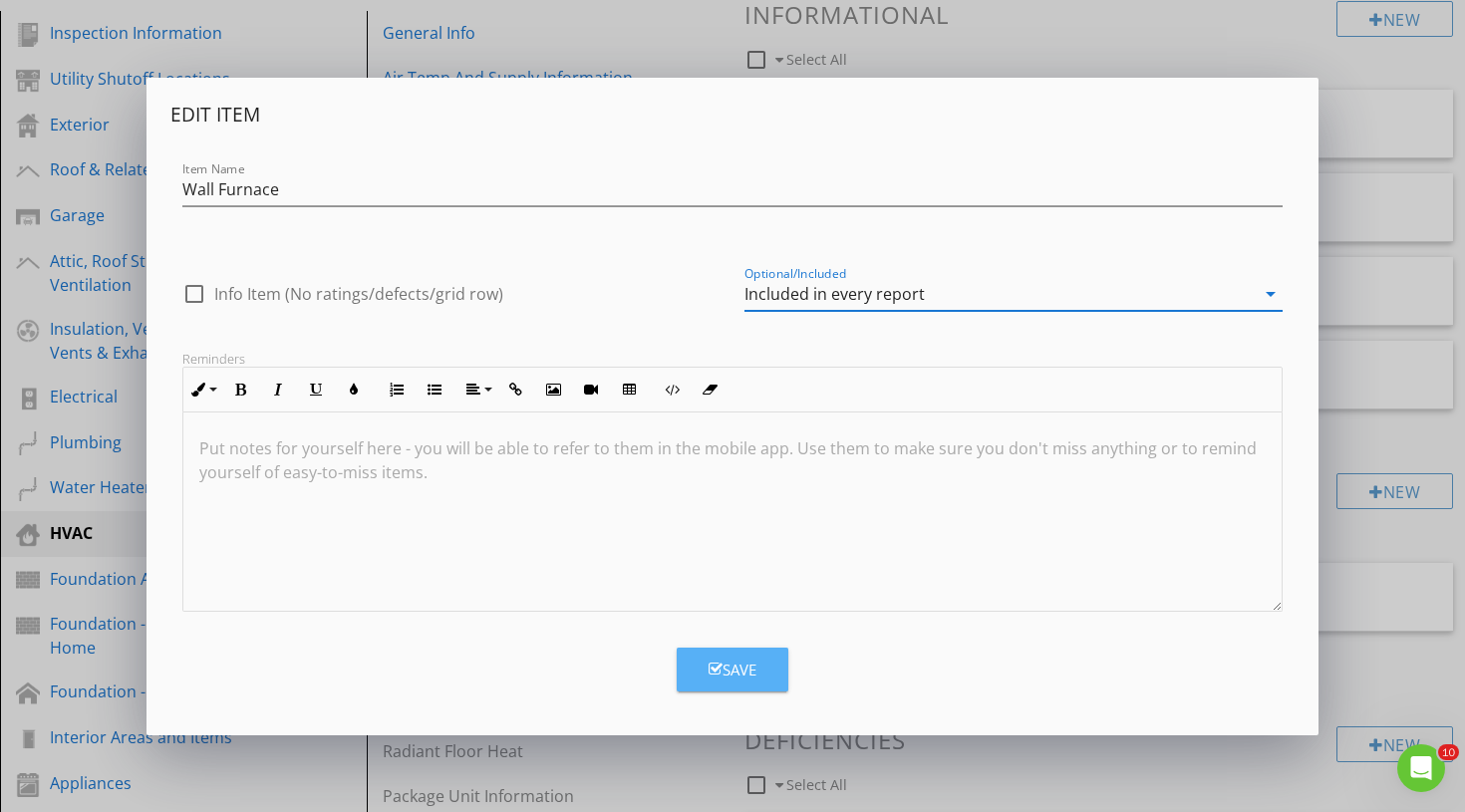 click on "Save" at bounding box center (732, 670) 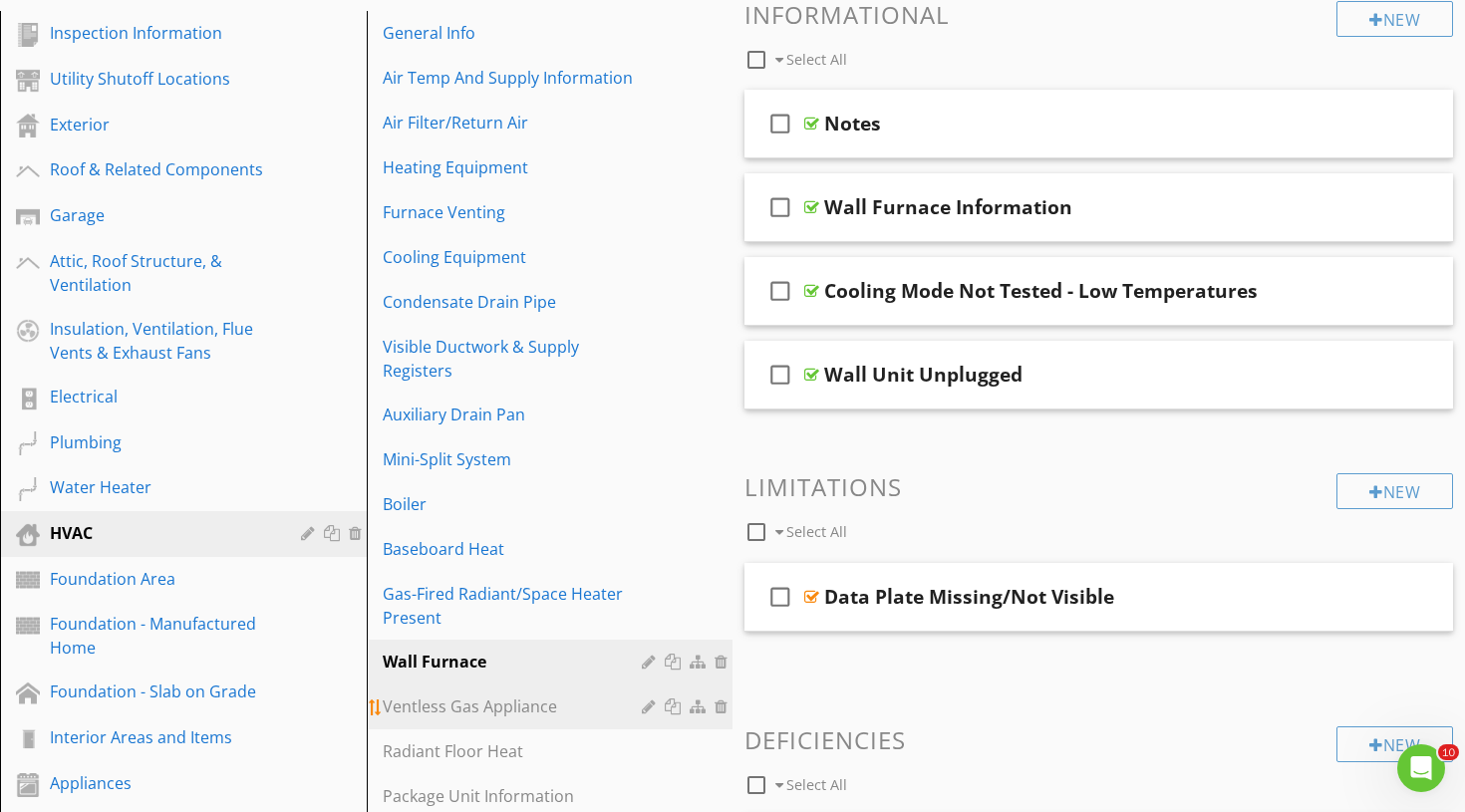 click at bounding box center [651, 706] 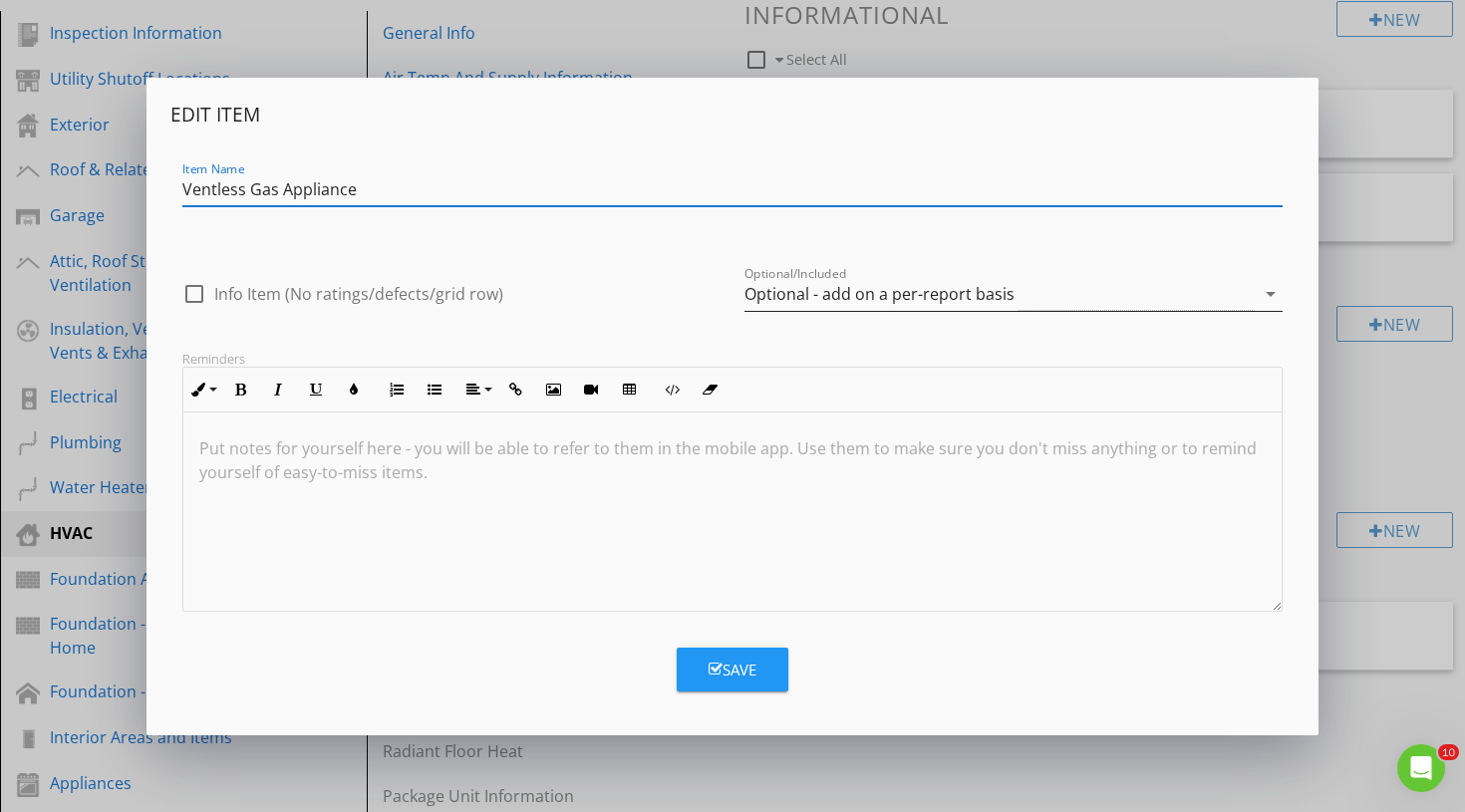 click on "Optional - add on a per-report basis" at bounding box center (879, 294) 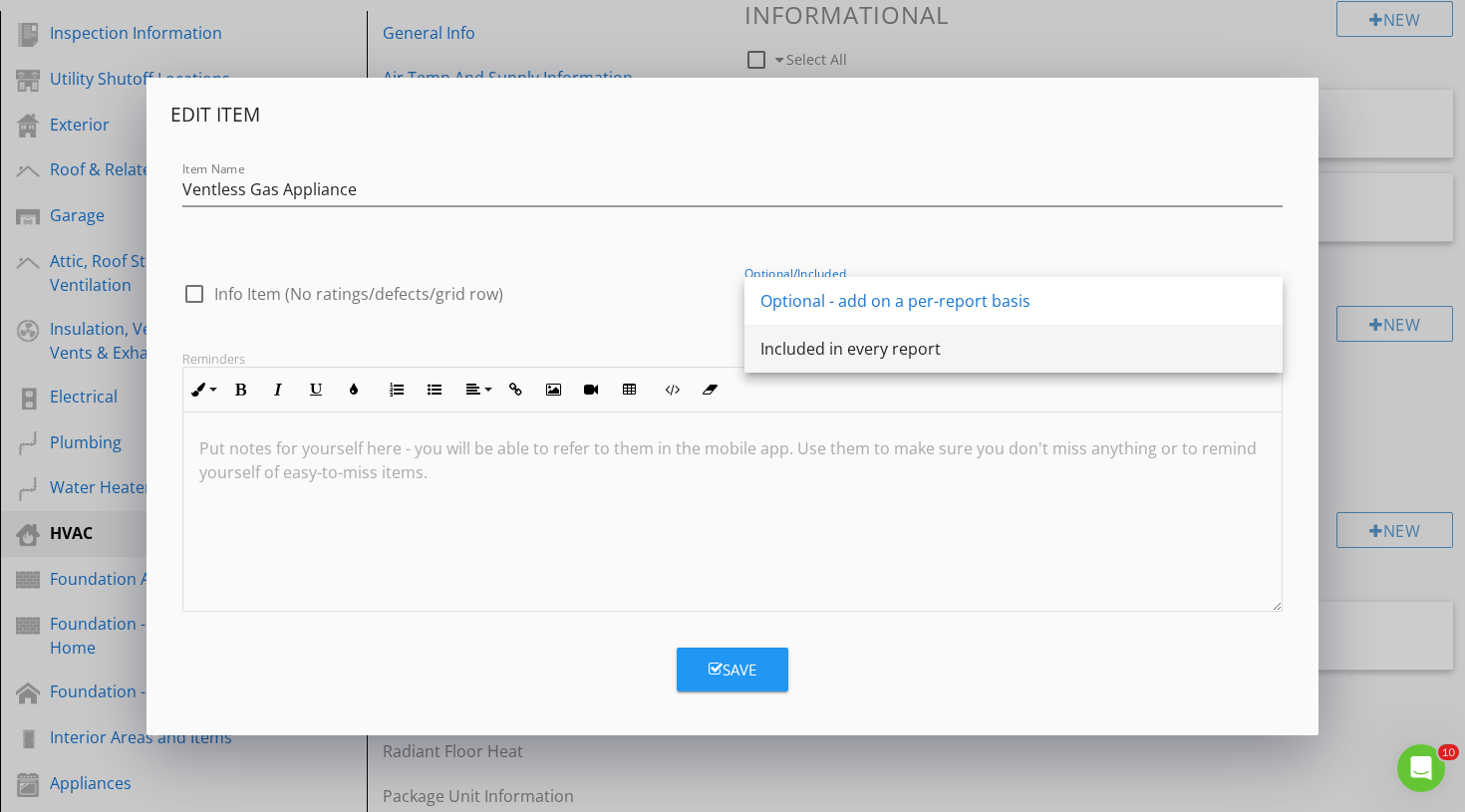 click on "Included in every report" at bounding box center (1014, 349) 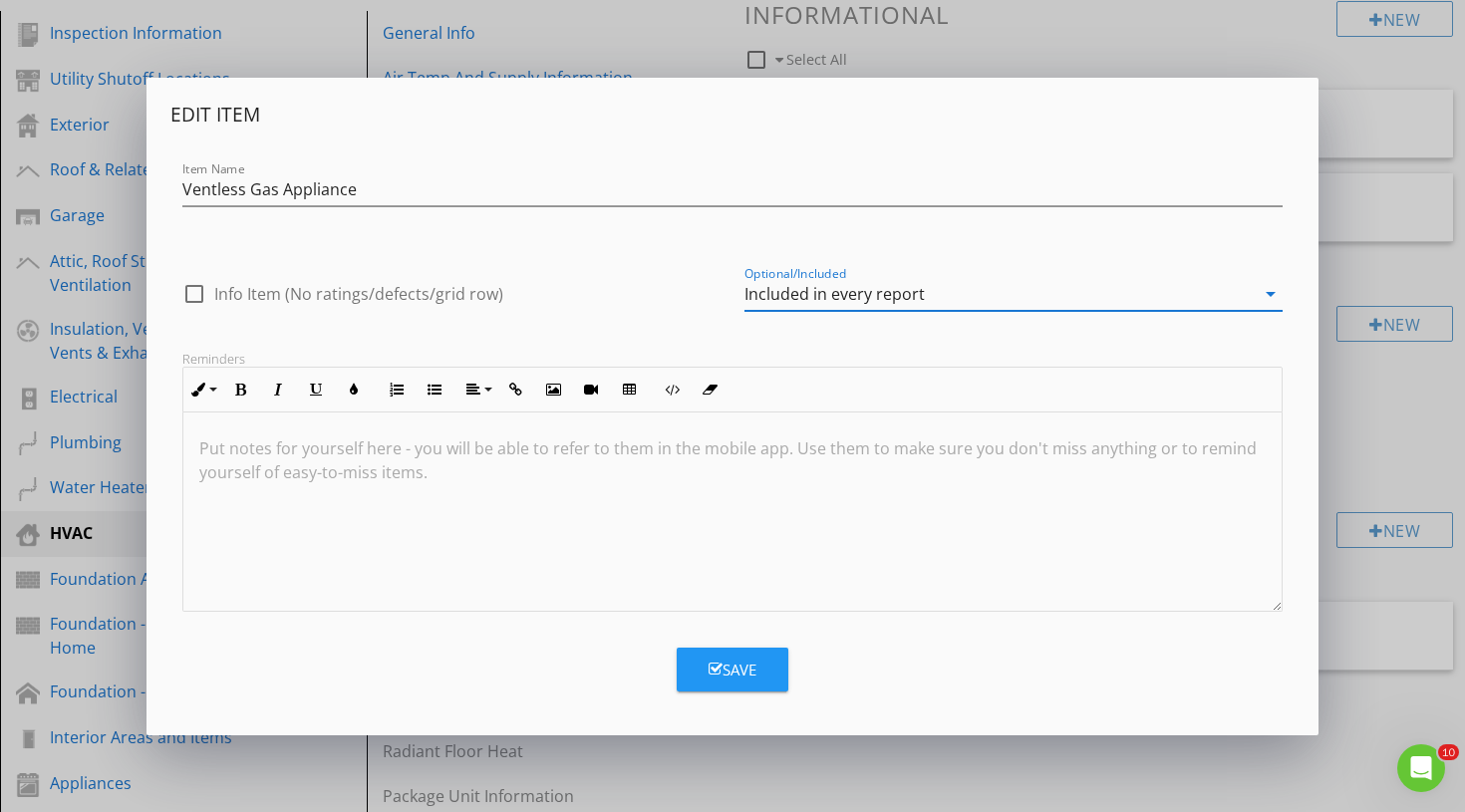 click on "Save" at bounding box center (732, 670) 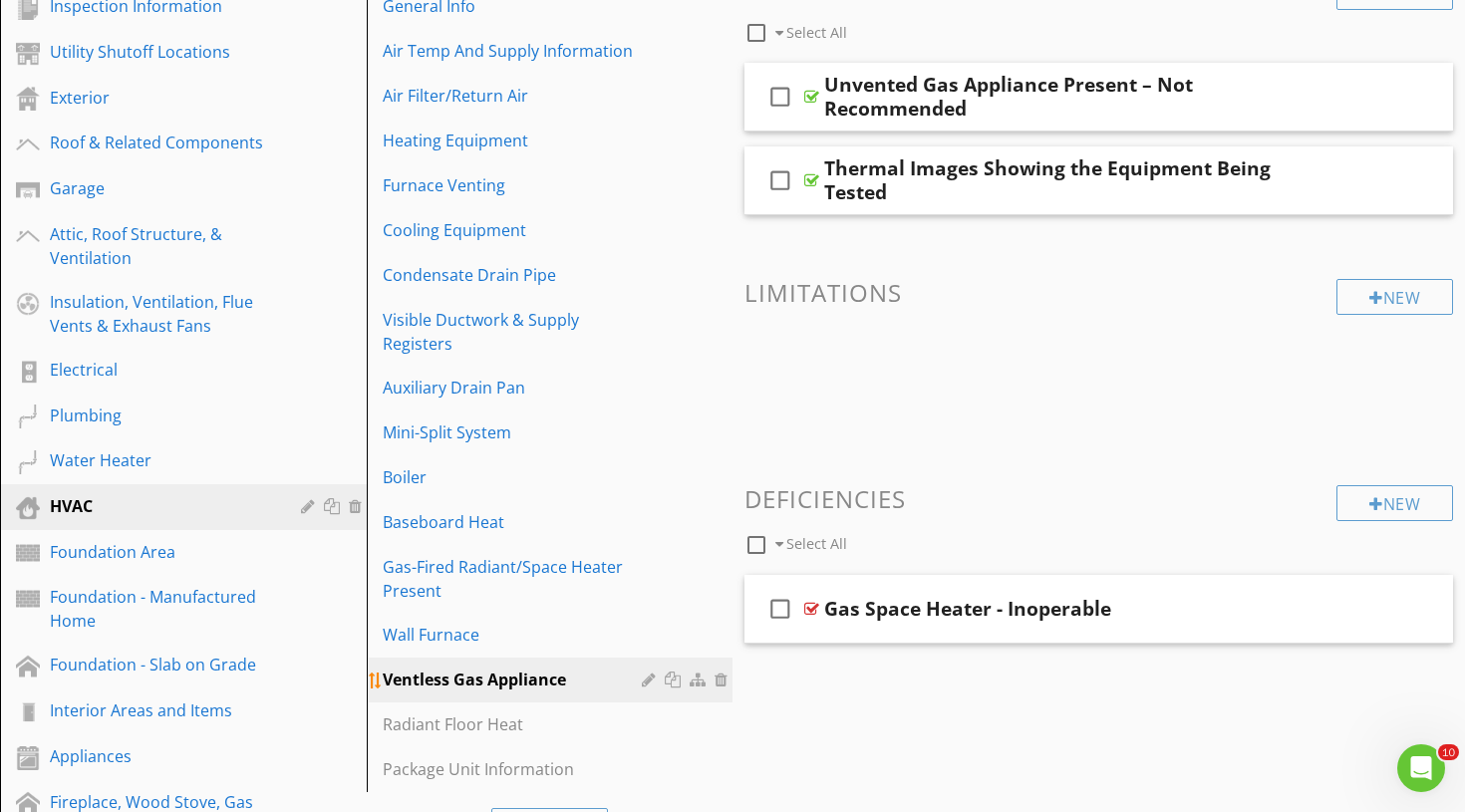 scroll, scrollTop: 283, scrollLeft: 0, axis: vertical 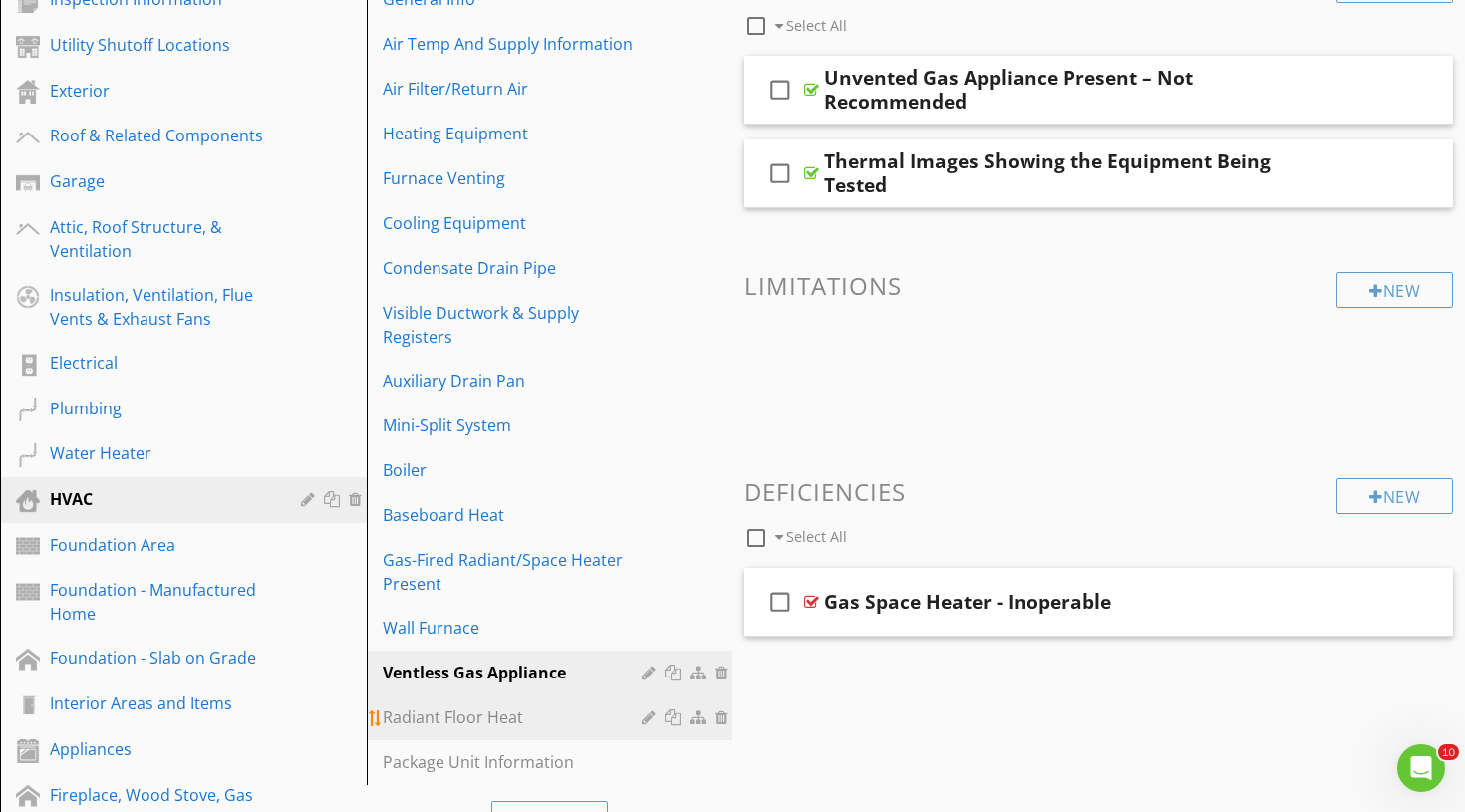 click at bounding box center (651, 717) 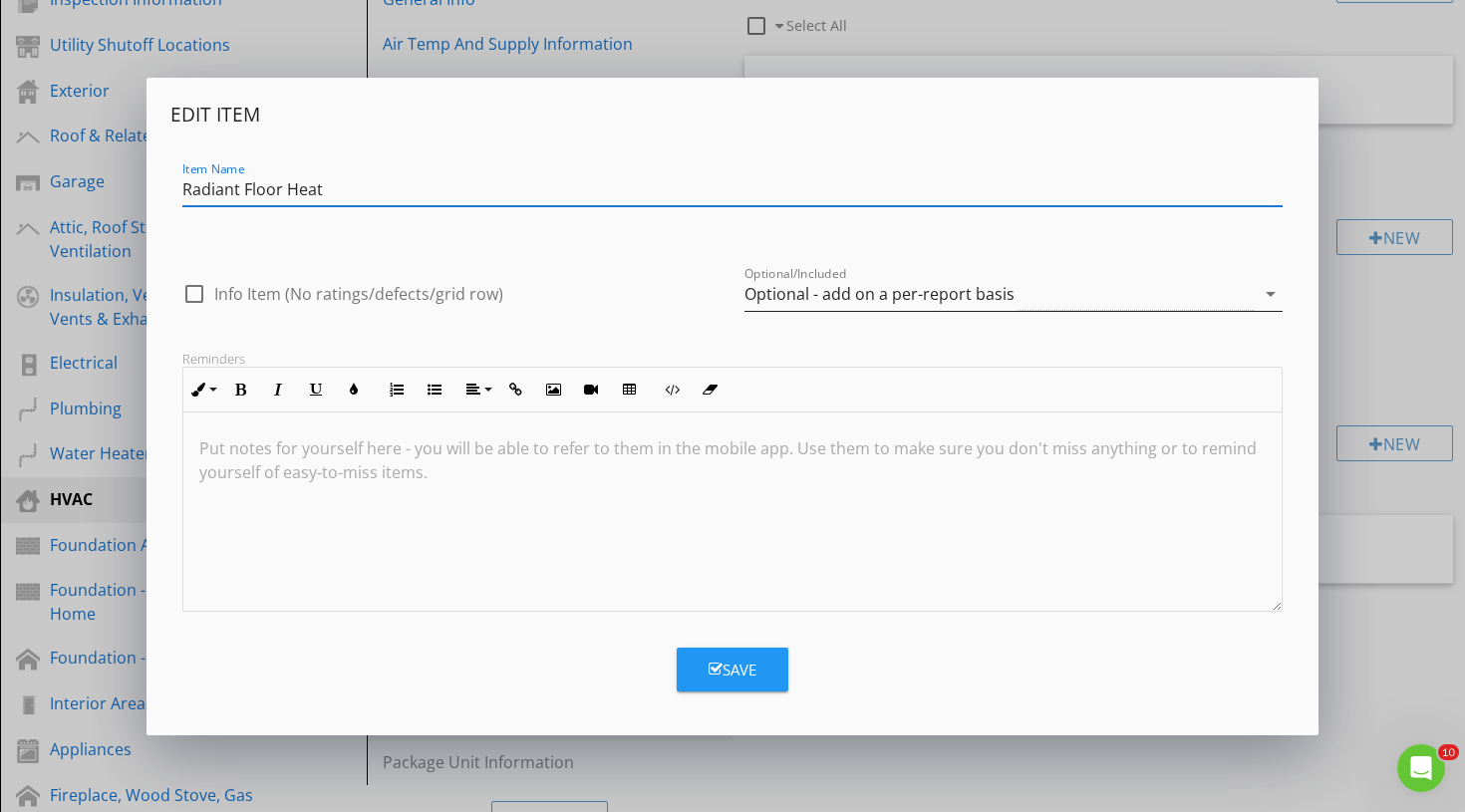 click on "Optional - add on a per-report basis" at bounding box center (879, 294) 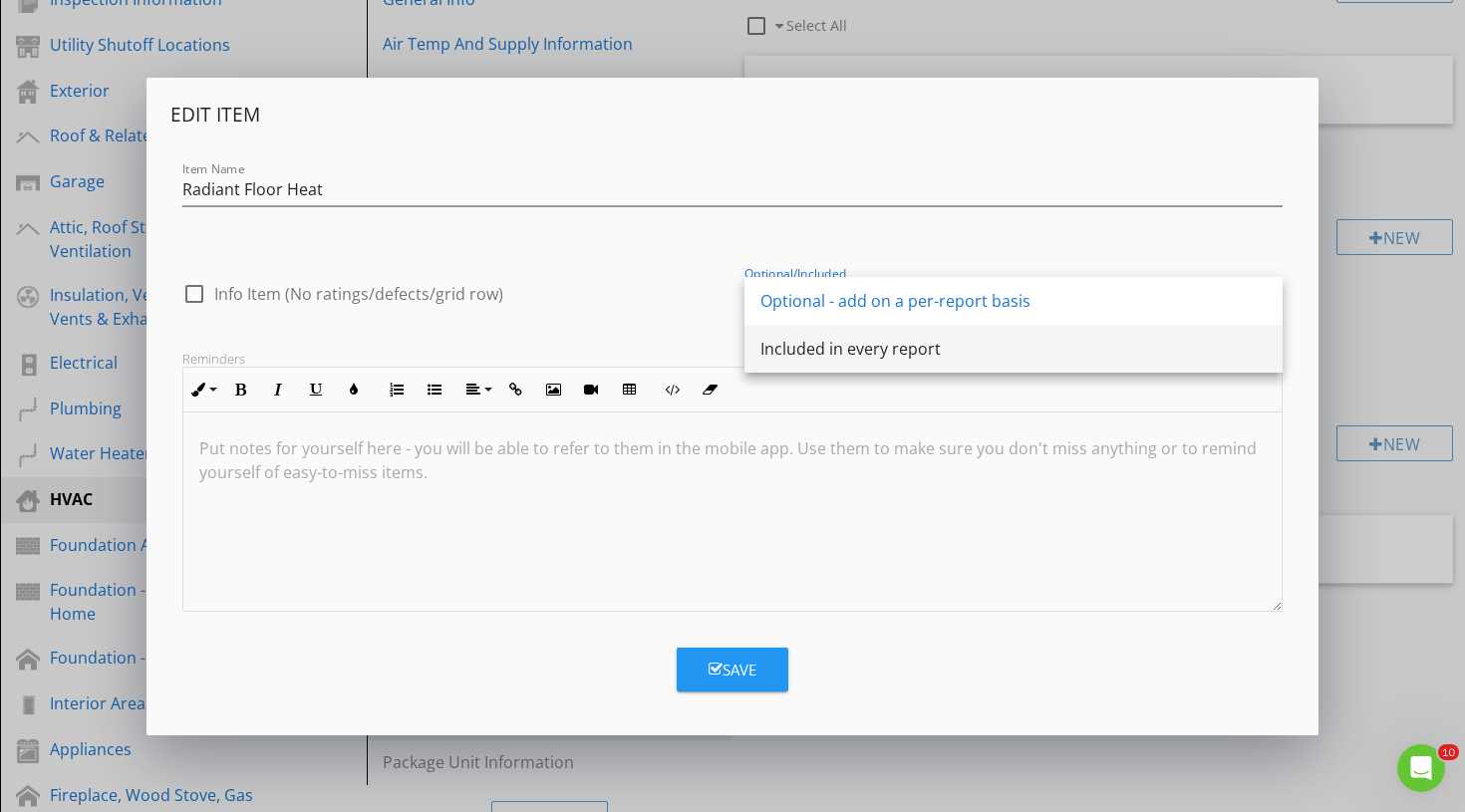 click on "Included in every report" at bounding box center (1014, 349) 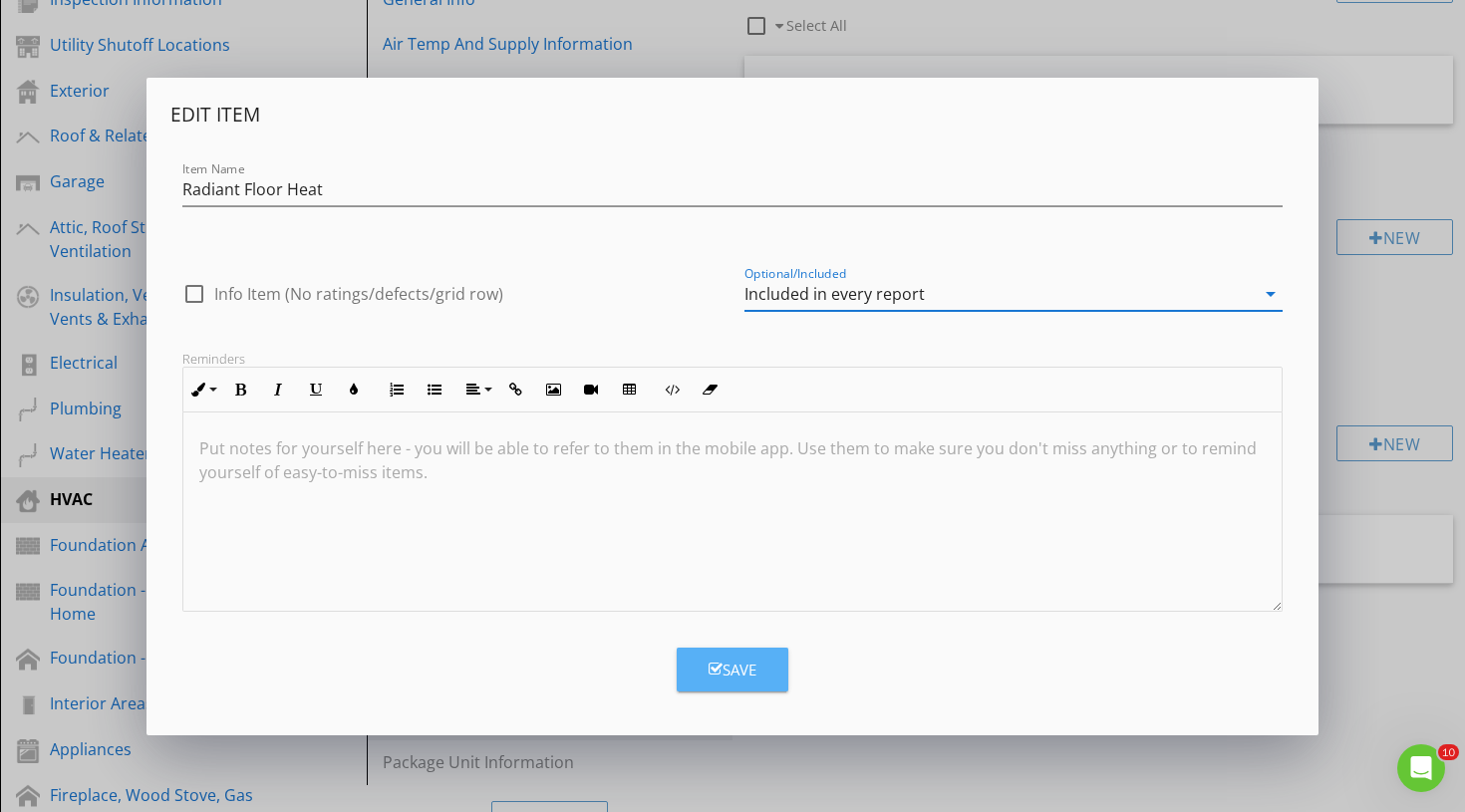 click on "Save" at bounding box center (732, 670) 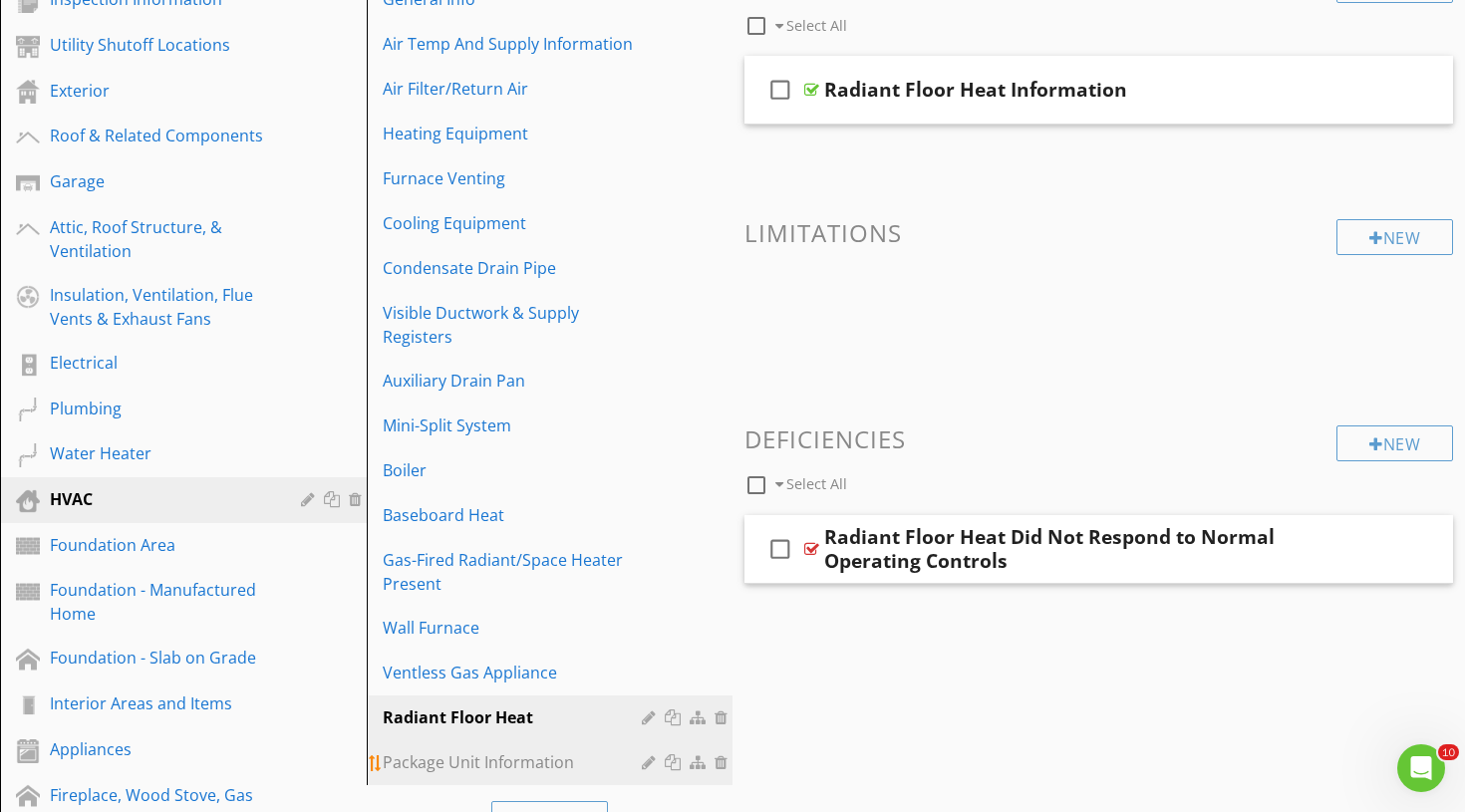 click at bounding box center [651, 762] 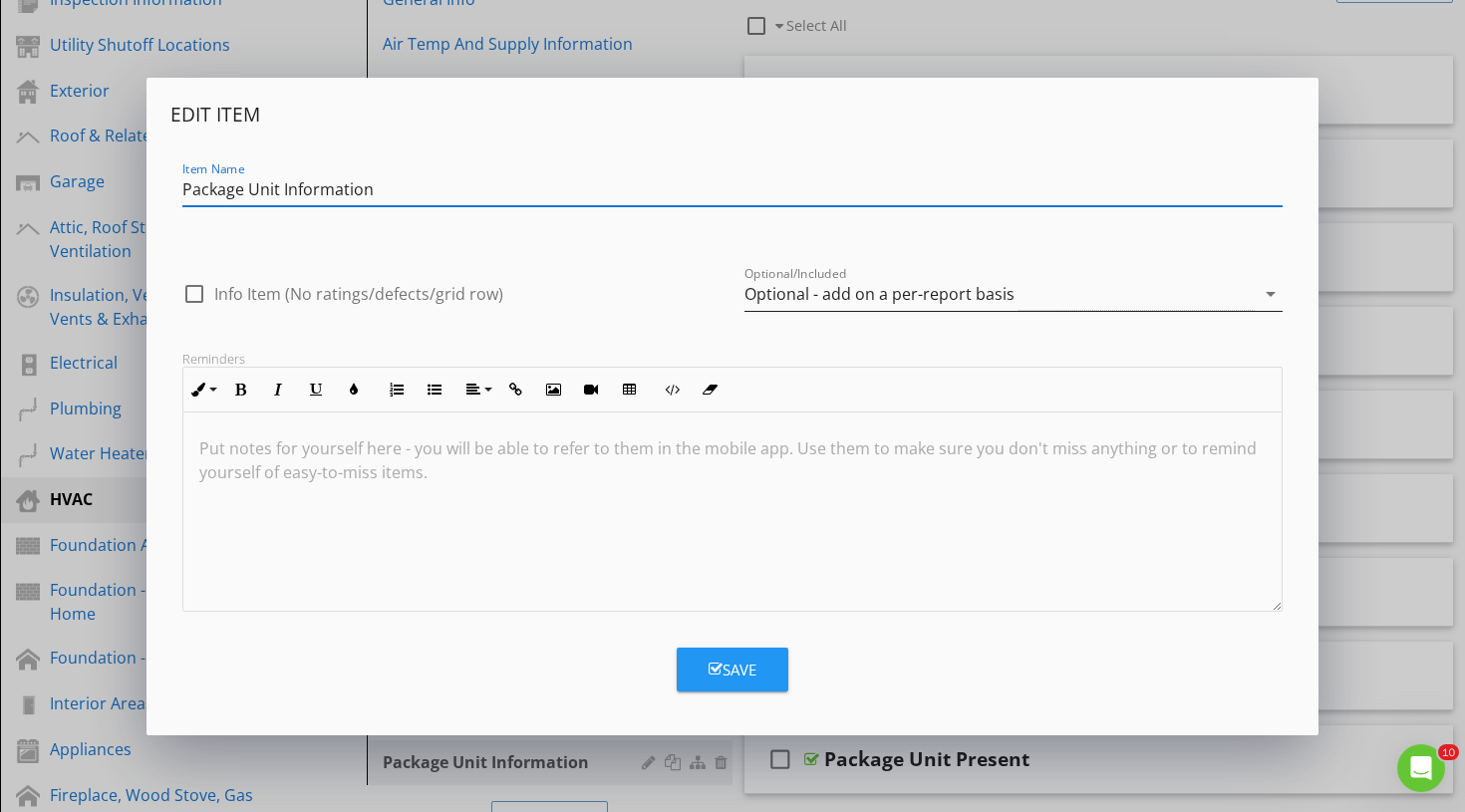 click on "Optional - add on a per-report basis" at bounding box center (879, 294) 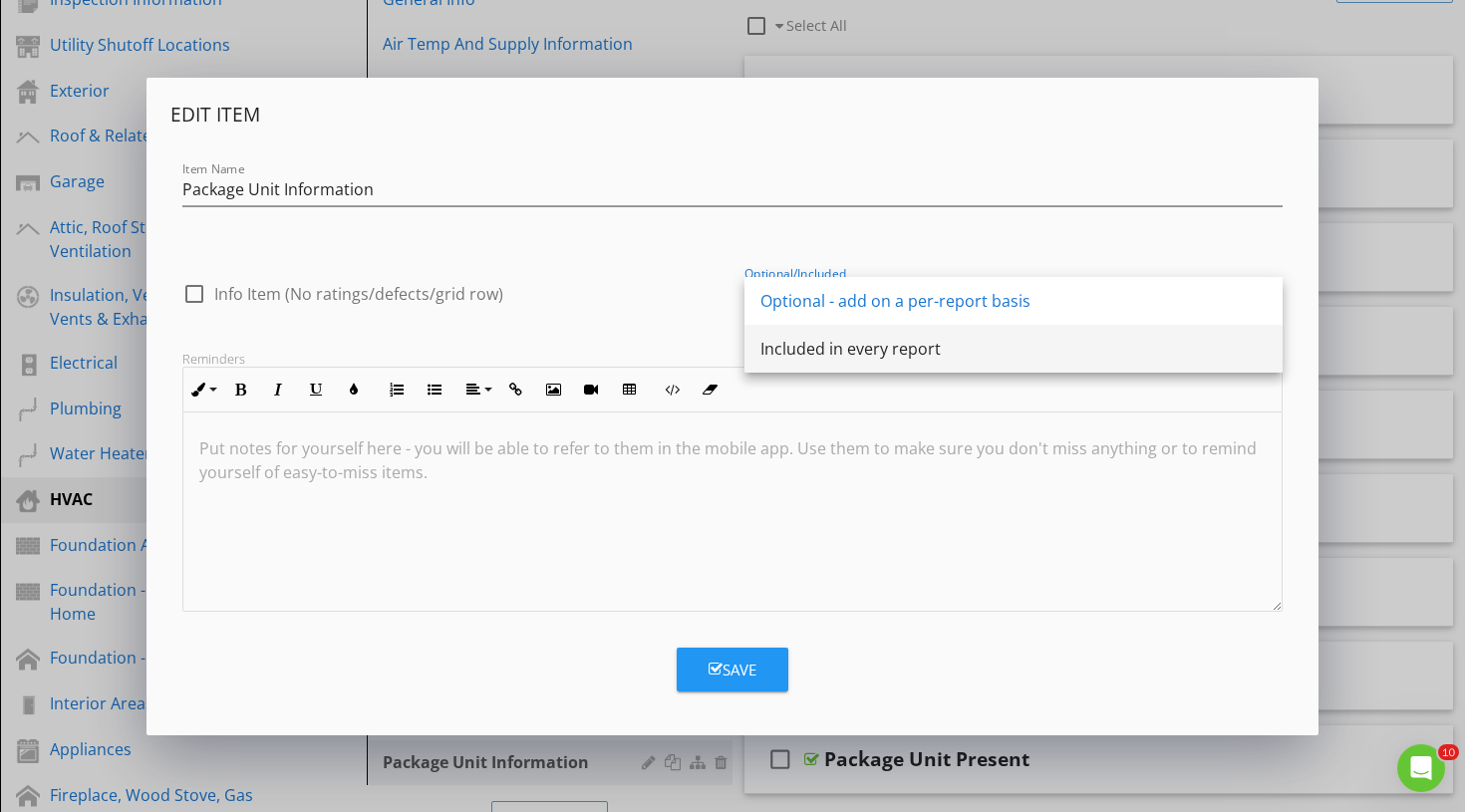 click on "Included in every report" at bounding box center (1014, 349) 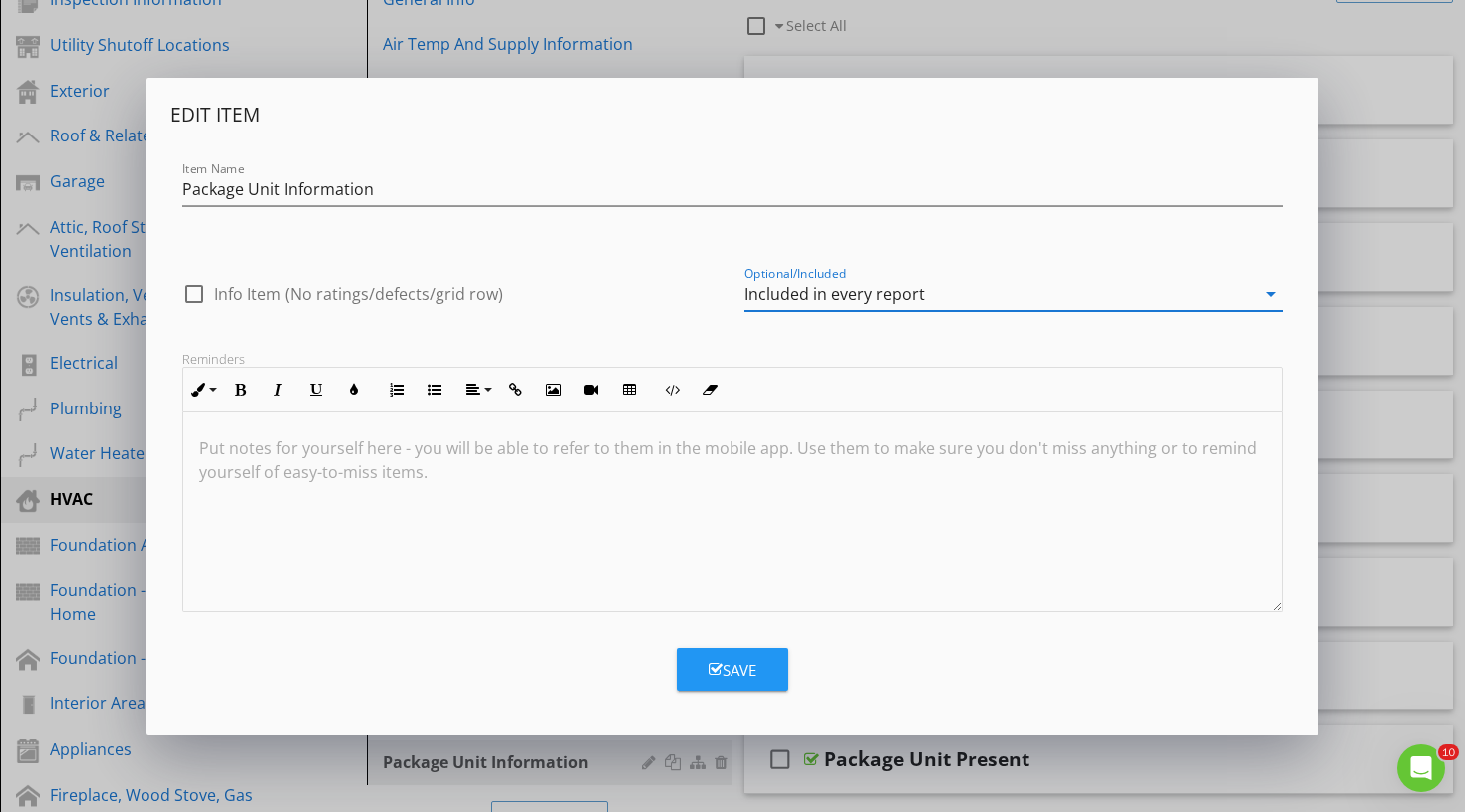 click at bounding box center (716, 669) 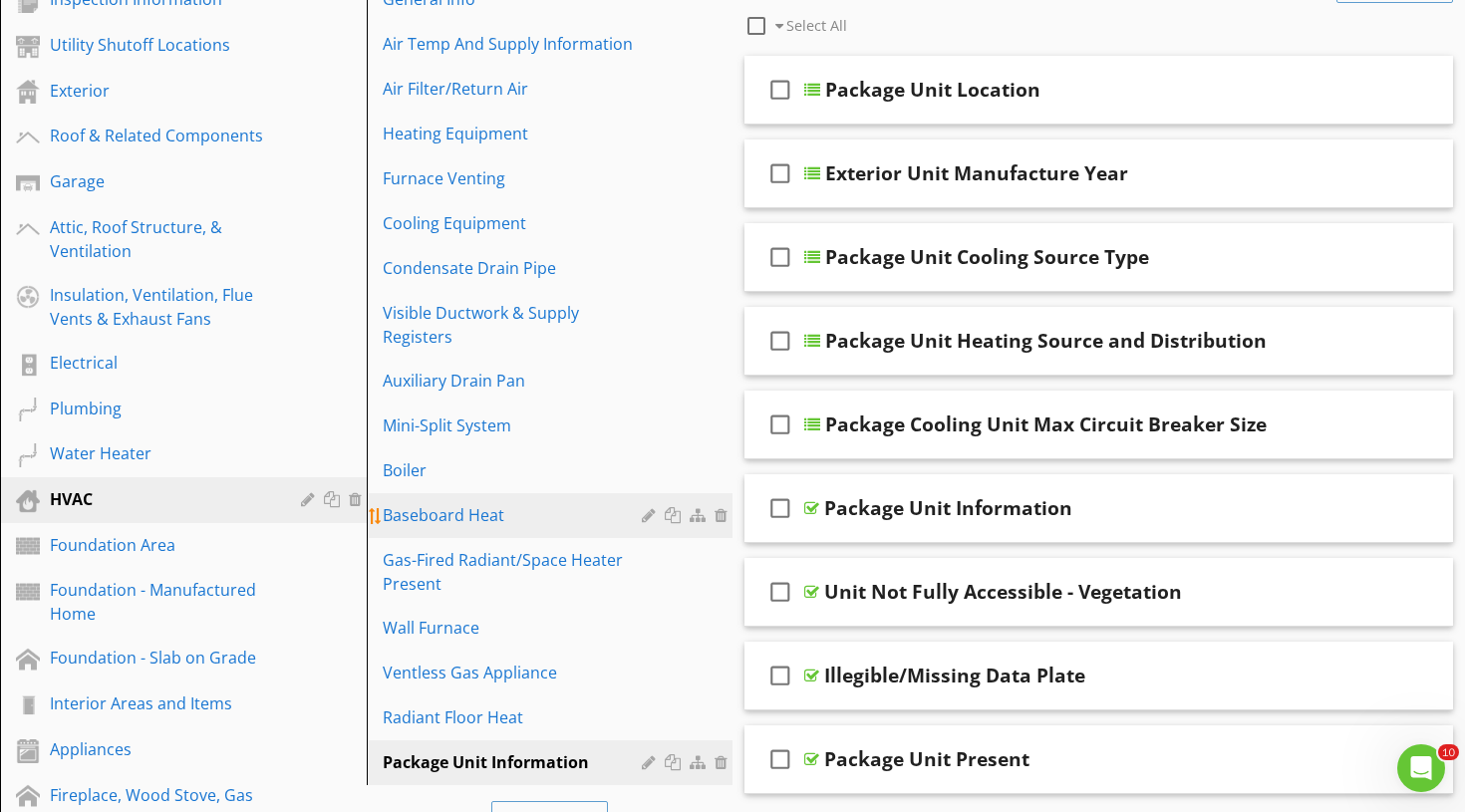 click on "Baseboard Heat" at bounding box center (515, 515) 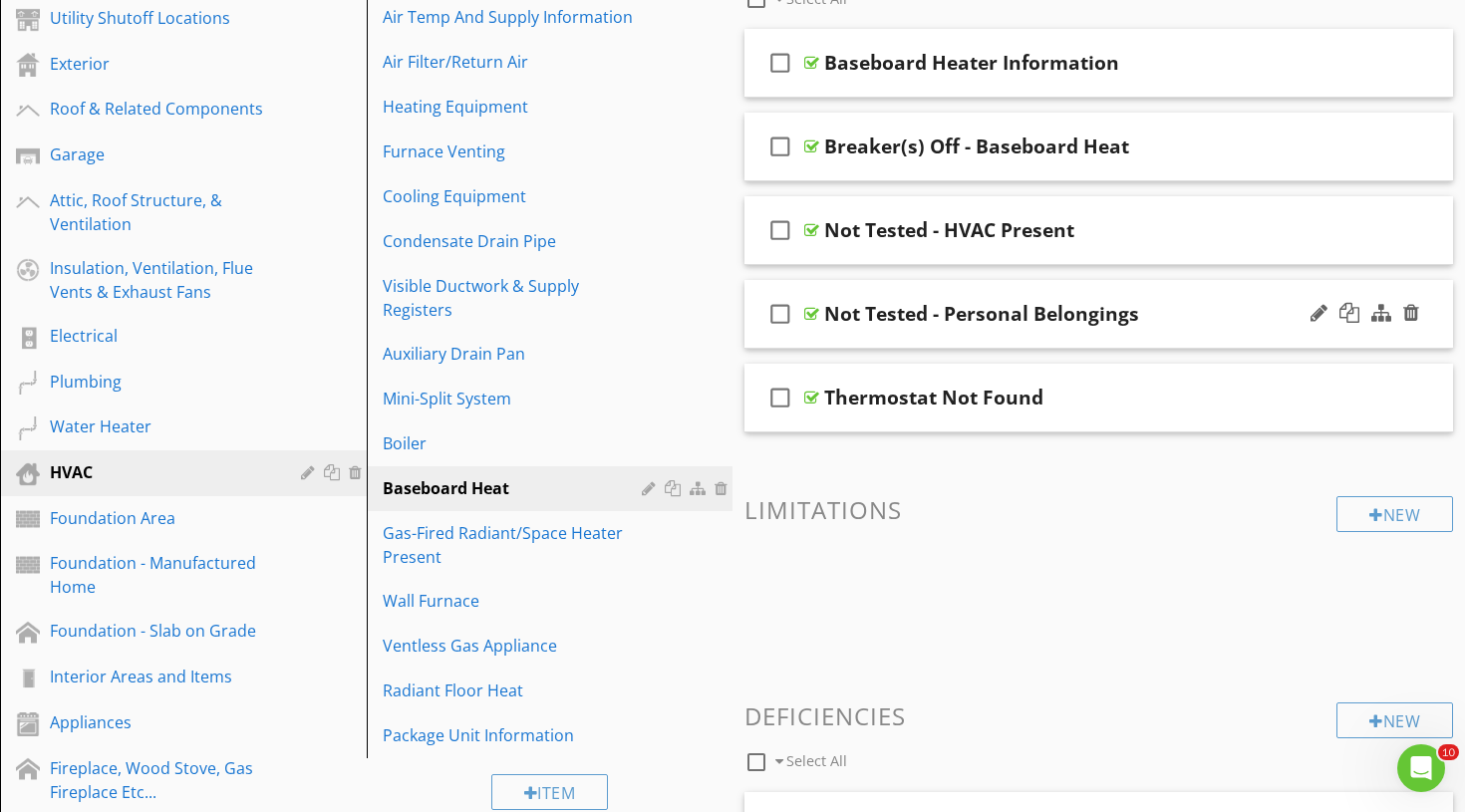 scroll, scrollTop: 138, scrollLeft: 0, axis: vertical 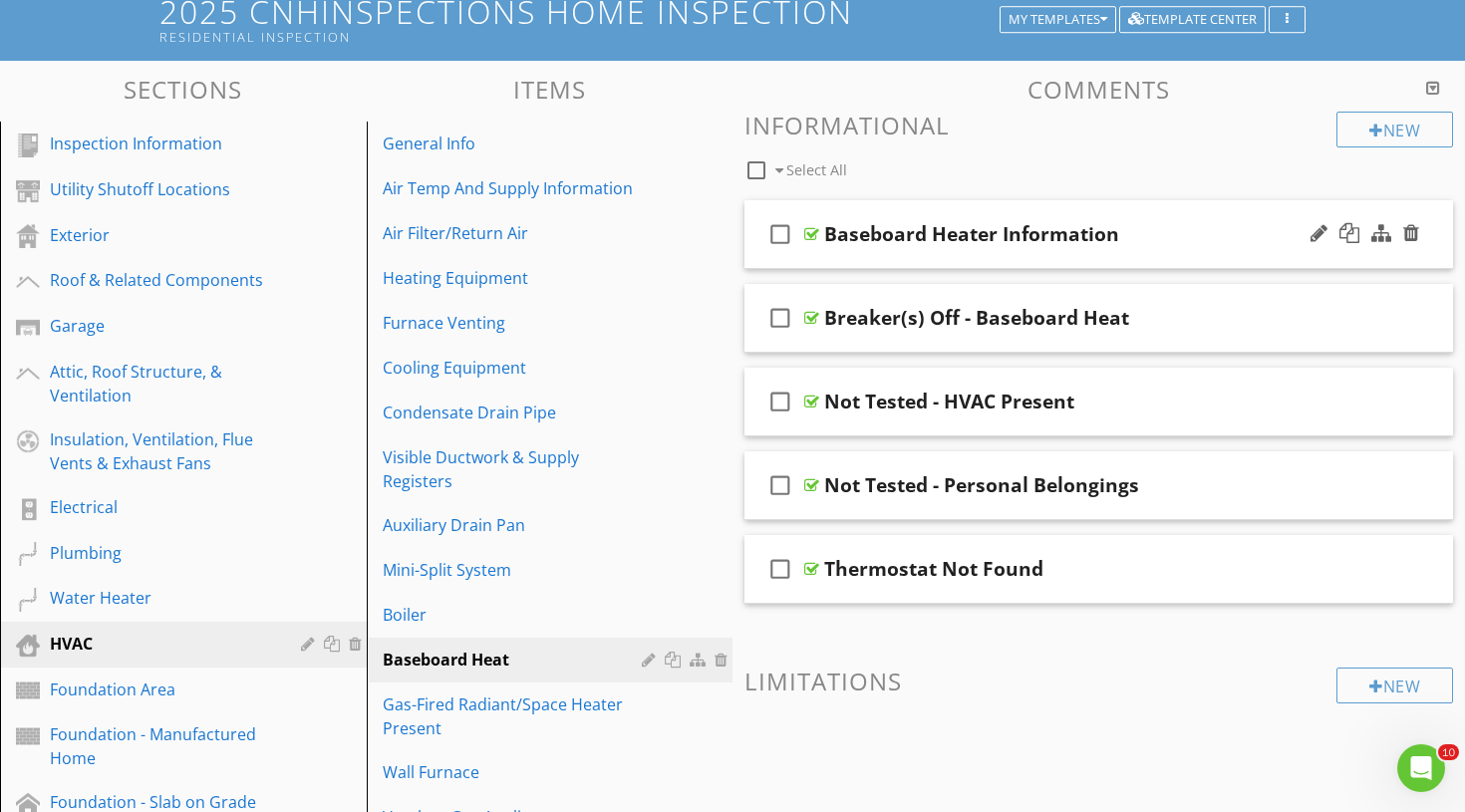 click on "check_box_outline_blank
Baseboard Heater Information" at bounding box center [1098, 234] 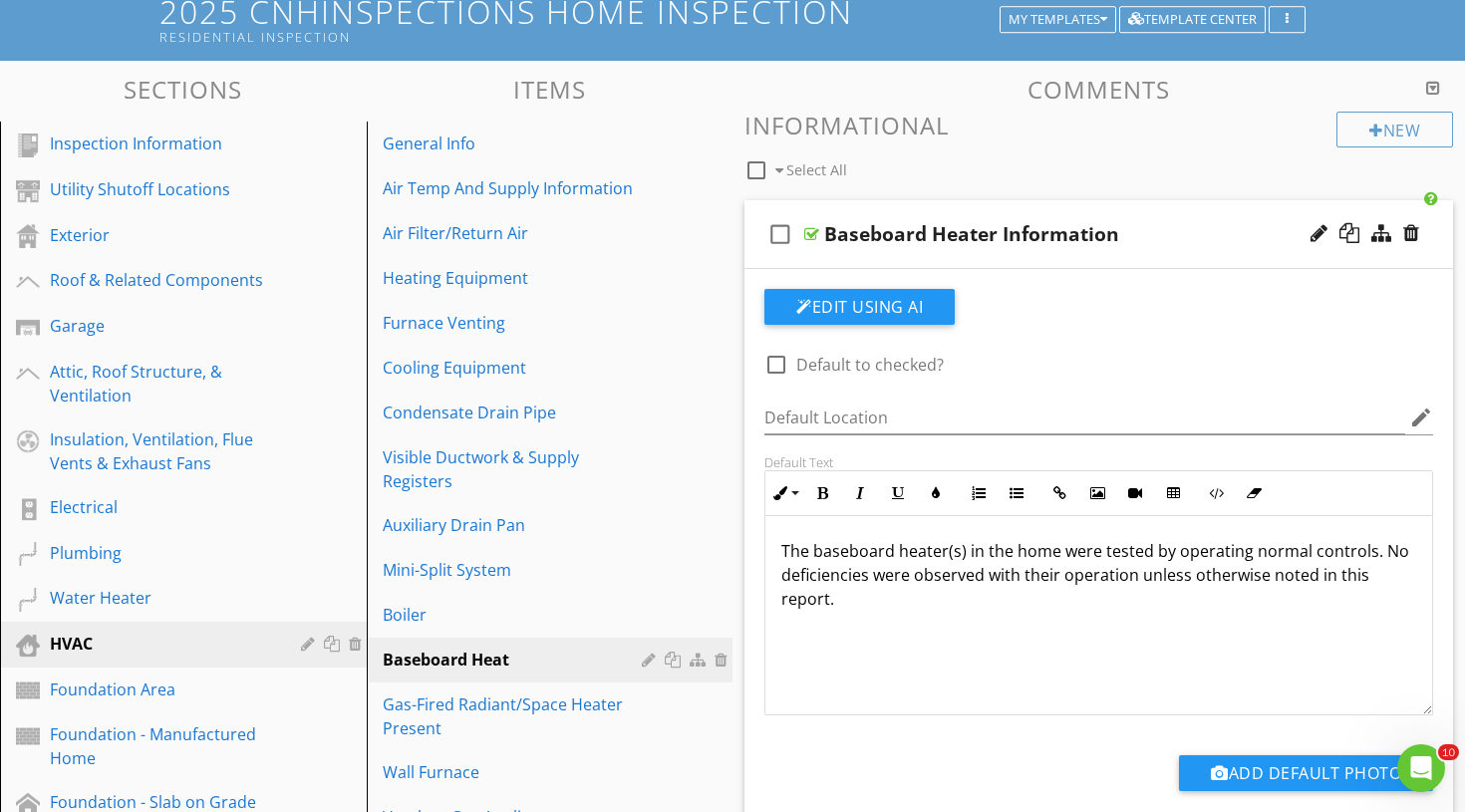 scroll, scrollTop: 1, scrollLeft: 0, axis: vertical 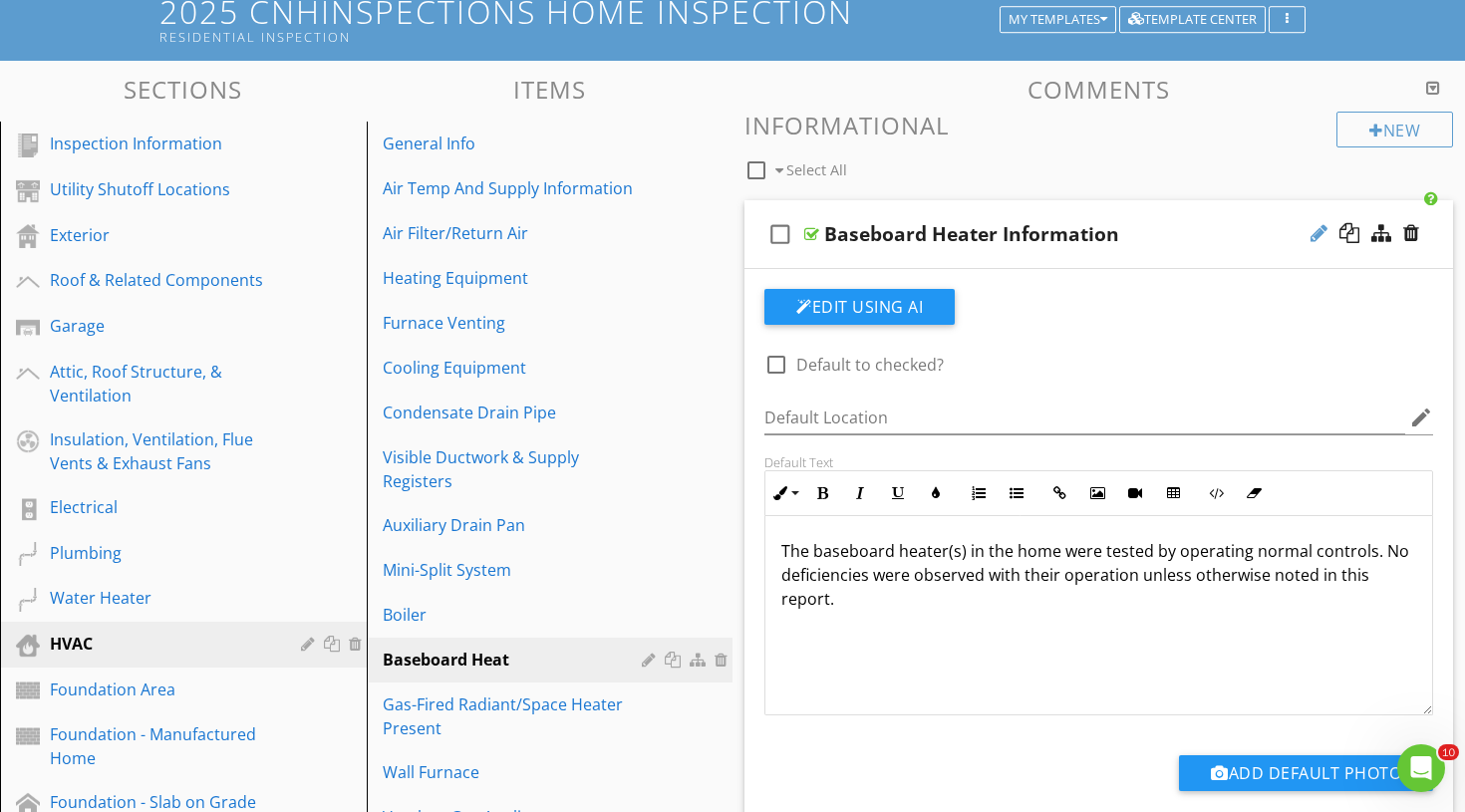 click at bounding box center (1318, 233) 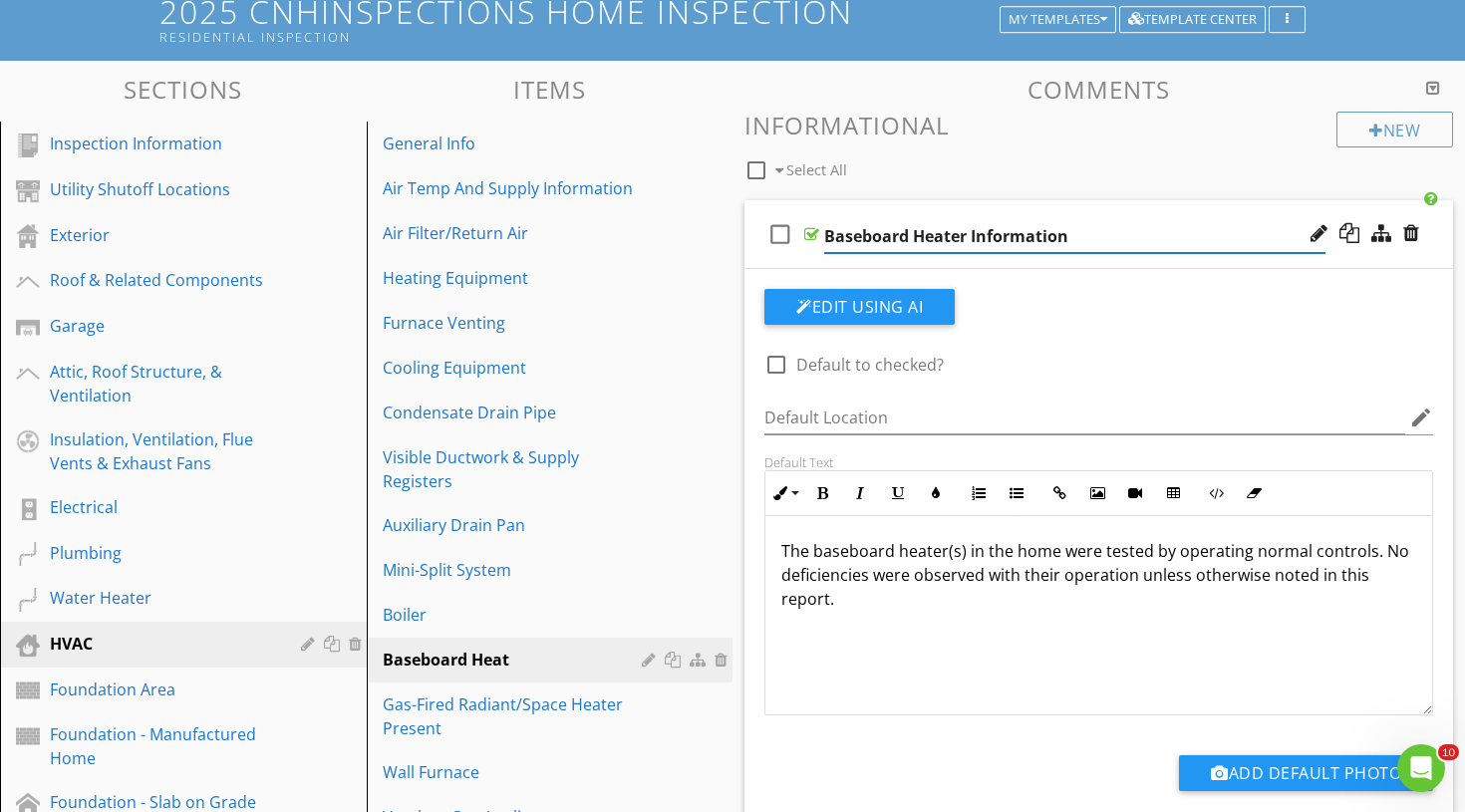 click on "Baseboard Heater Information" at bounding box center [1074, 236] 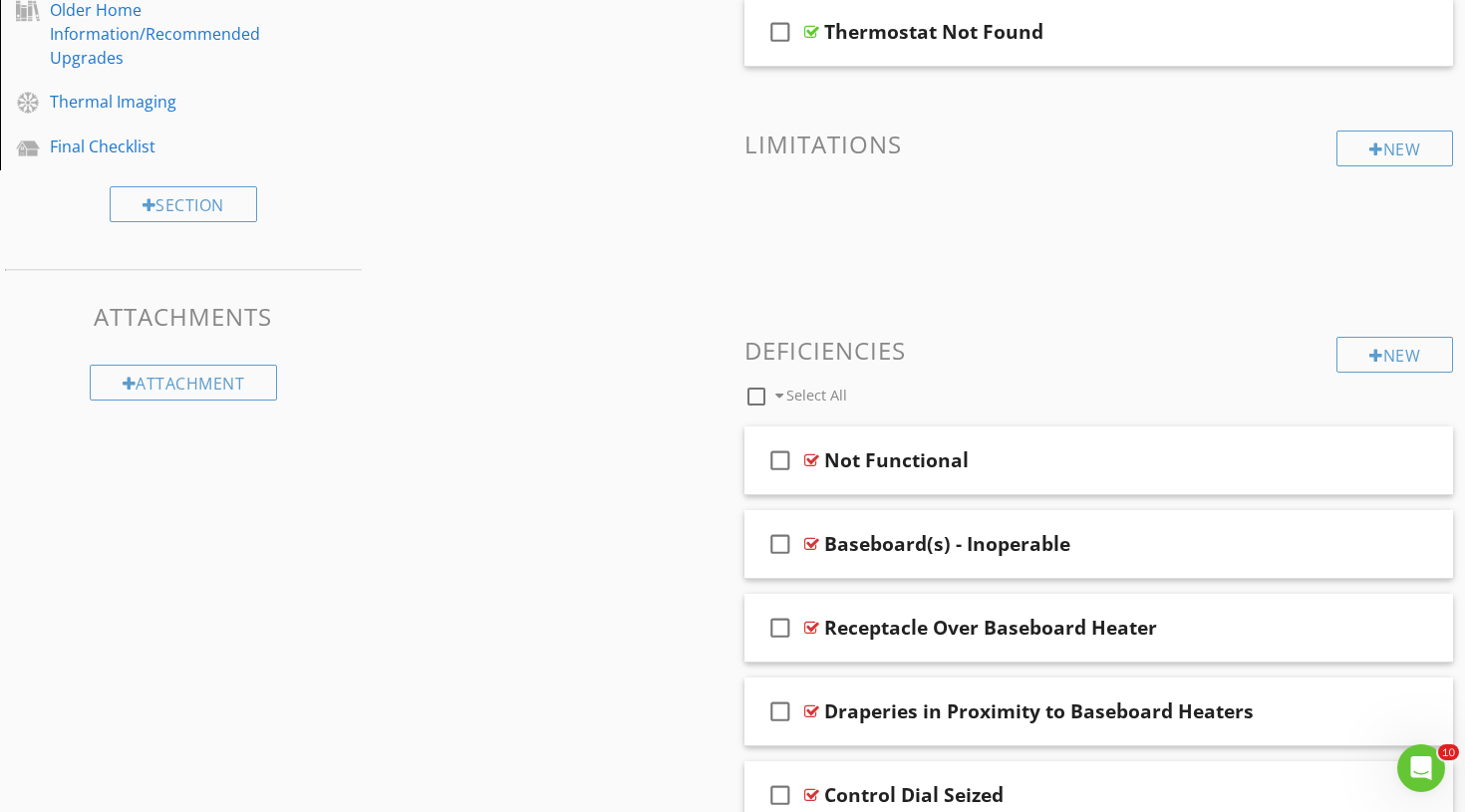 scroll, scrollTop: 1275, scrollLeft: 0, axis: vertical 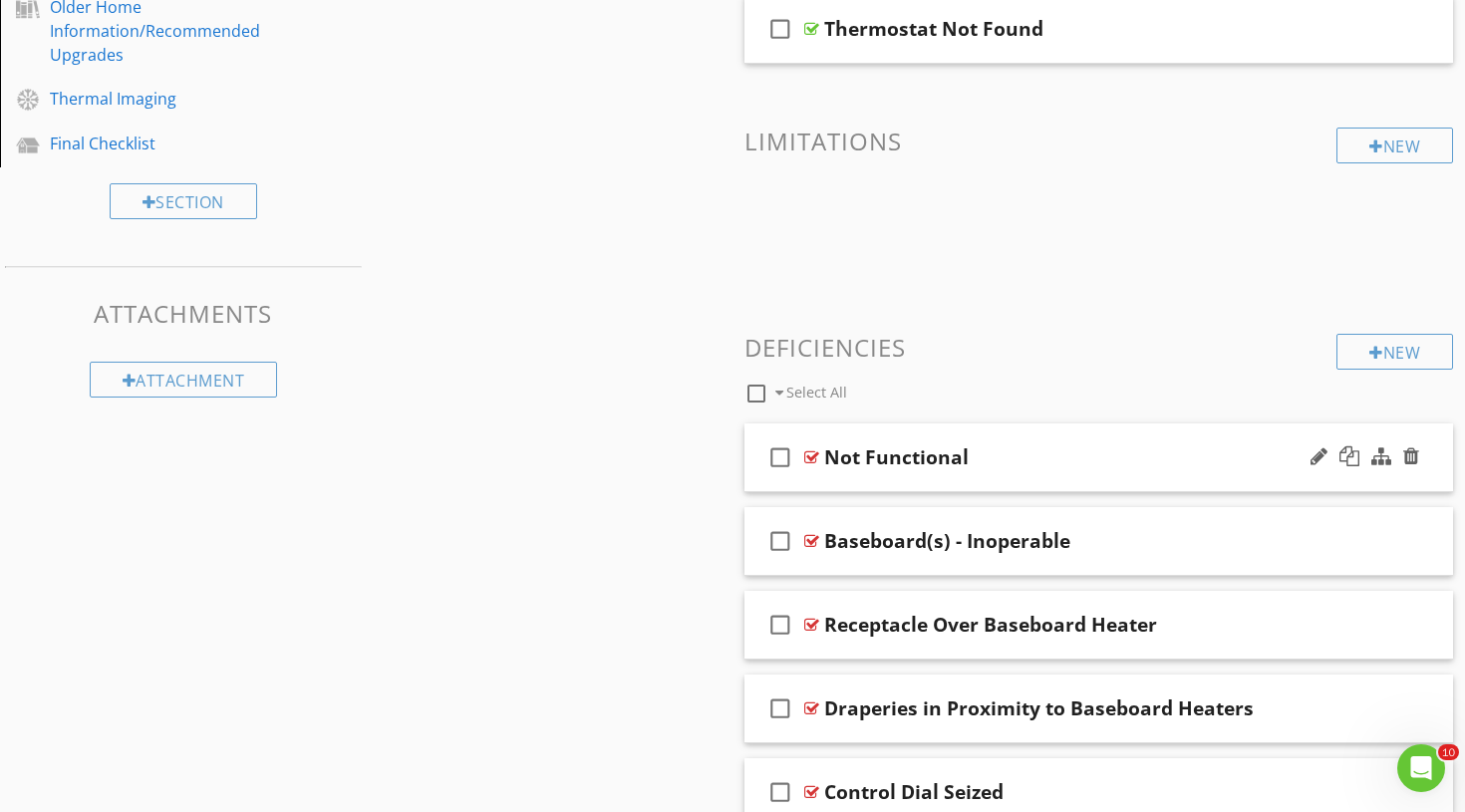 click on "check_box_outline_blank
Not Functional" at bounding box center [1098, 457] 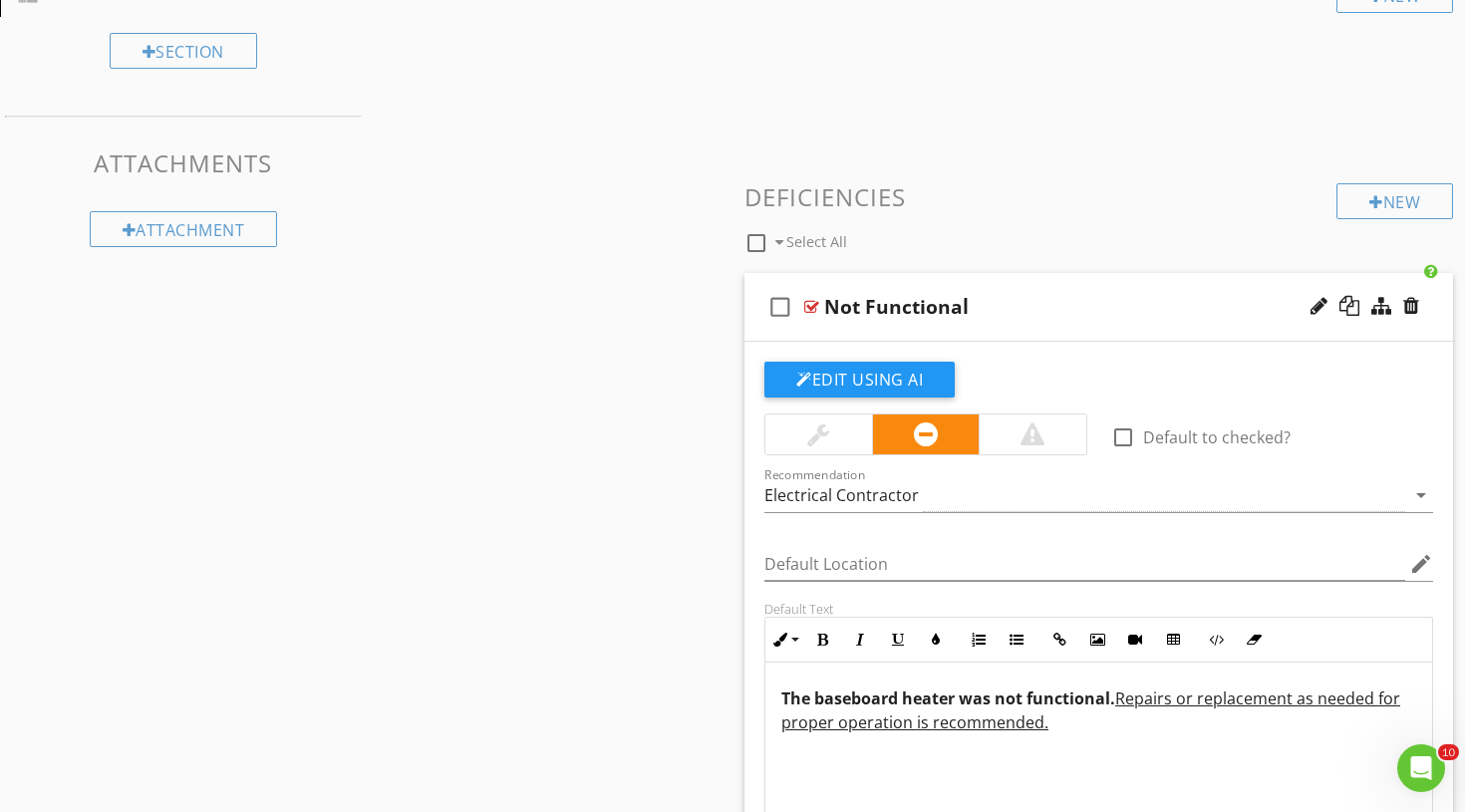 scroll, scrollTop: 1465, scrollLeft: 0, axis: vertical 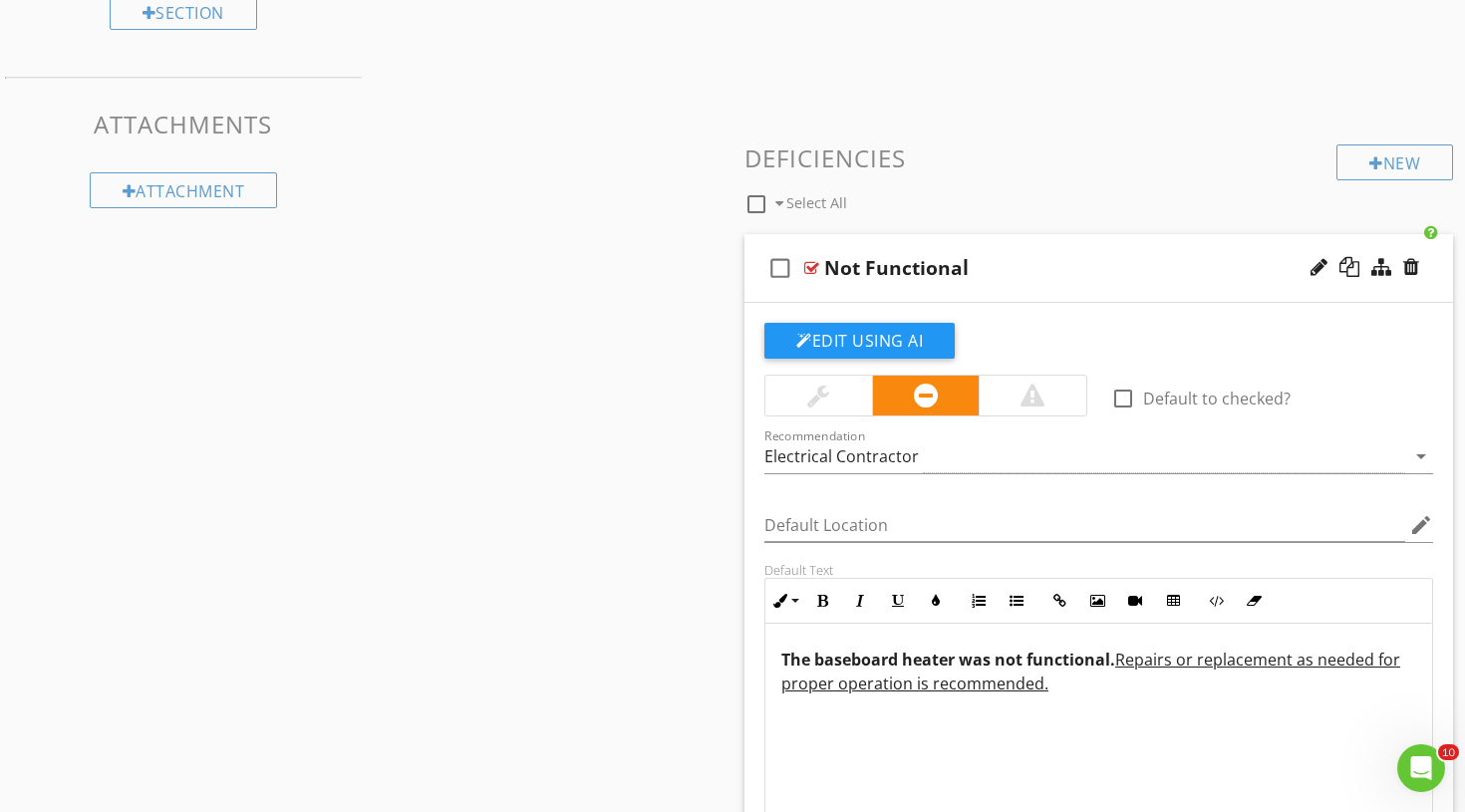 click on "The baseboard heater was not functional.  Repairs or replacement as needed for proper operation is recommended." at bounding box center [1098, 672] 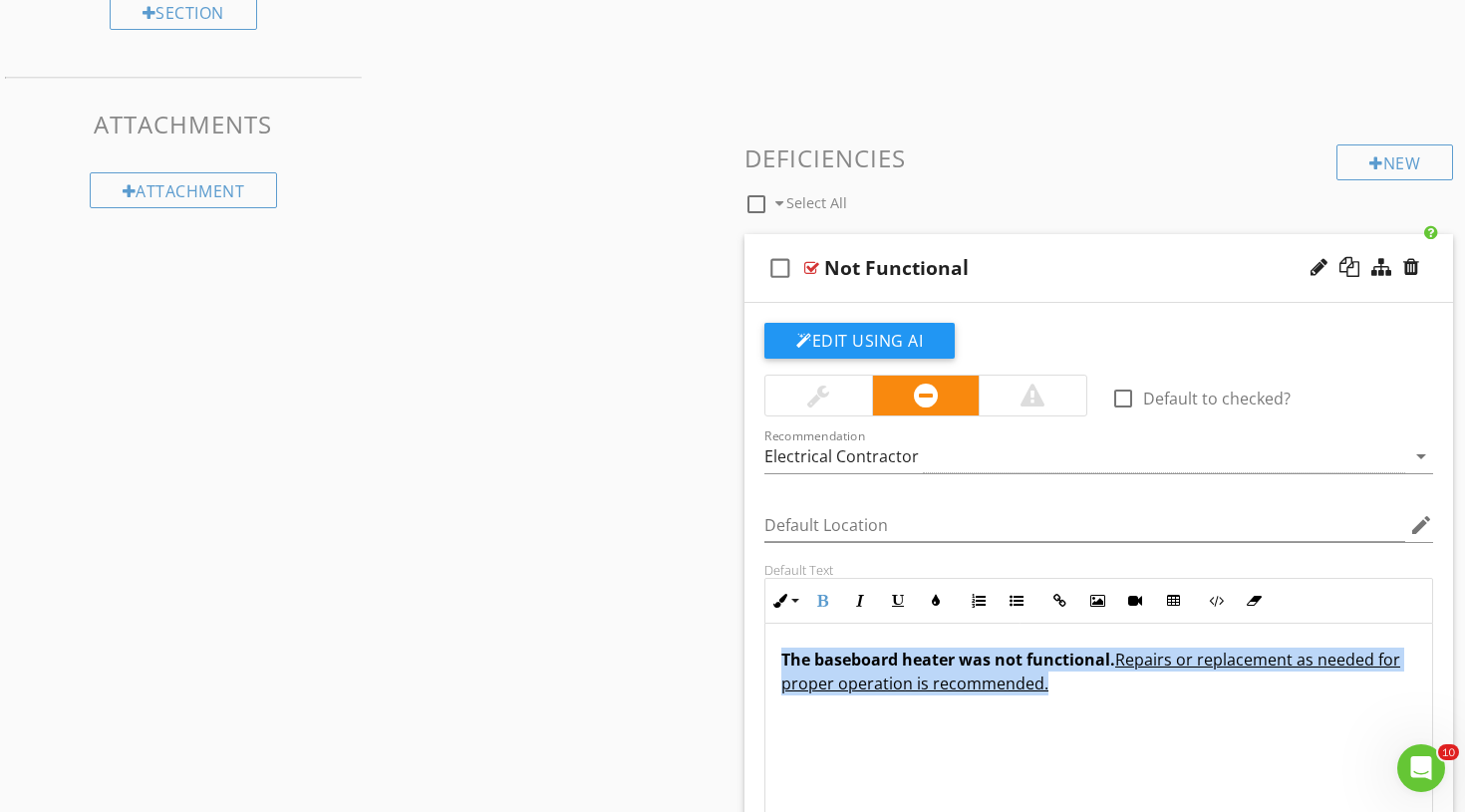 copy on "The baseboard heater was not functional.  Repairs or replacement as needed for proper operation is recommended." 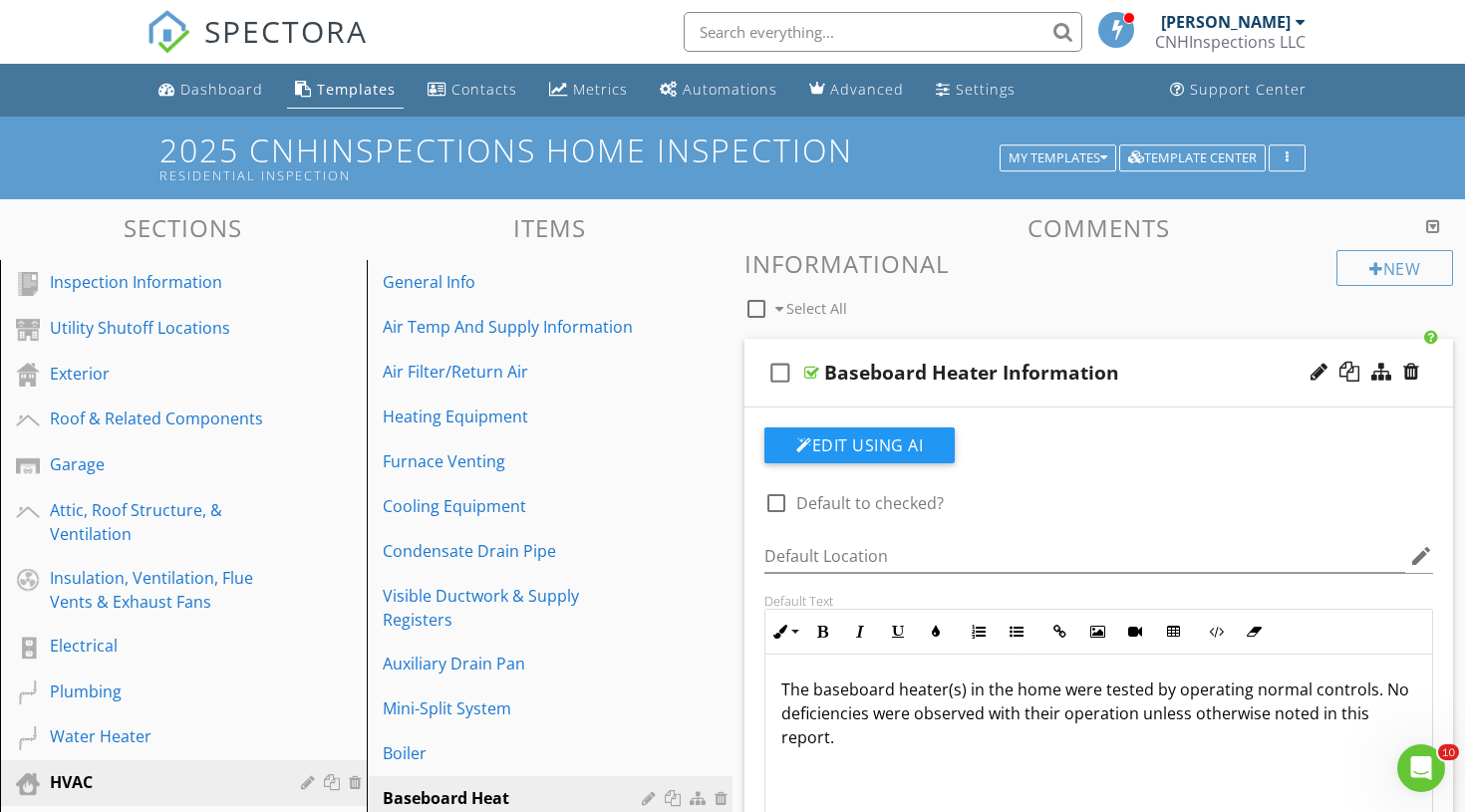 scroll, scrollTop: 0, scrollLeft: 0, axis: both 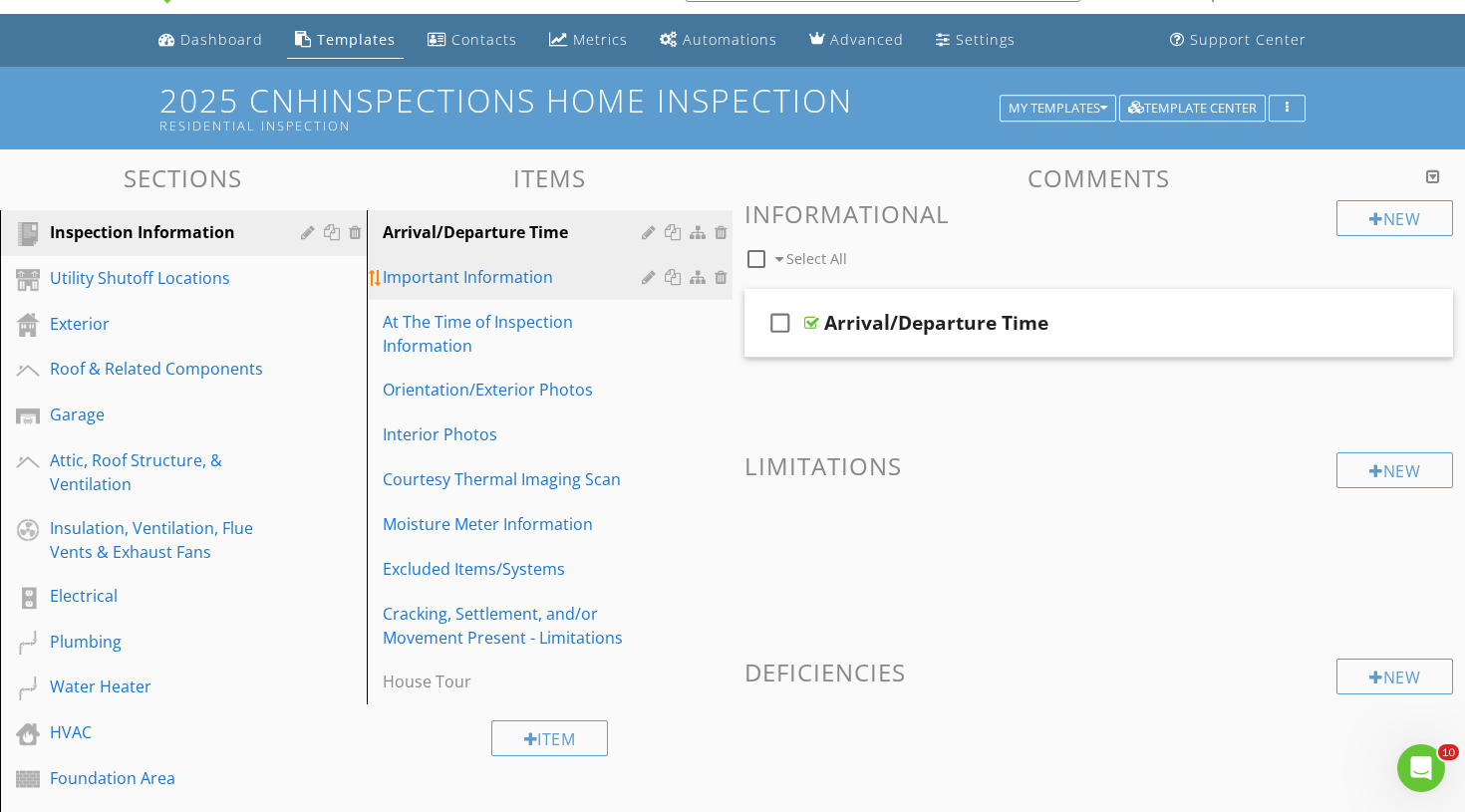 click on "Important Information" at bounding box center [515, 277] 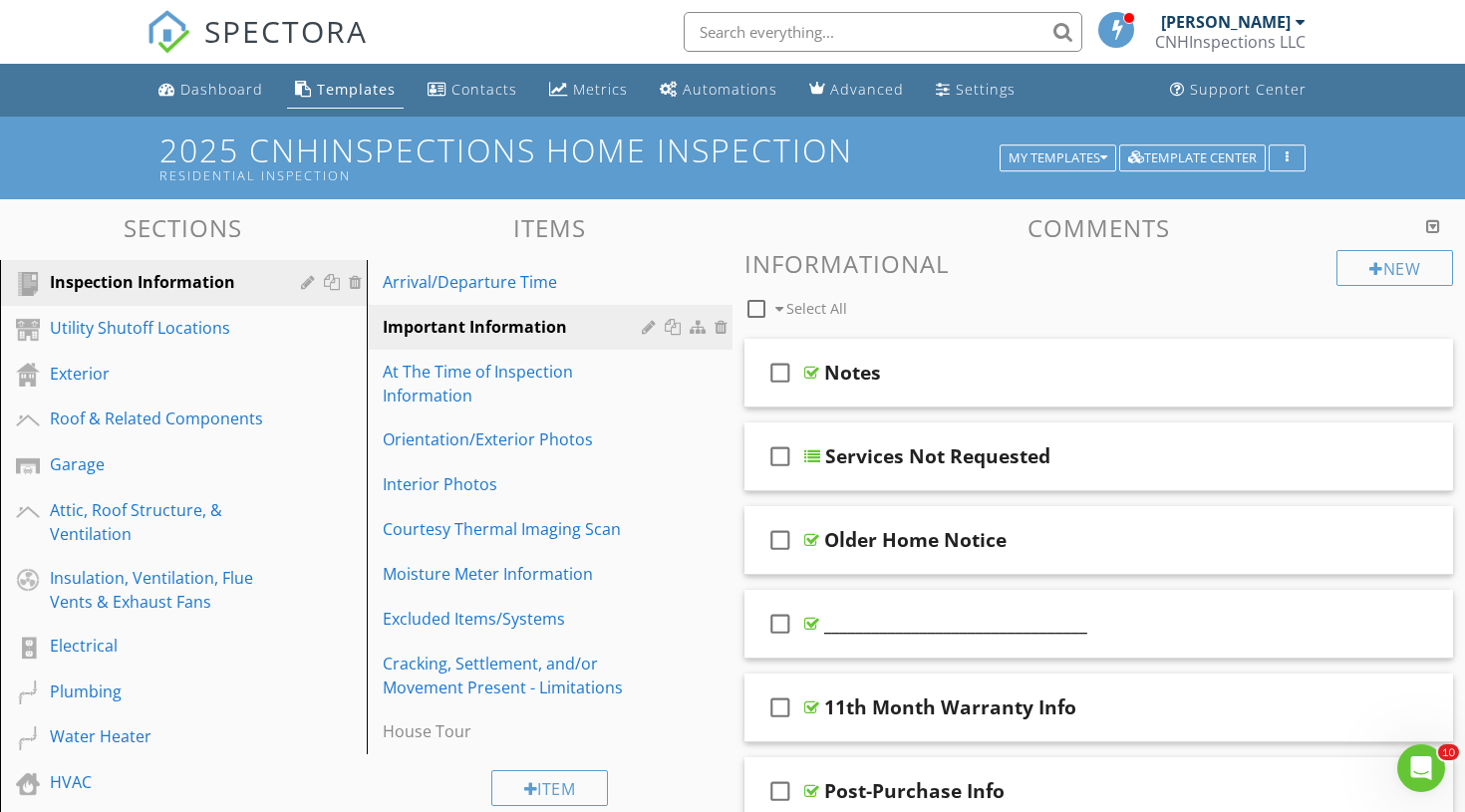 scroll, scrollTop: 0, scrollLeft: 0, axis: both 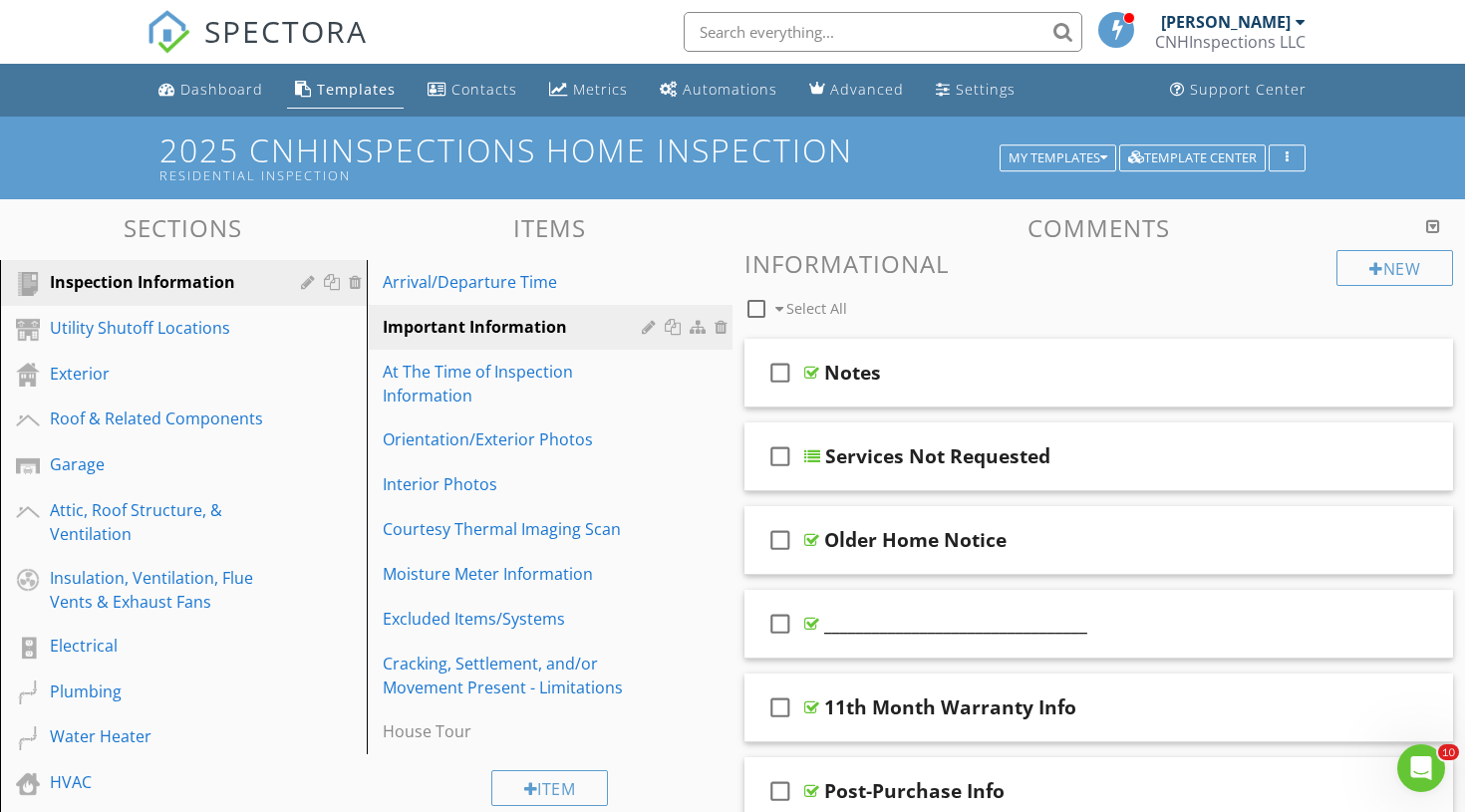 click on "Comments
New
Informational   check_box_outline_blank     Select All       check_box_outline_blank
Notes
check_box_outline_blank
Services Not Requested
check_box_outline_blank
Older Home Notice
check_box_outline_blank
_________________________________
check_box_outline_blank
11th Month Warranty Info
check_box_outline_blank
Post-Purchase Info
check_box_outline_blank
Pre-Listing Inspection Information
check_box_outline_blank
Individual Component Inspection
check_box_outline_blank
_________________________________
check_box_outline_blank                   check_box_outline_blank" at bounding box center [1098, 2363] 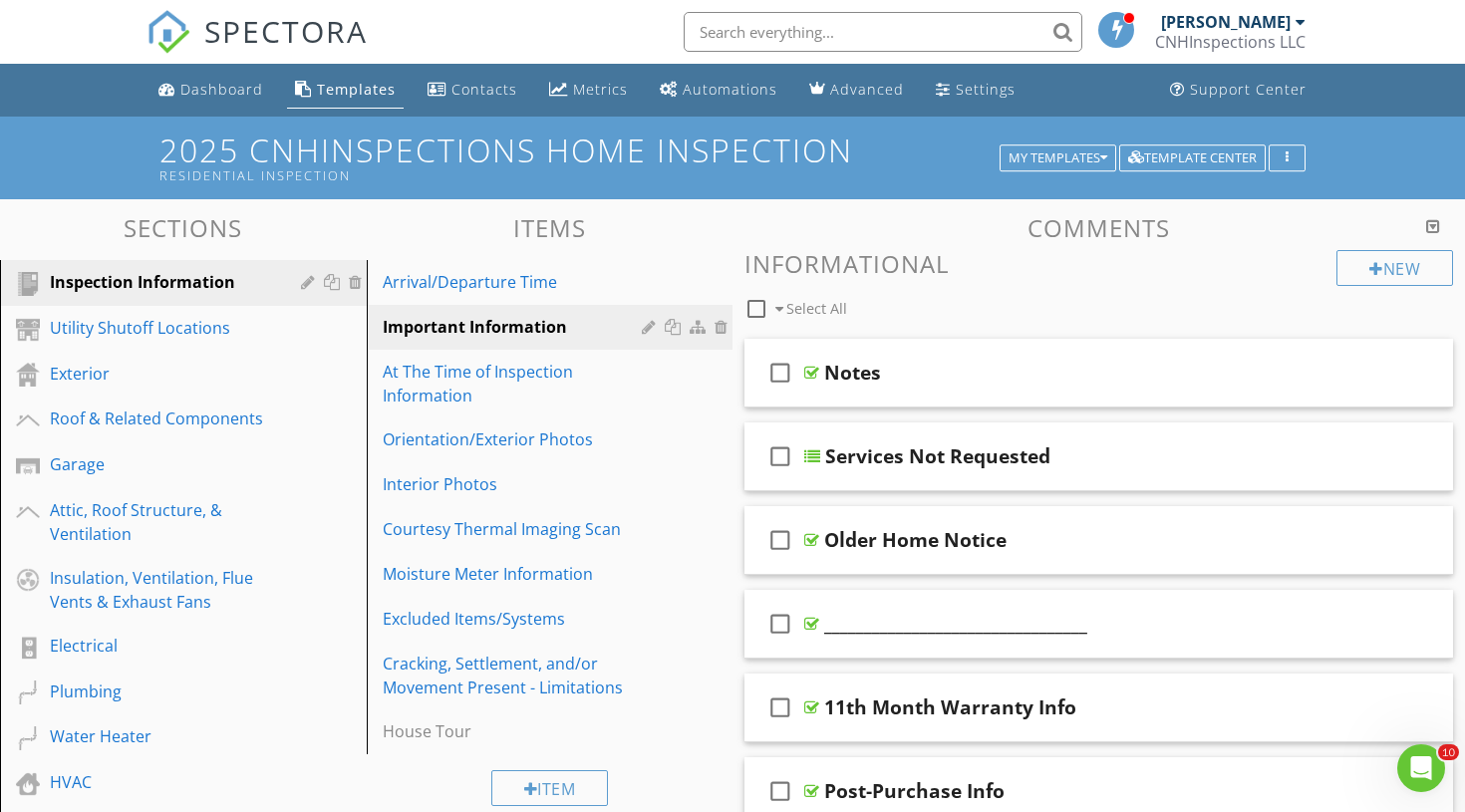 click on "Comments
New
Informational   check_box_outline_blank     Select All       check_box_outline_blank
Notes
check_box_outline_blank
Services Not Requested
check_box_outline_blank
Older Home Notice
check_box_outline_blank
_________________________________
check_box_outline_blank
11th Month Warranty Info
check_box_outline_blank
Post-Purchase Info
check_box_outline_blank
Pre-Listing Inspection Information
check_box_outline_blank
Individual Component Inspection
check_box_outline_blank
_________________________________
check_box_outline_blank                   check_box_outline_blank" at bounding box center (1098, 2363) 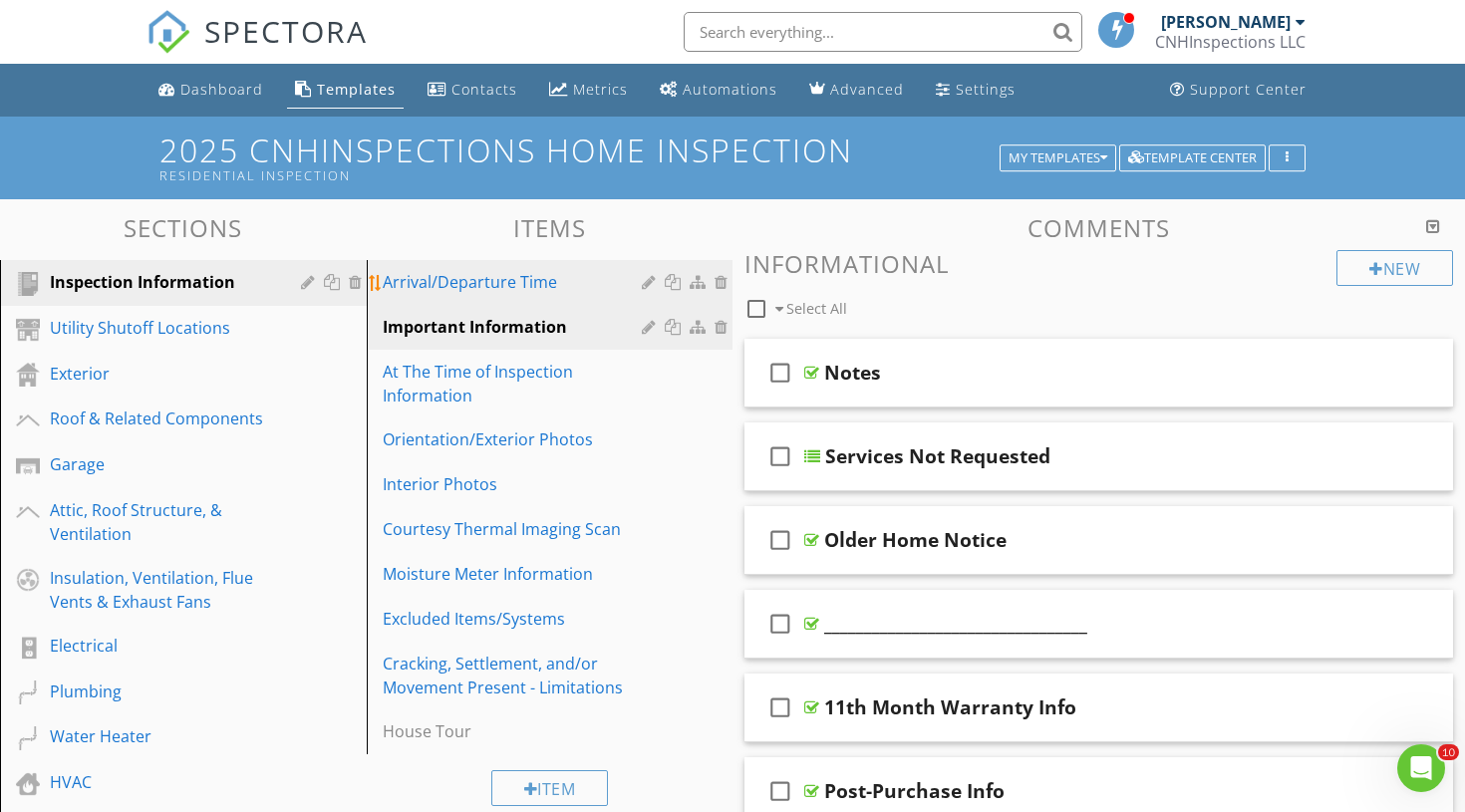 type 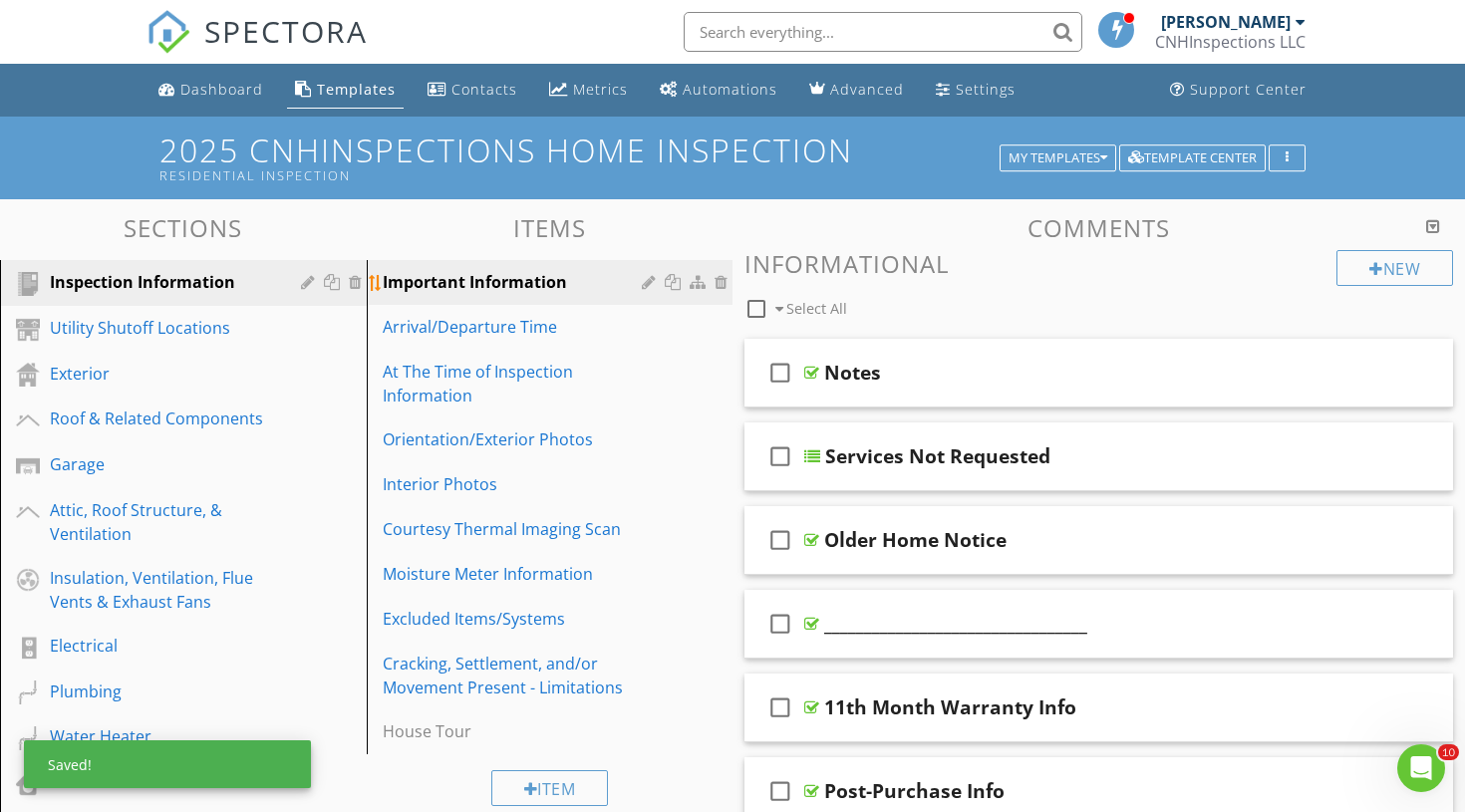 click on "Important Information" at bounding box center (515, 282) 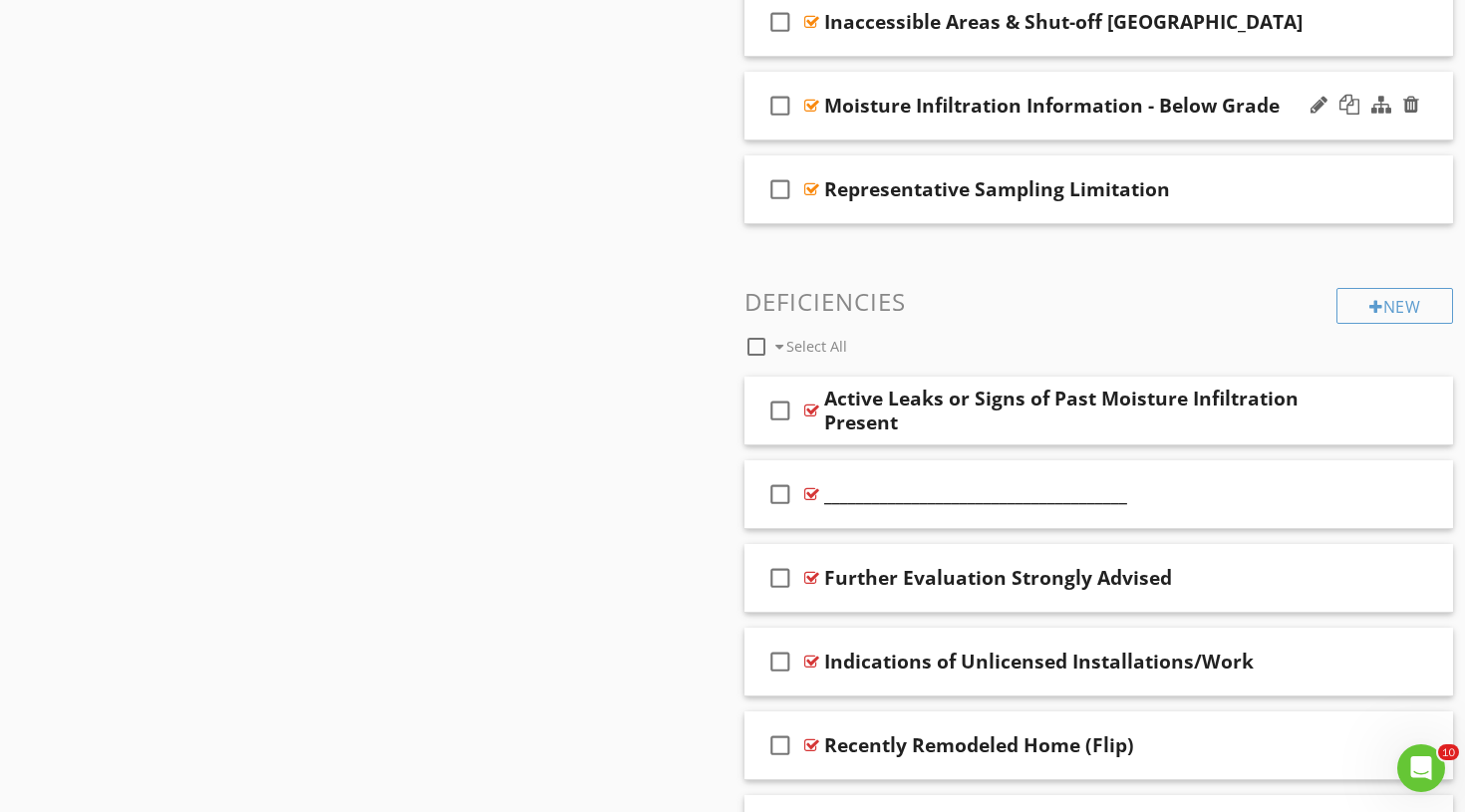 scroll, scrollTop: 2891, scrollLeft: 0, axis: vertical 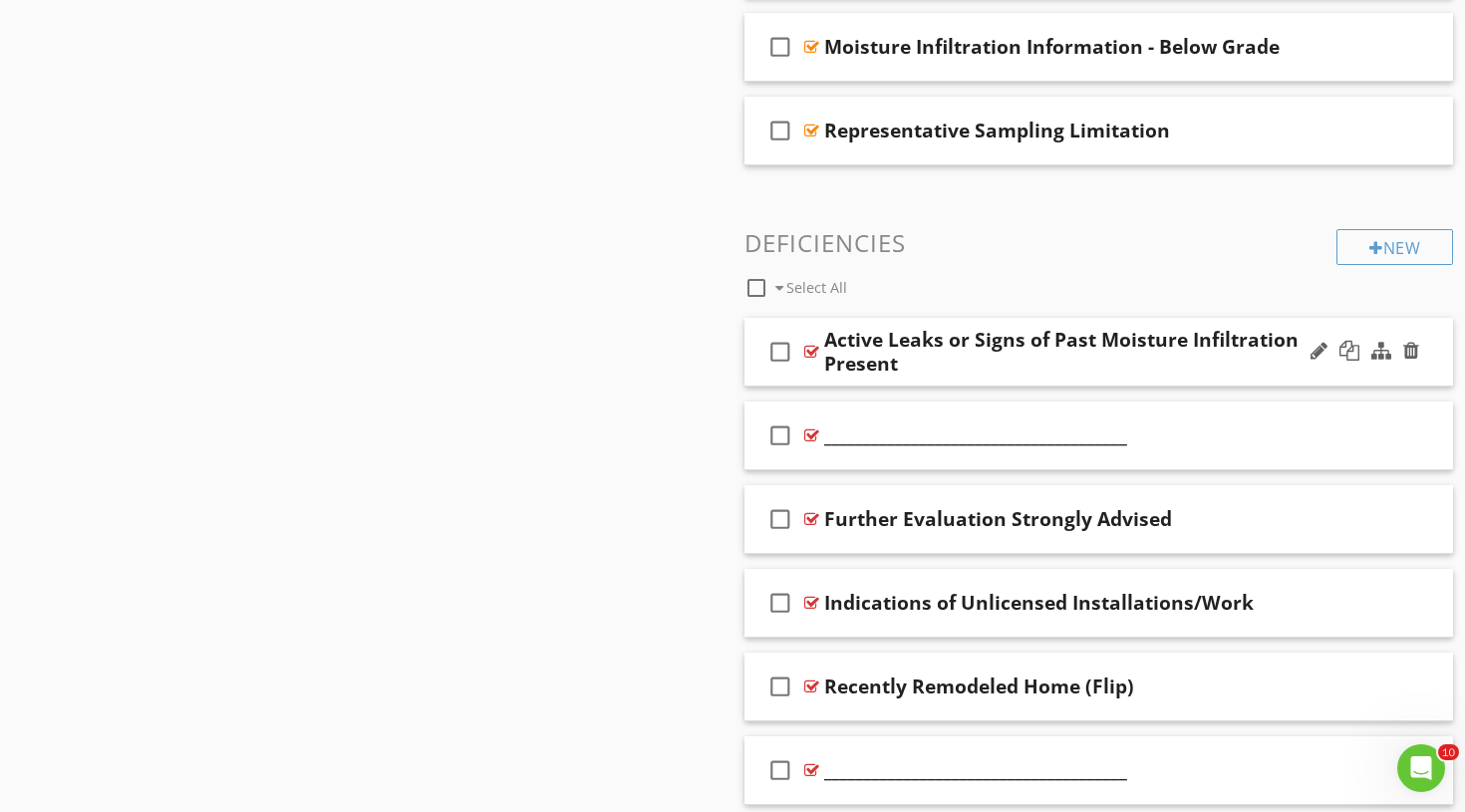 click on "check_box_outline_blank
Active Leaks or Signs of Past Moisture Infiltration Present" at bounding box center [1098, 352] 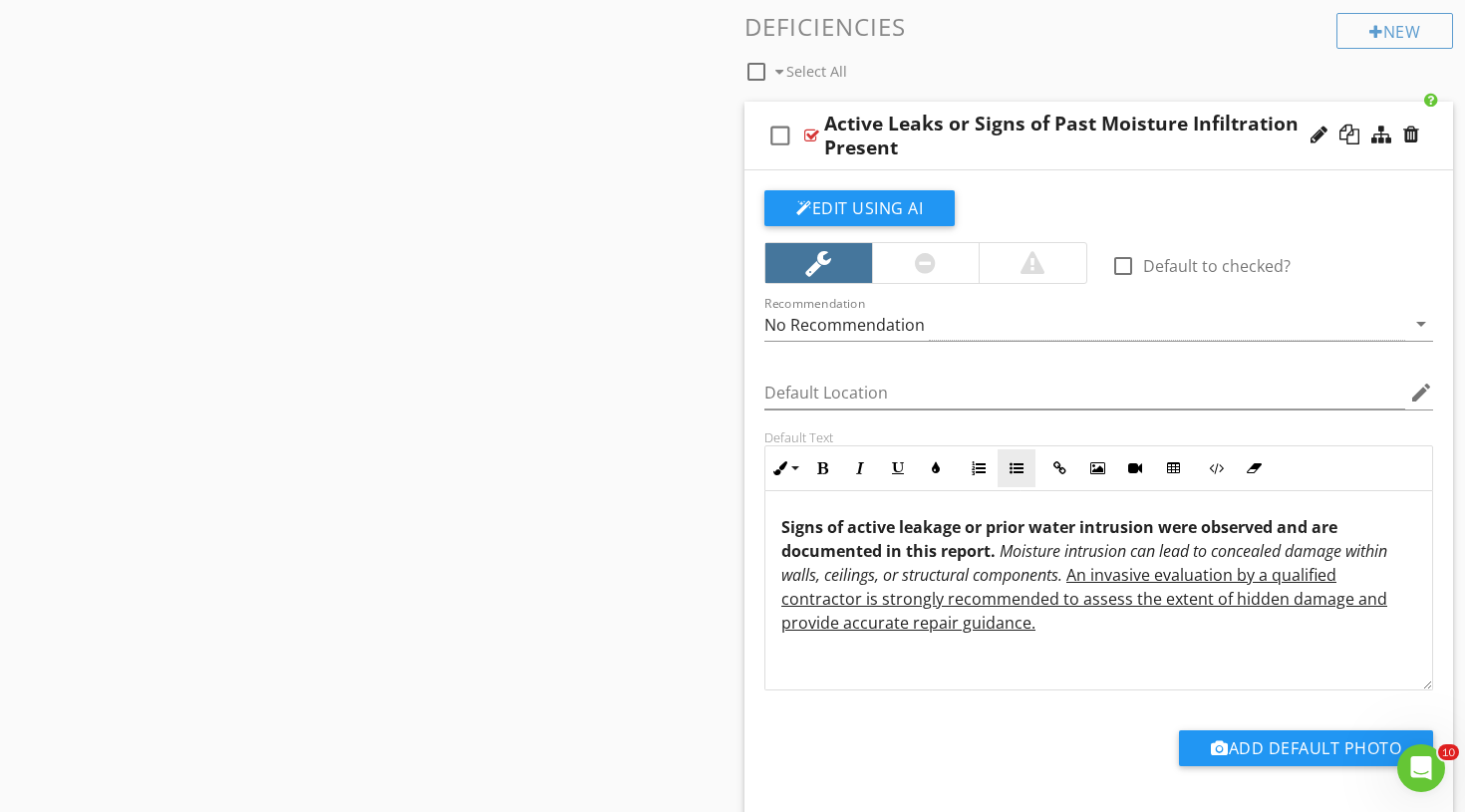 scroll, scrollTop: 3178, scrollLeft: 0, axis: vertical 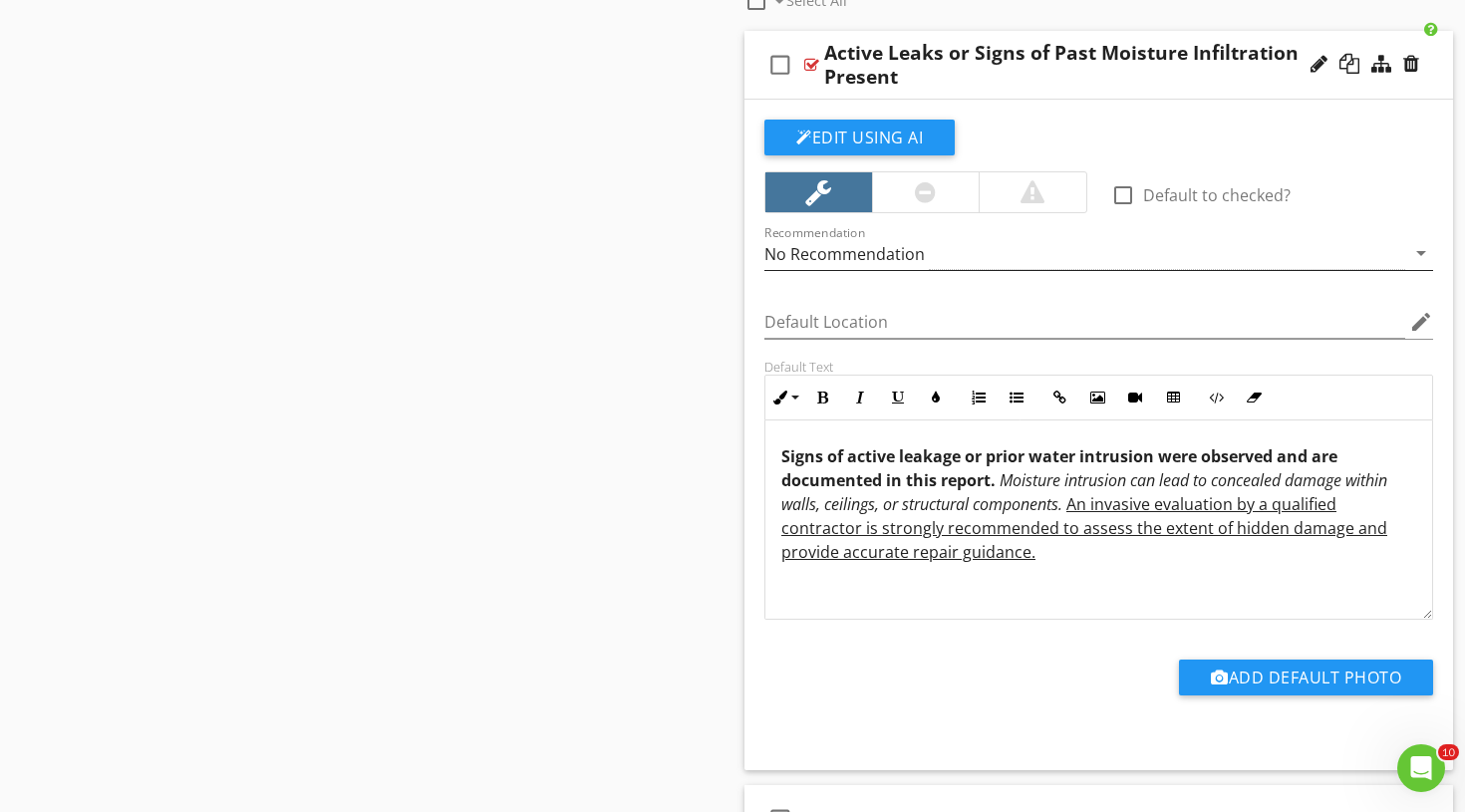 click on "No Recommendation" at bounding box center [844, 254] 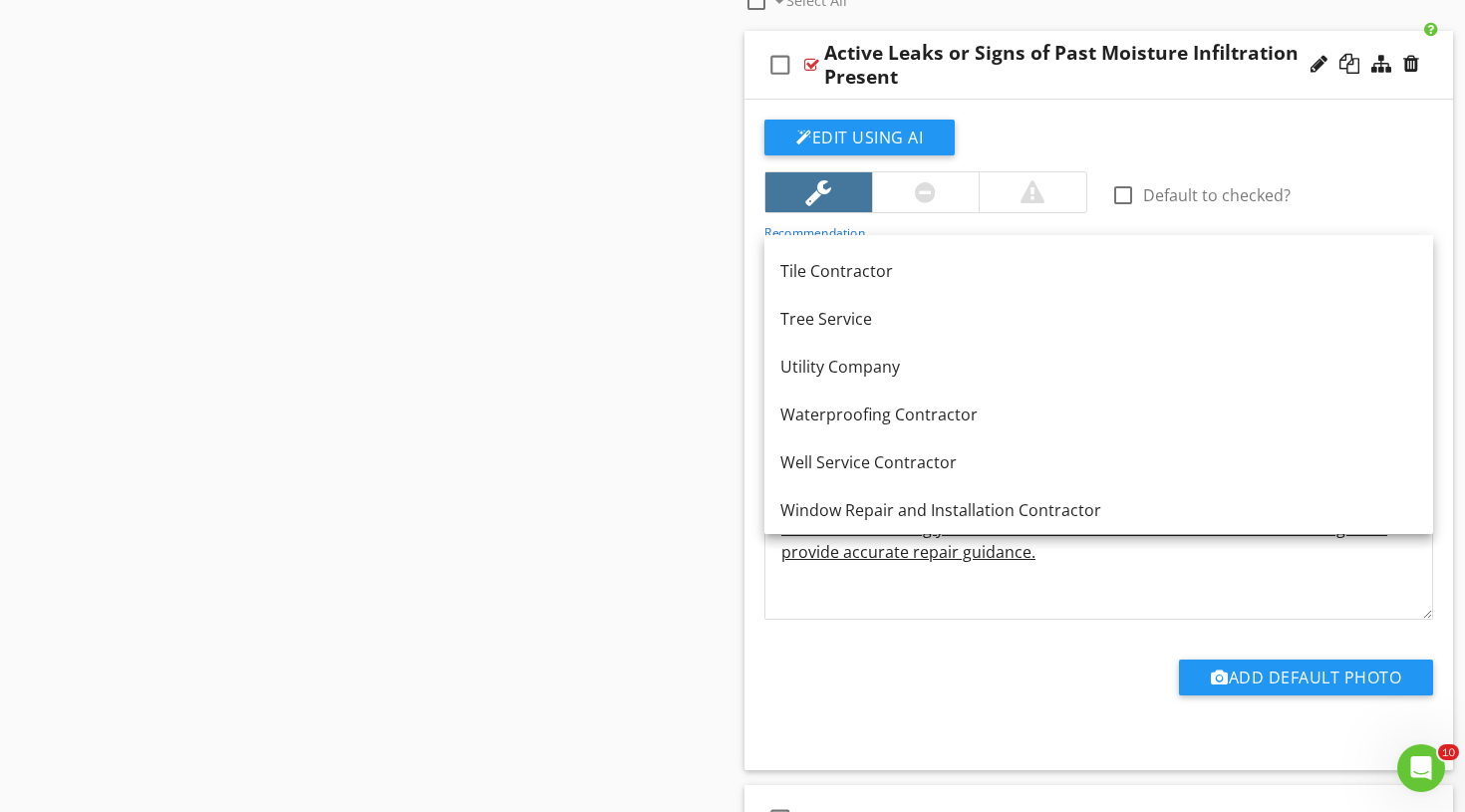 scroll, scrollTop: 2762, scrollLeft: 0, axis: vertical 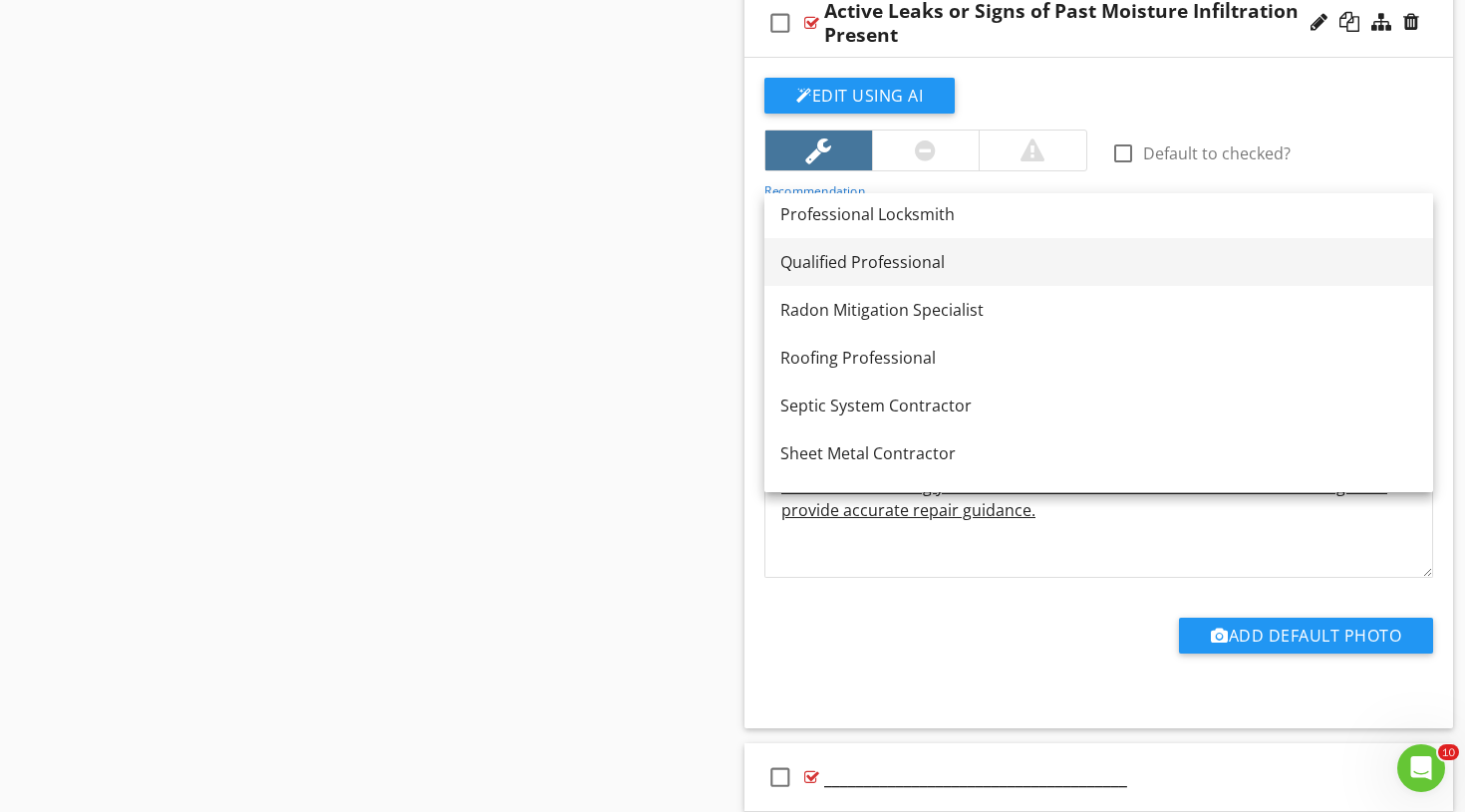 click on "Qualified Professional" at bounding box center (1098, 262) 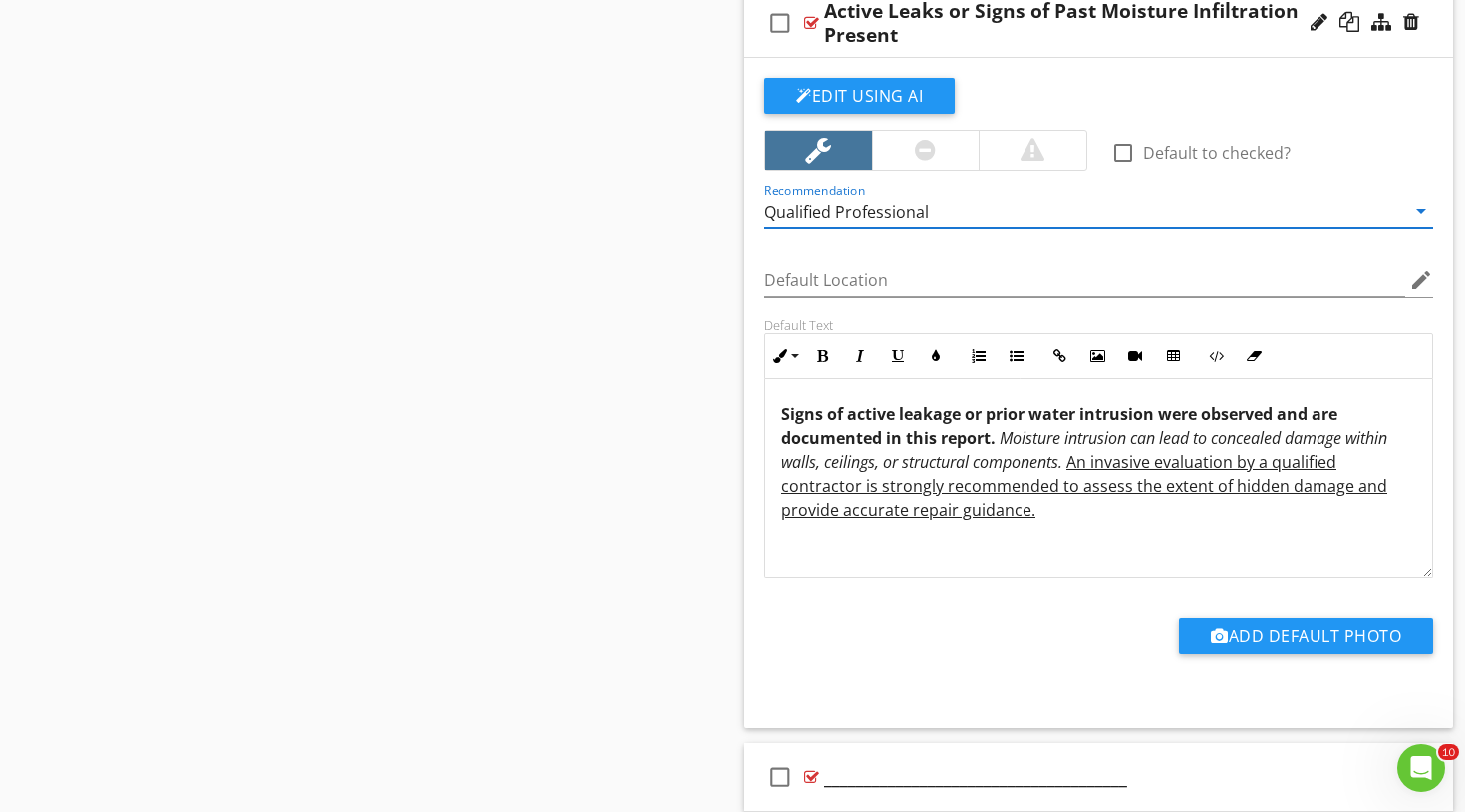 click on "Sections
Inspection Information           Utility Shutoff Locations           Exterior            Roof & Related Components           Garage           Attic, Roof Structure, & Ventilation           Insulation, Ventilation, Flue Vents & Exhaust Fans           Electrical           Plumbing           Water Heater           HVAC           Foundation Area           Foundation - Manufactured Home           Foundation - Slab on Grade            Interior Areas and Items           Appliances           Fireplace, Wood Stove, Gas Fireplace Etc...           Laundry           Environmental Information           Radon Mitigation System           Older Home Information/Recommended Upgrades           Thermal Imaging           Final Checklist
Section
Attachments
Attachment
Items
Important Information           Arrival/Departure Time           At The Time of Inspection Information" at bounding box center (732, -529) 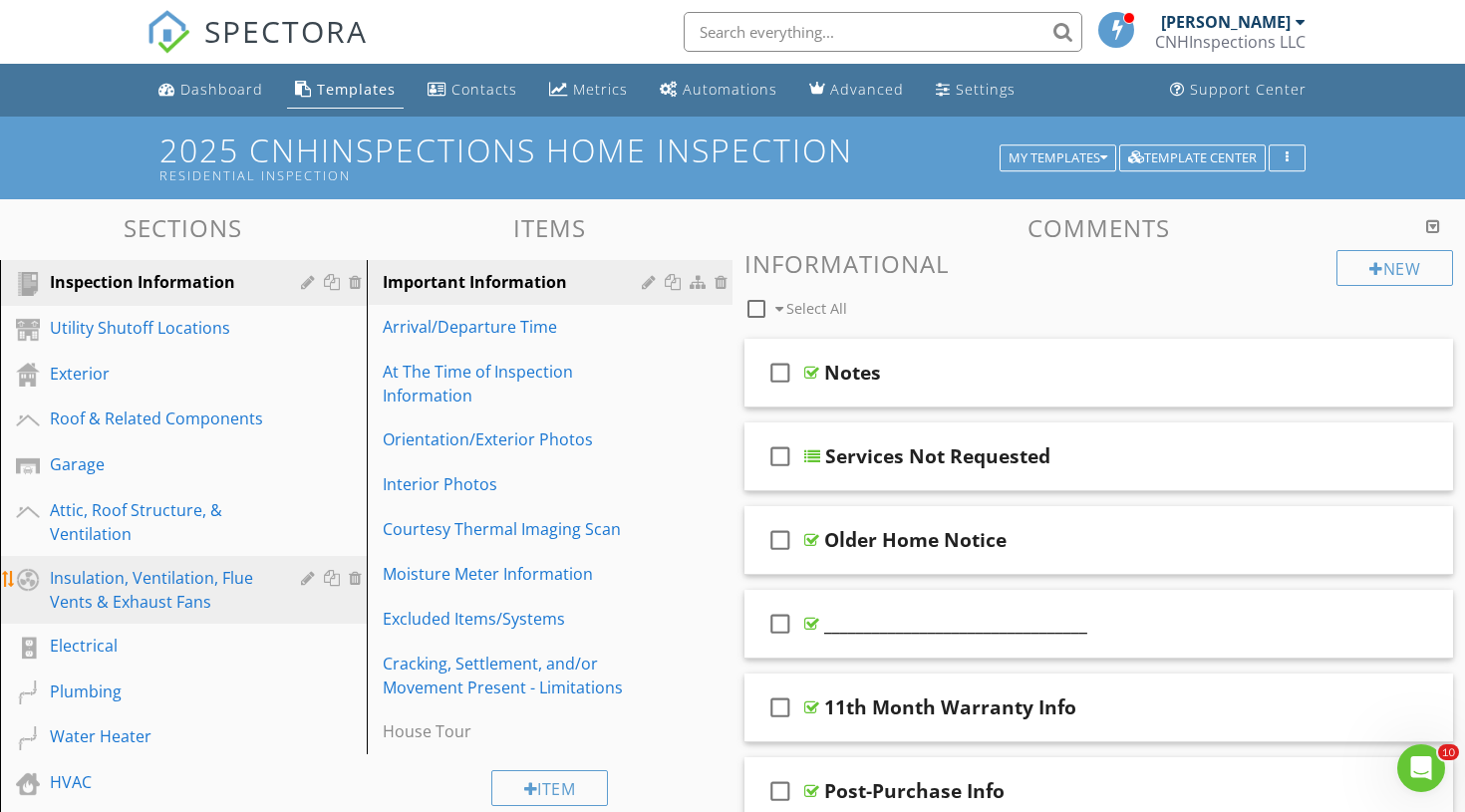 scroll, scrollTop: 51, scrollLeft: 0, axis: vertical 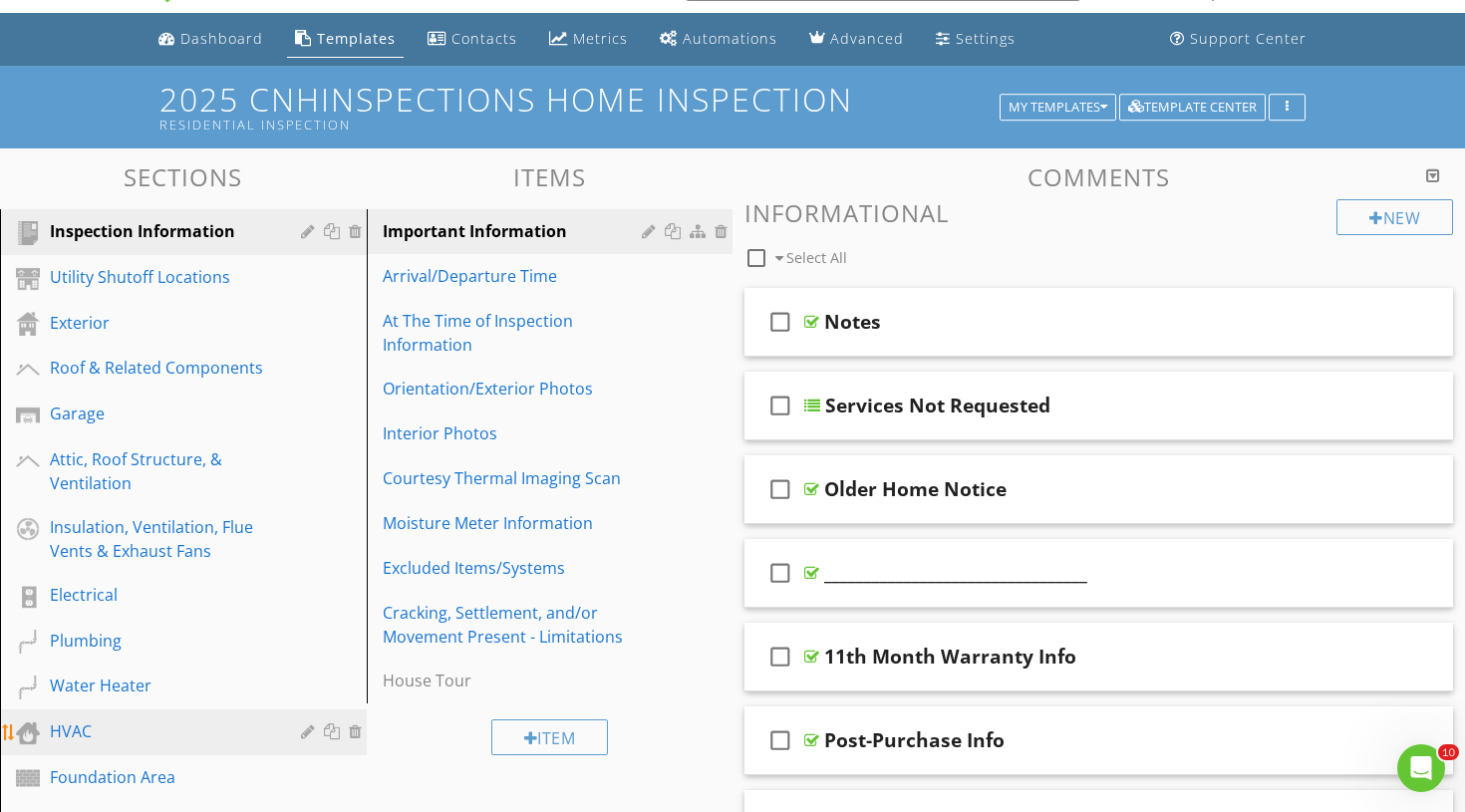 click on "HVAC" at bounding box center [160, 731] 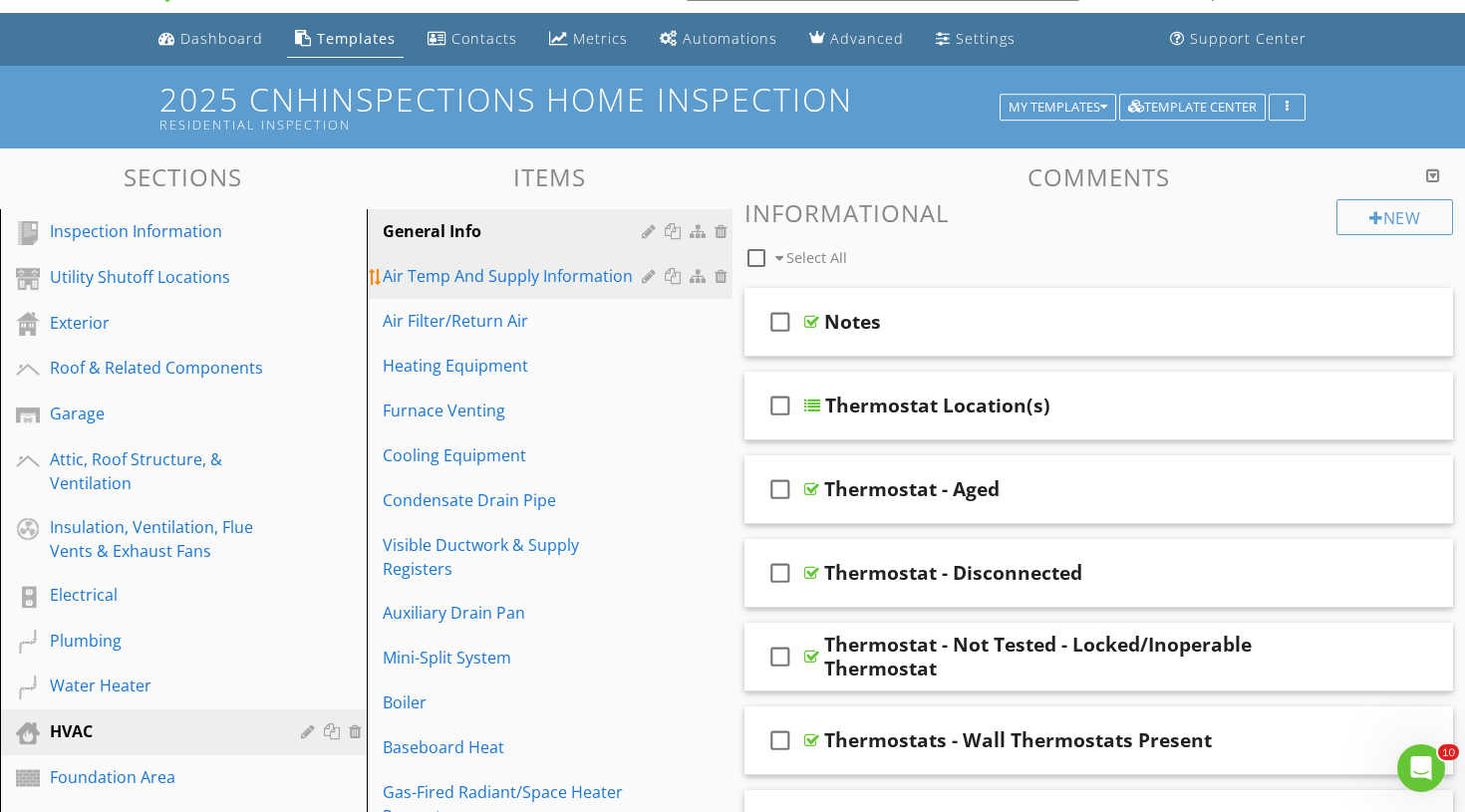 click on "Air Temp And Supply Information" at bounding box center [515, 276] 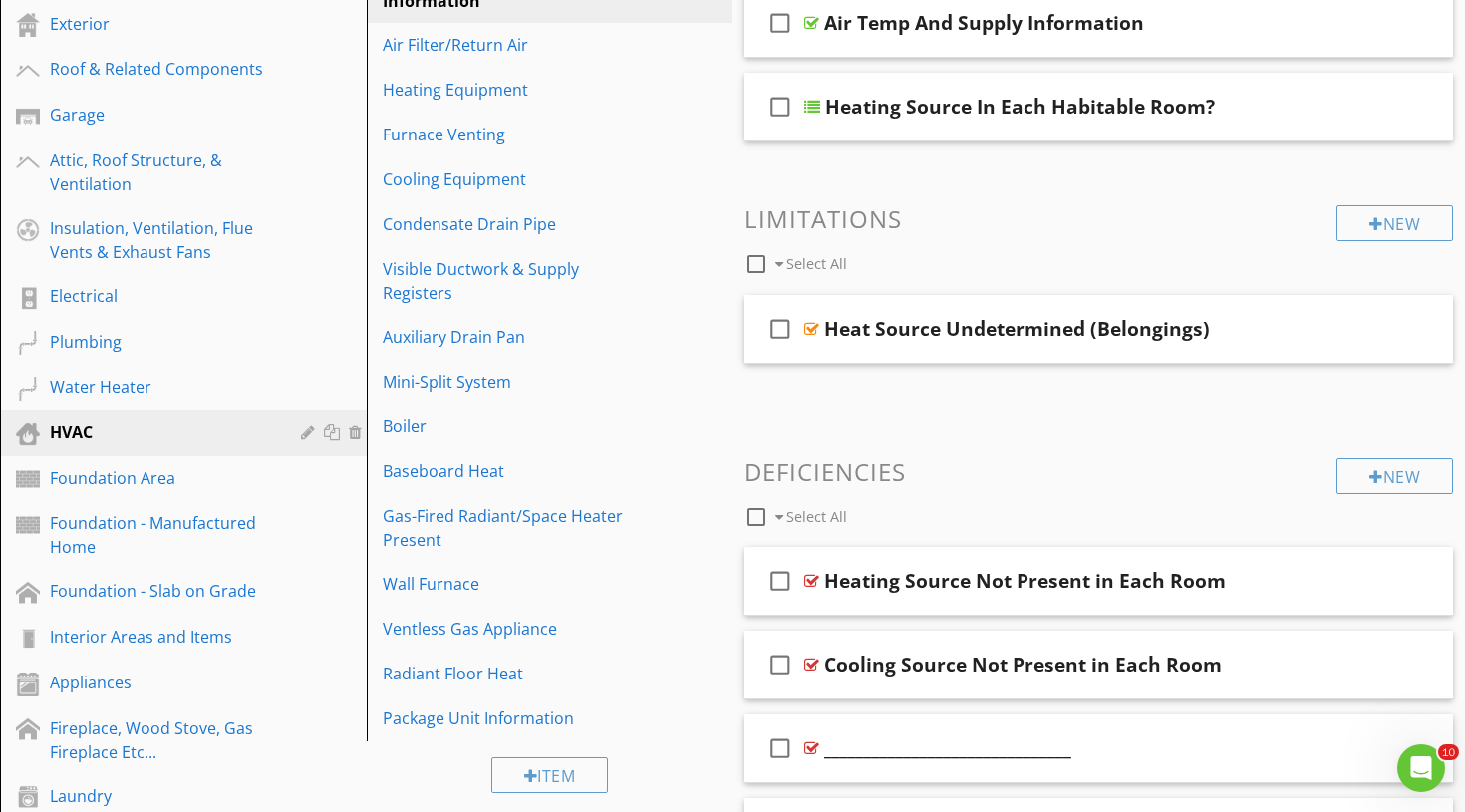 scroll, scrollTop: 407, scrollLeft: 0, axis: vertical 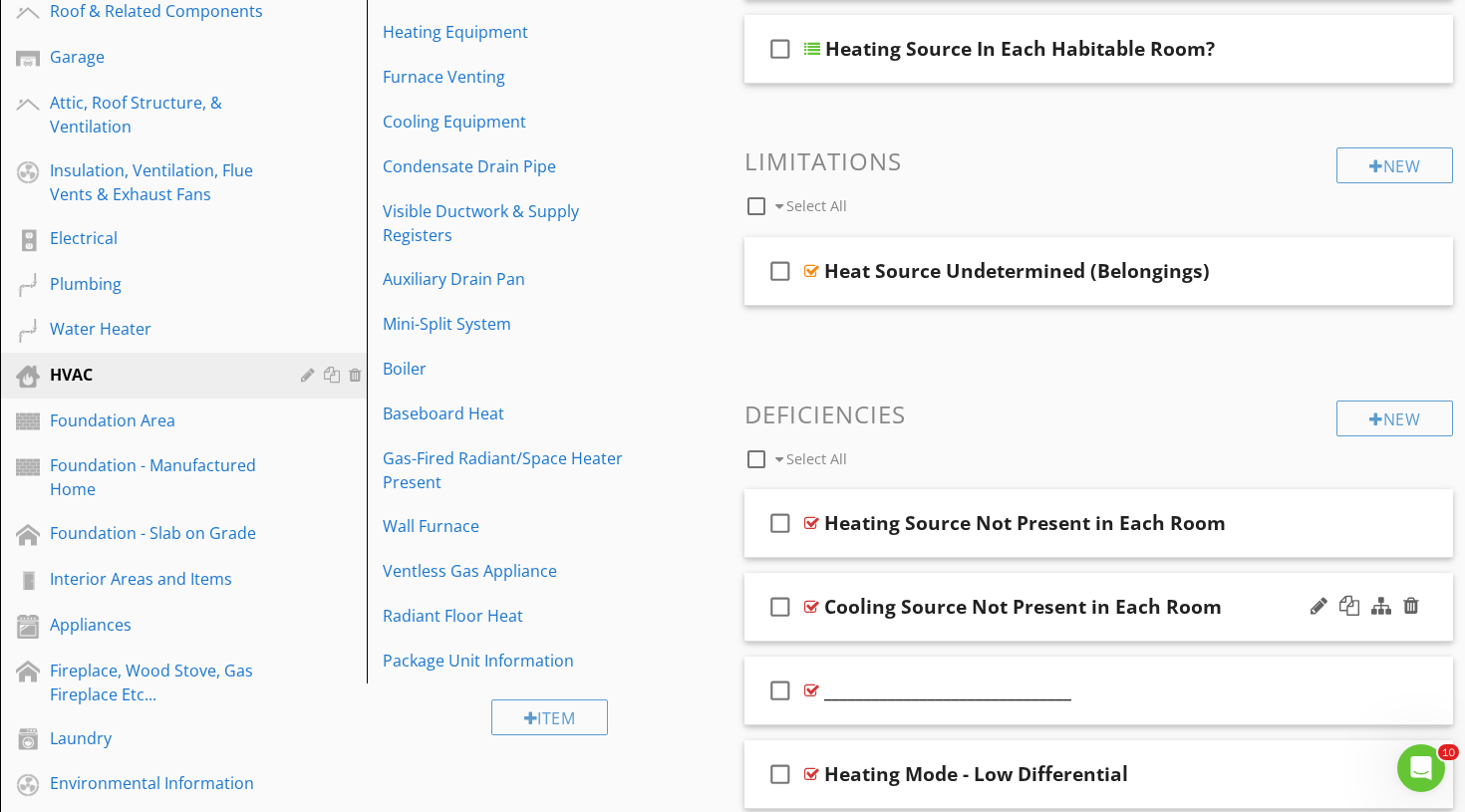 click on "check_box_outline_blank
Cooling Source Not Present in Each Room" at bounding box center (1098, 607) 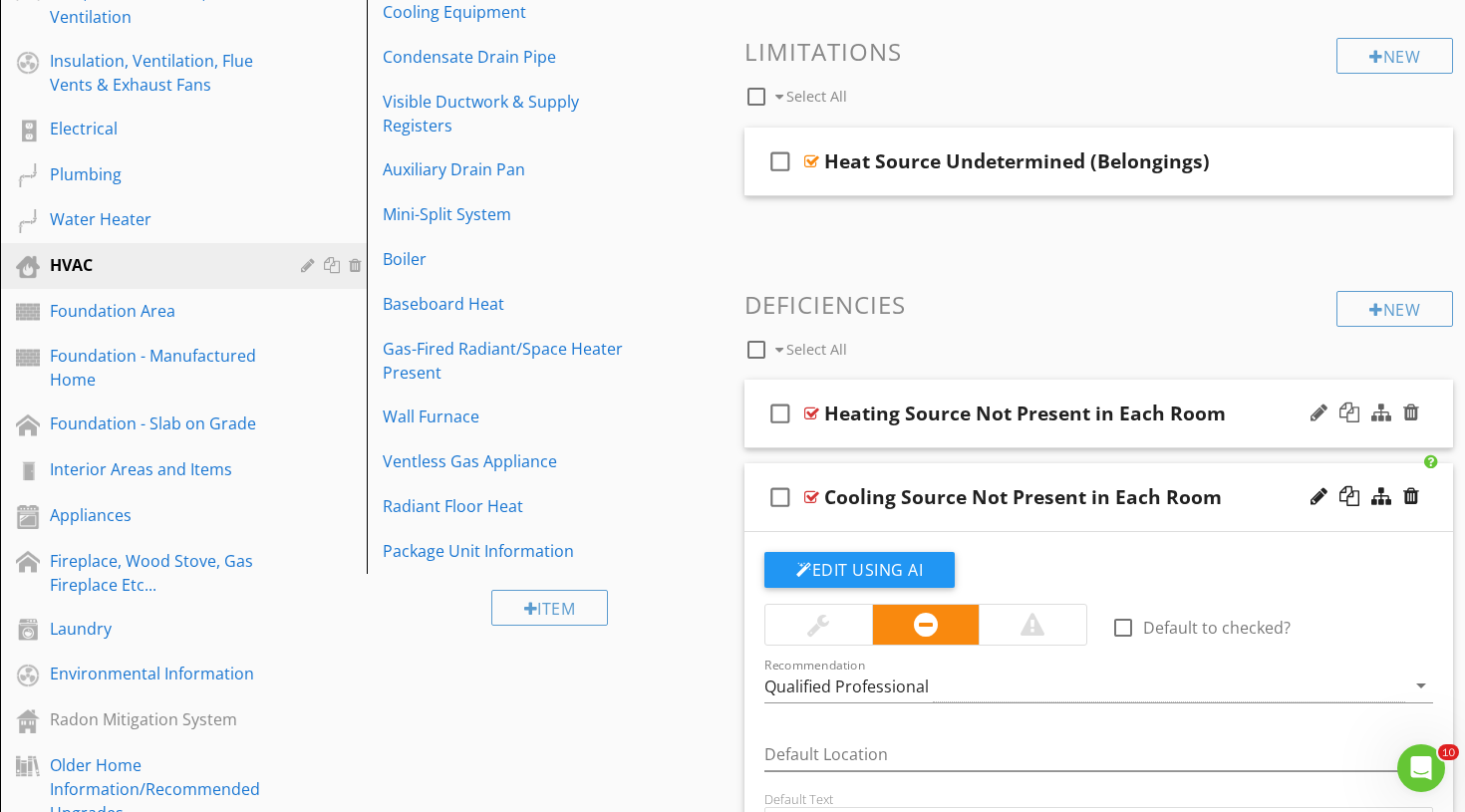 scroll, scrollTop: 722, scrollLeft: 0, axis: vertical 